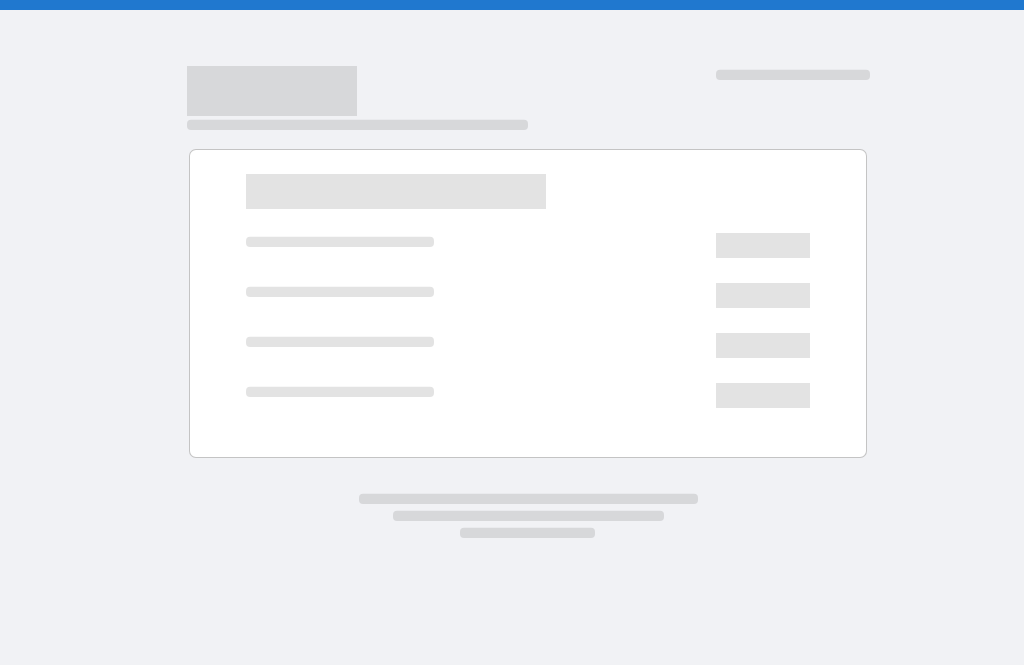 scroll, scrollTop: 0, scrollLeft: 0, axis: both 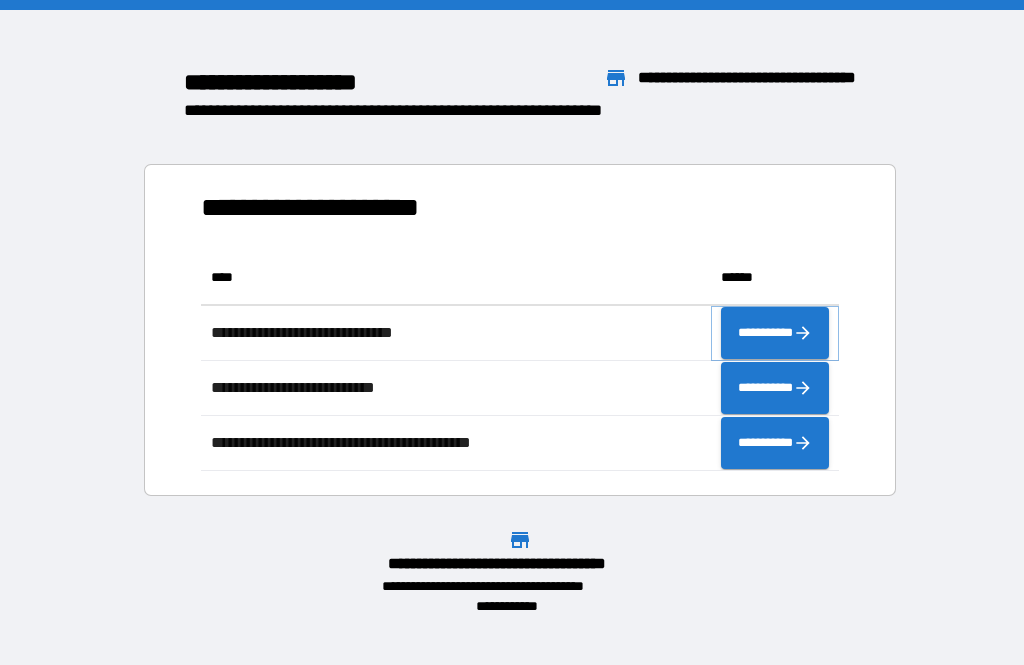 click 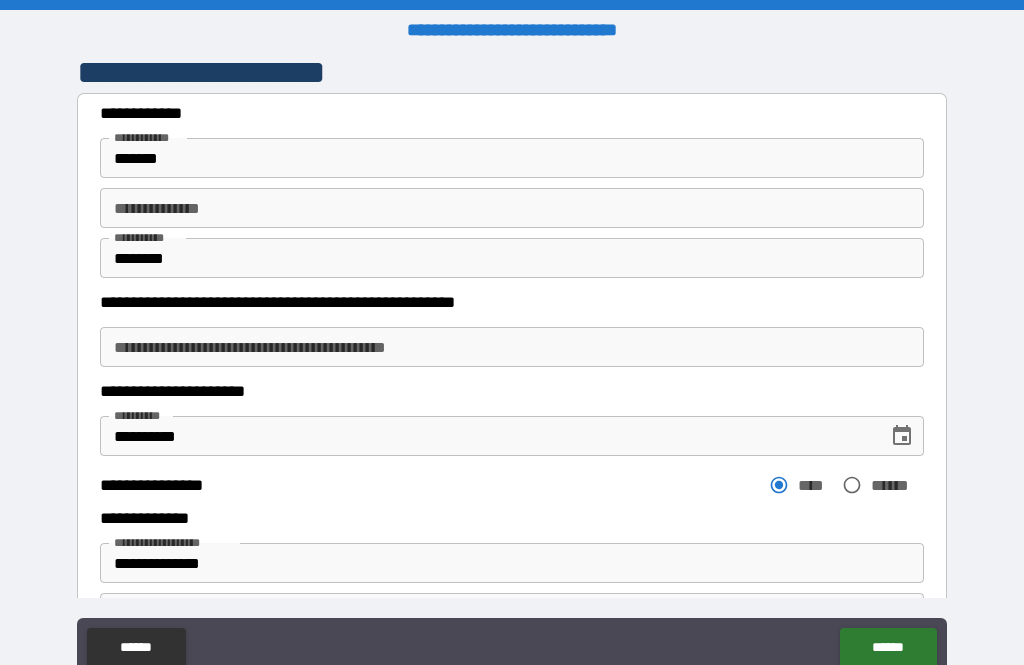 click on "******" at bounding box center [888, 648] 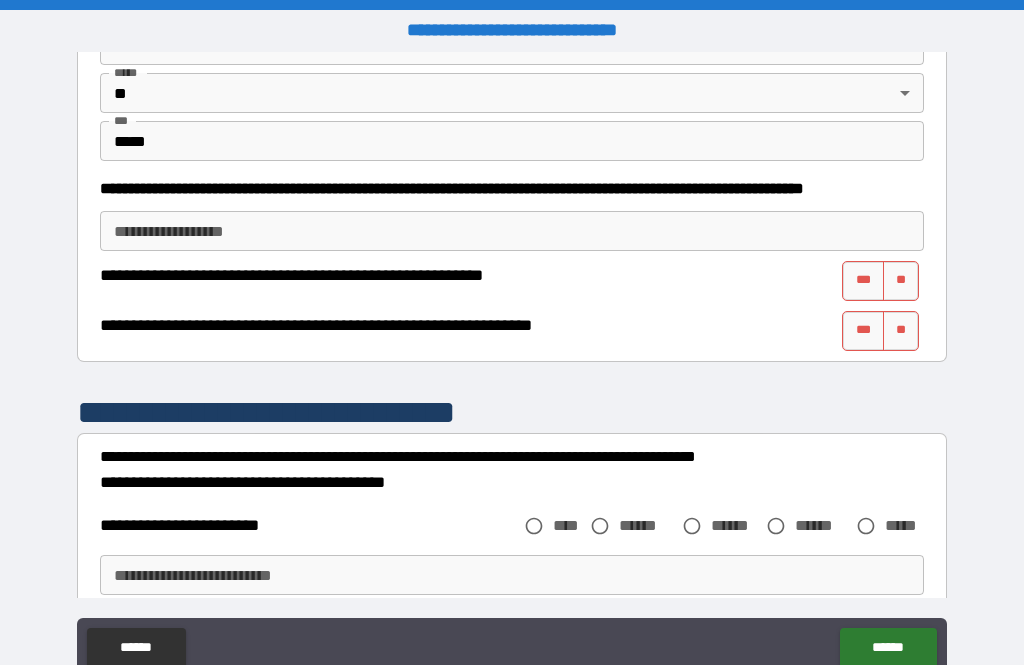 scroll, scrollTop: 886, scrollLeft: 0, axis: vertical 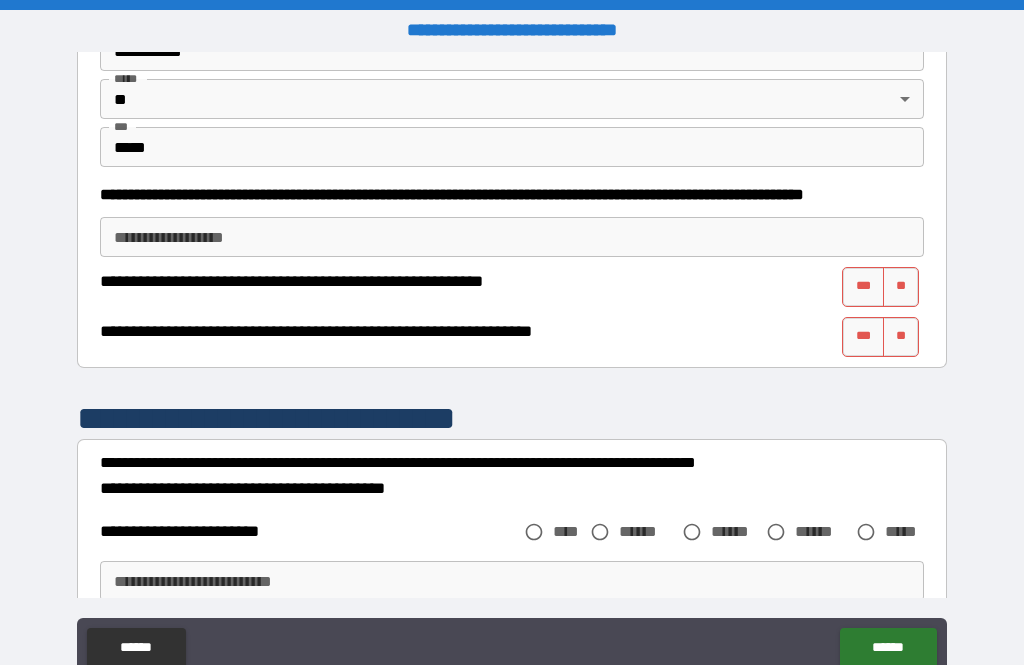 click on "***" at bounding box center [863, 287] 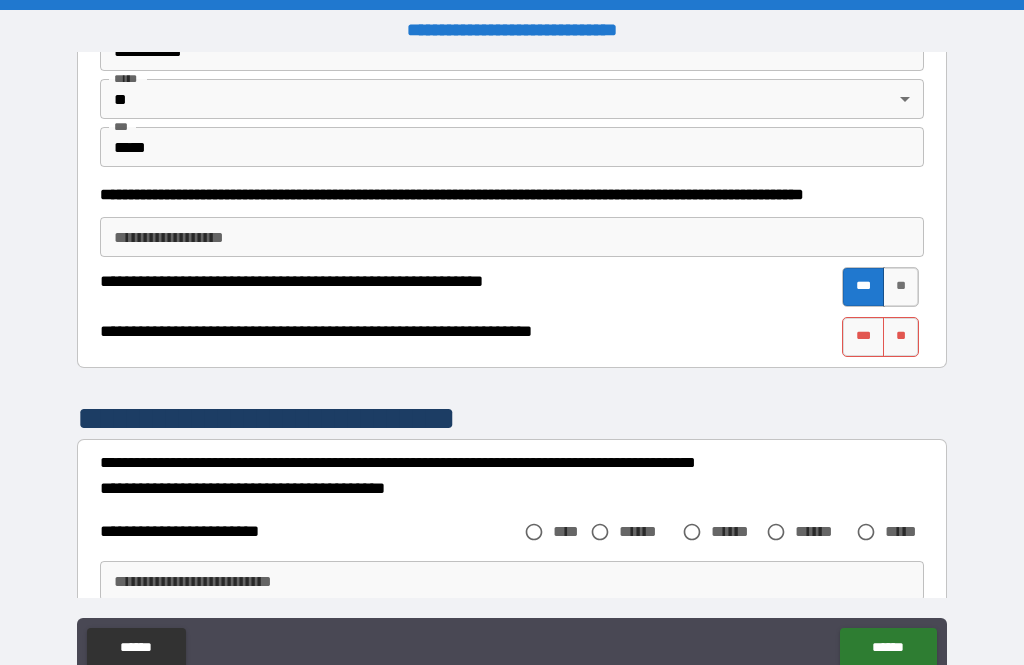 click on "***" at bounding box center (863, 337) 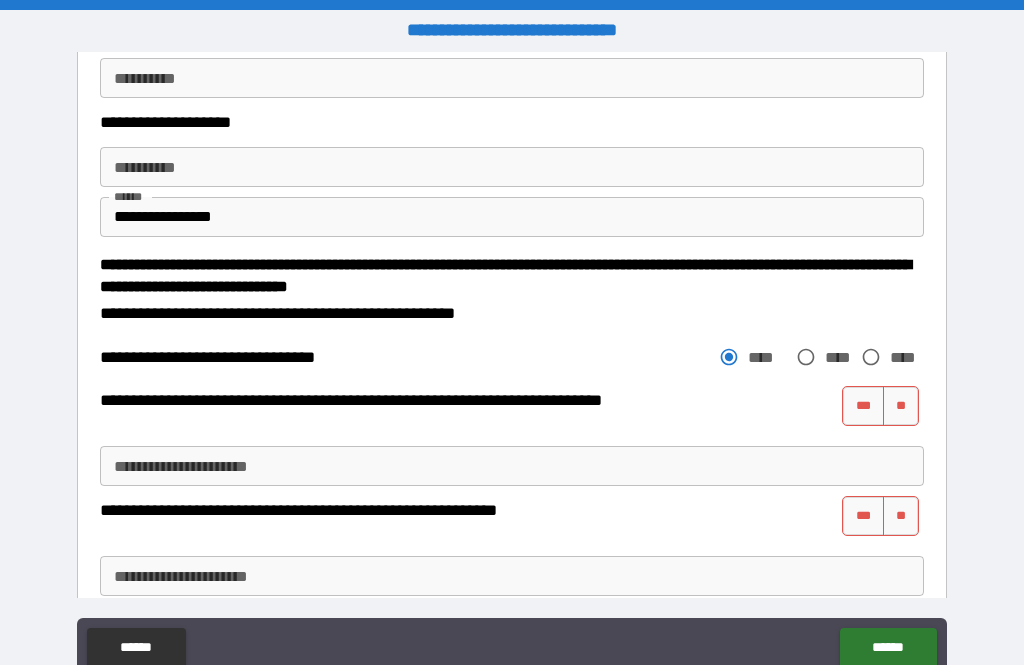 scroll, scrollTop: 2235, scrollLeft: 0, axis: vertical 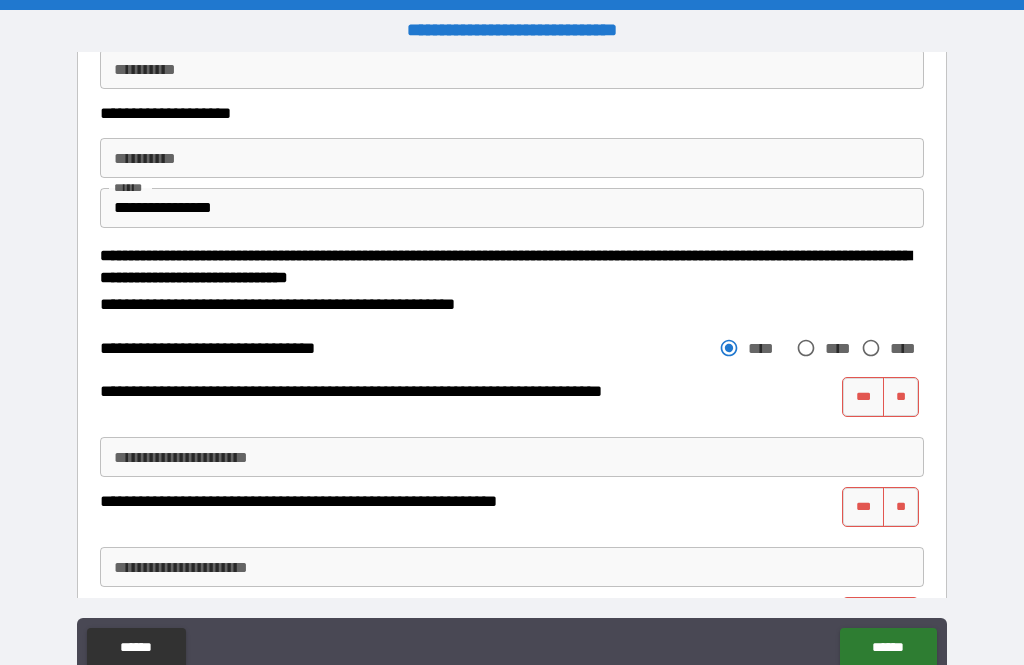 click on "**" at bounding box center [901, 397] 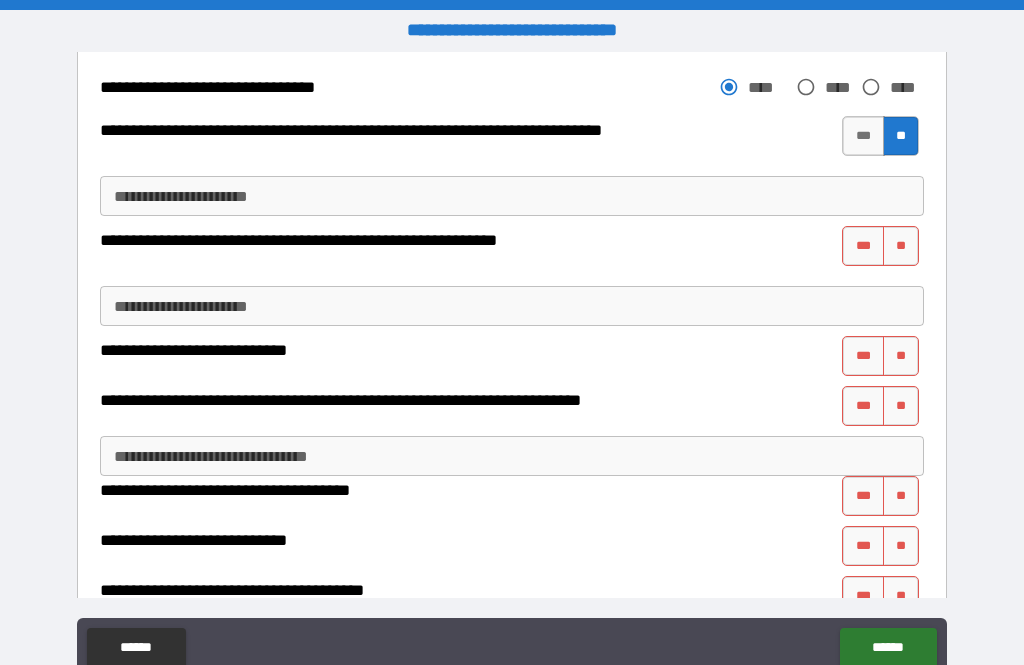 scroll, scrollTop: 2498, scrollLeft: 0, axis: vertical 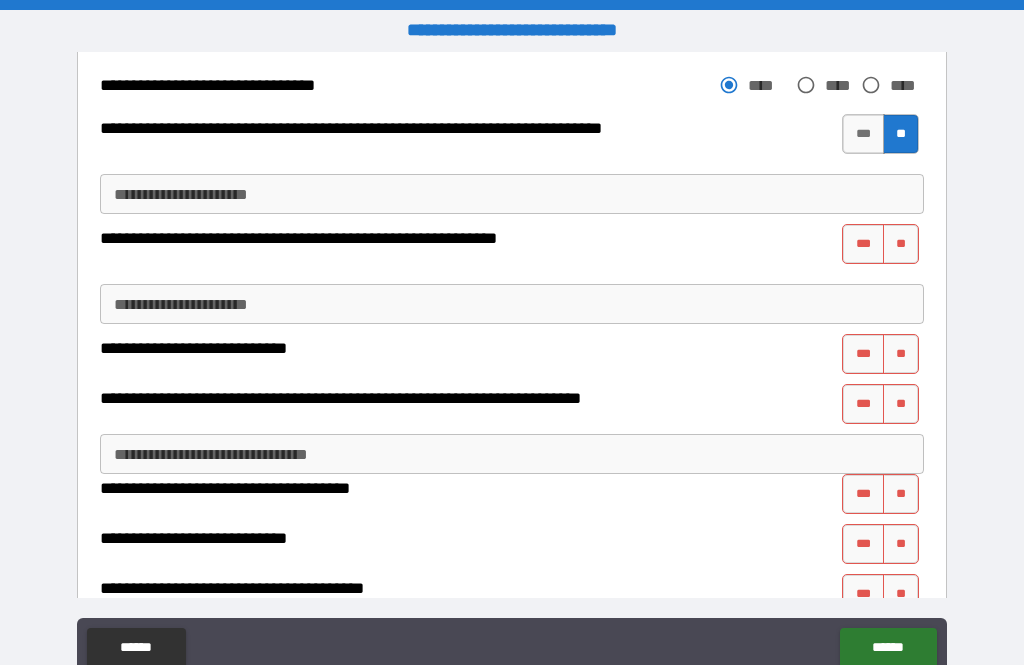 click on "**" at bounding box center (901, 244) 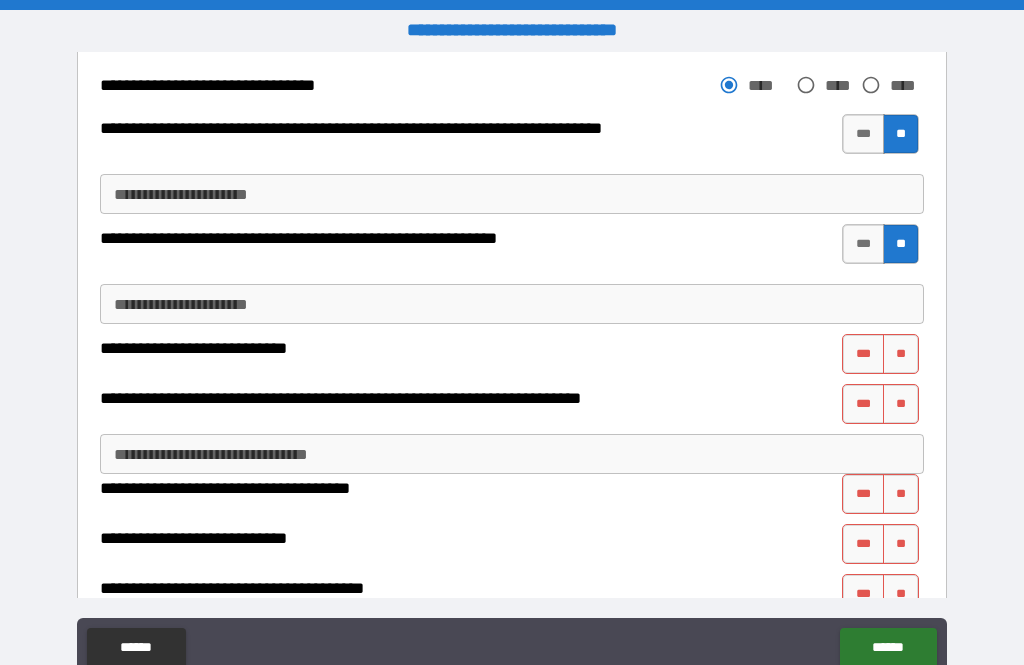 click on "**" at bounding box center (901, 354) 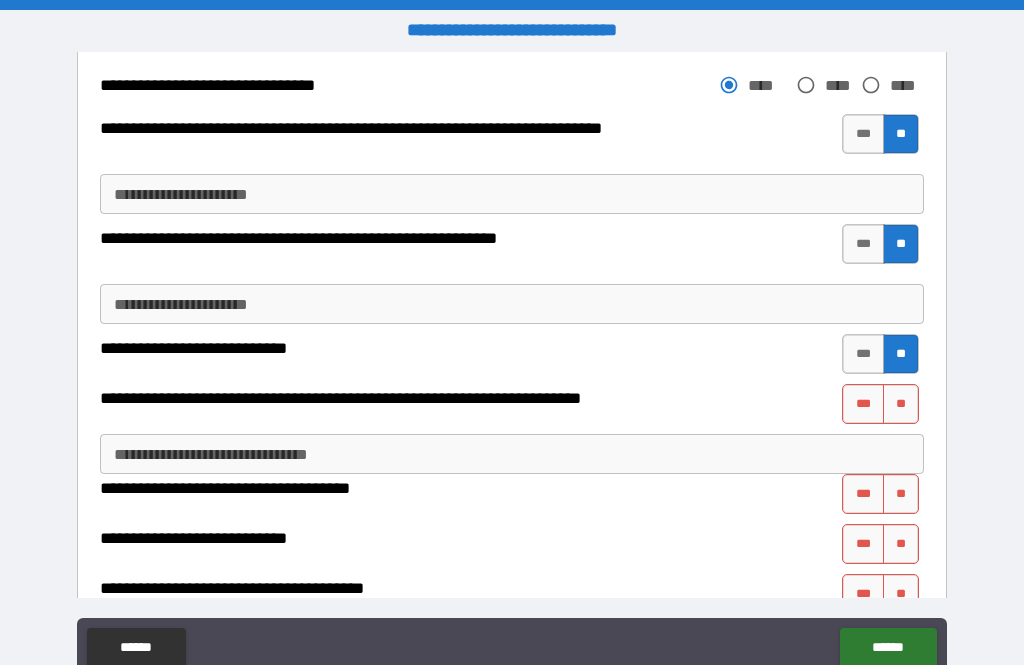 click on "**" at bounding box center [901, 404] 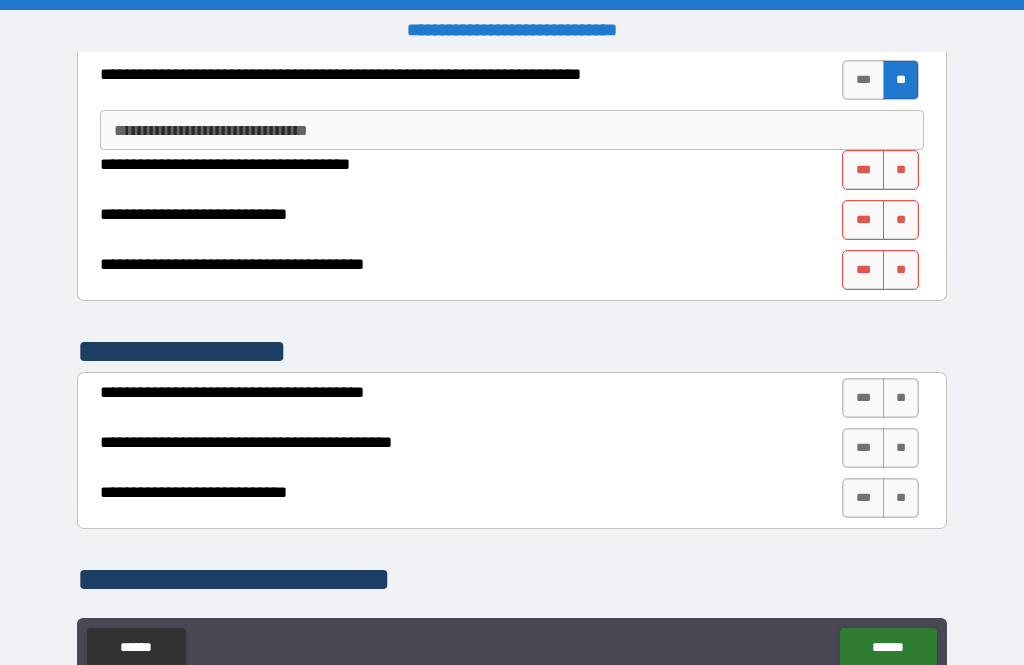 scroll, scrollTop: 2842, scrollLeft: 0, axis: vertical 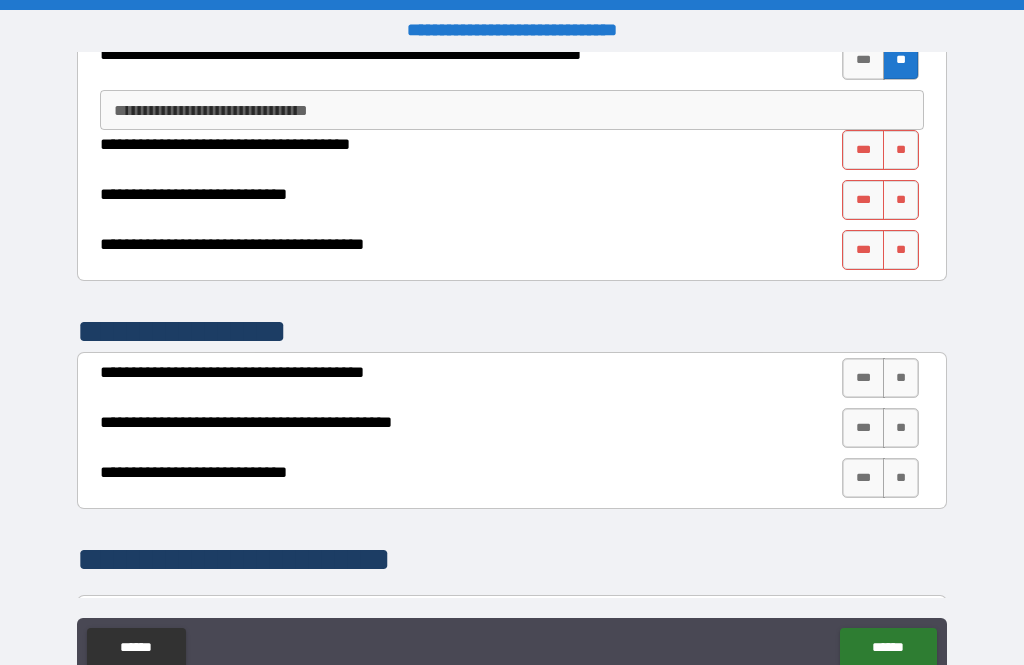 click on "**" at bounding box center [901, 150] 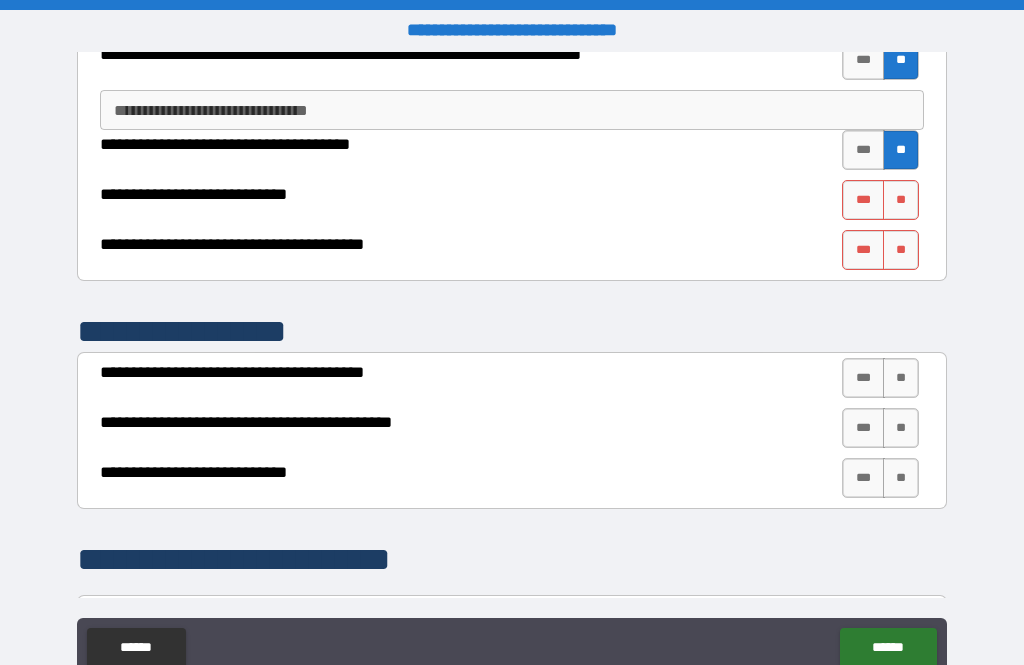 click on "**" at bounding box center (901, 150) 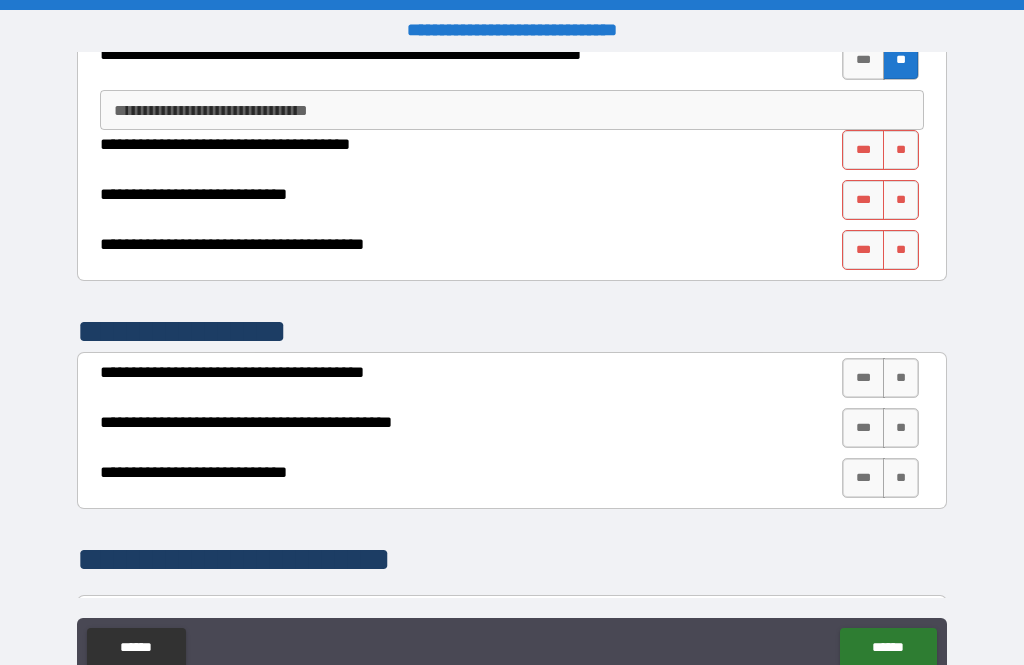 click on "**" at bounding box center [901, 150] 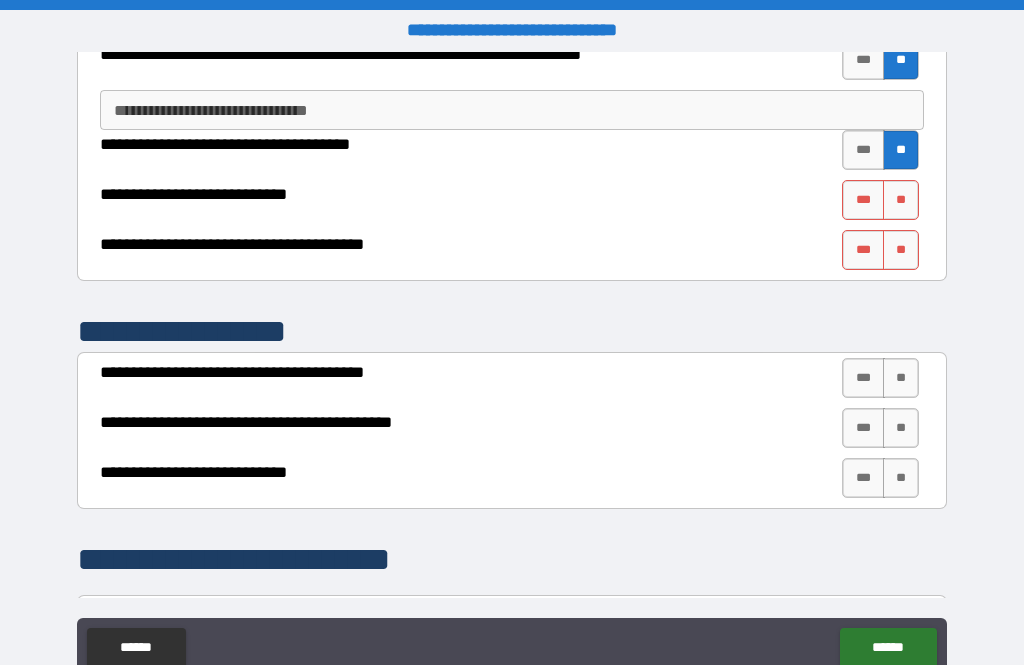click on "**" at bounding box center (901, 200) 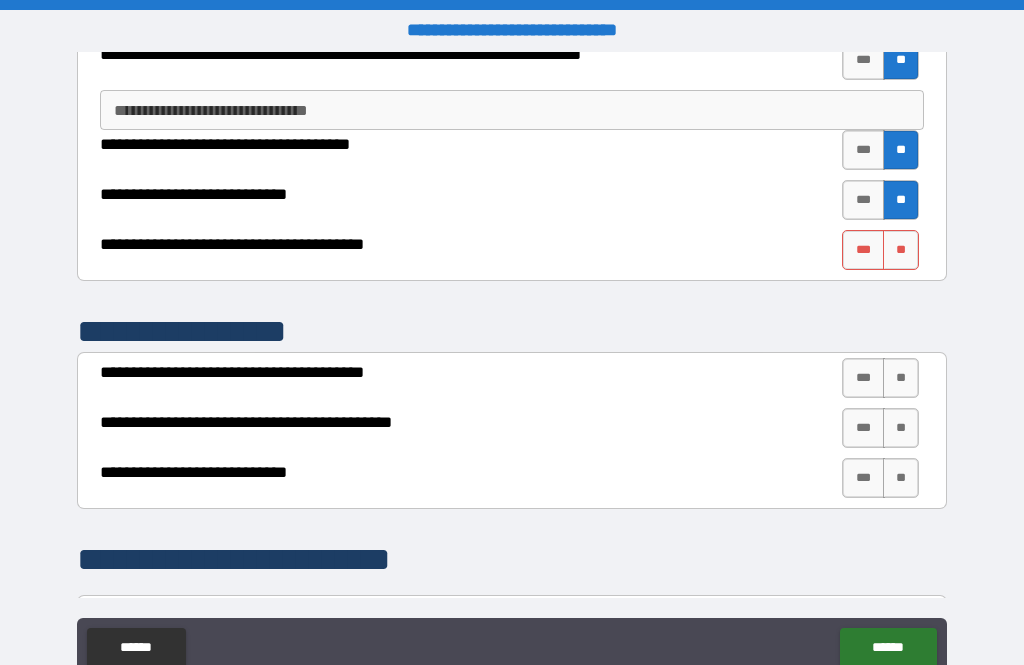 click on "***" at bounding box center (863, 250) 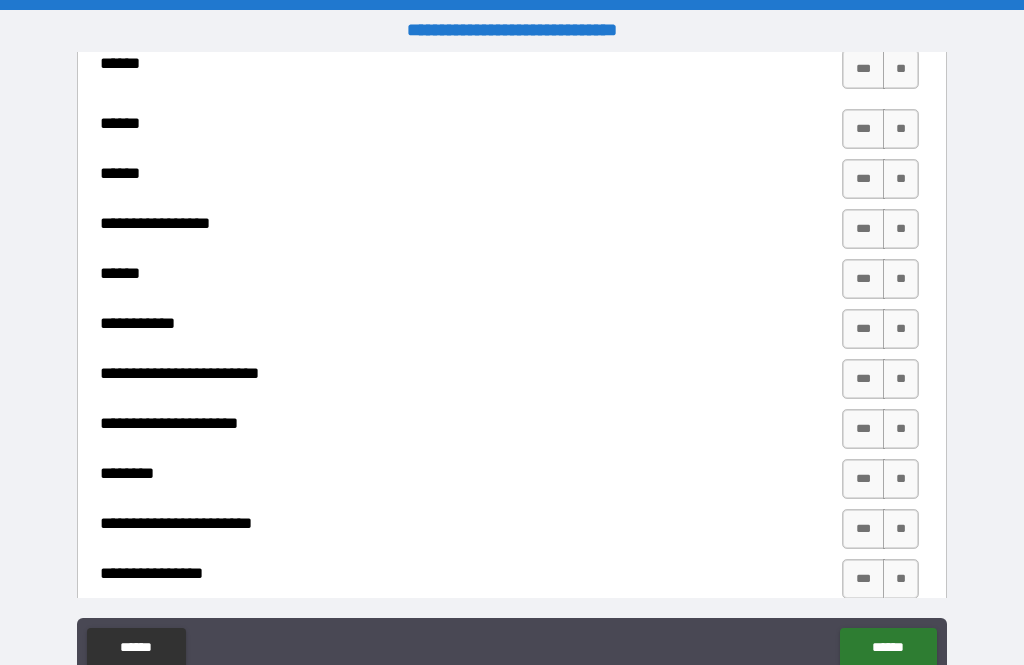 scroll, scrollTop: 3570, scrollLeft: 0, axis: vertical 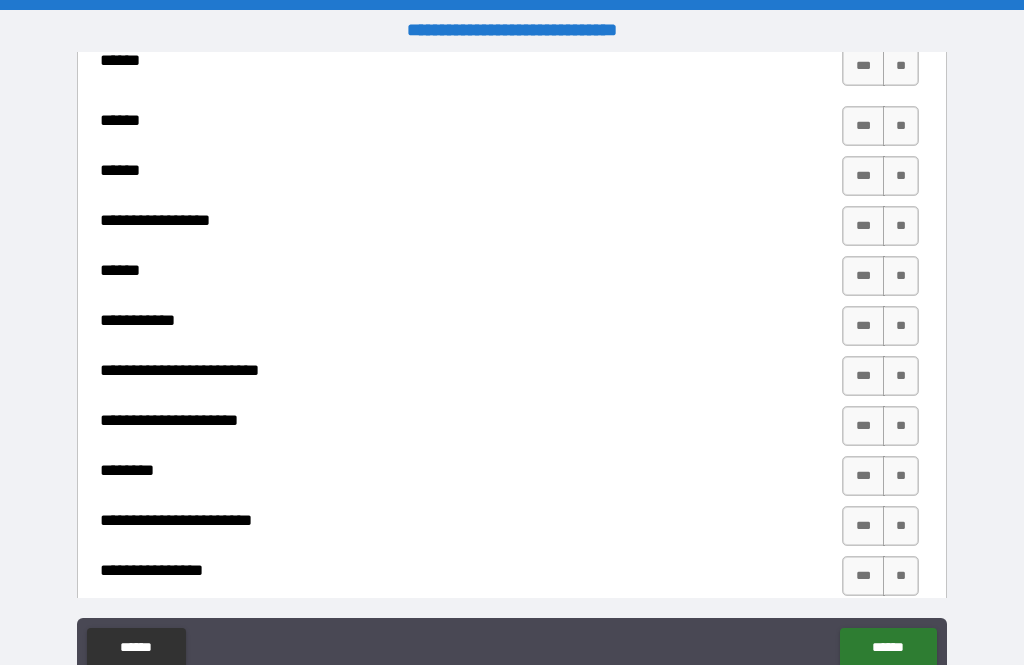 click on "***" at bounding box center (863, 226) 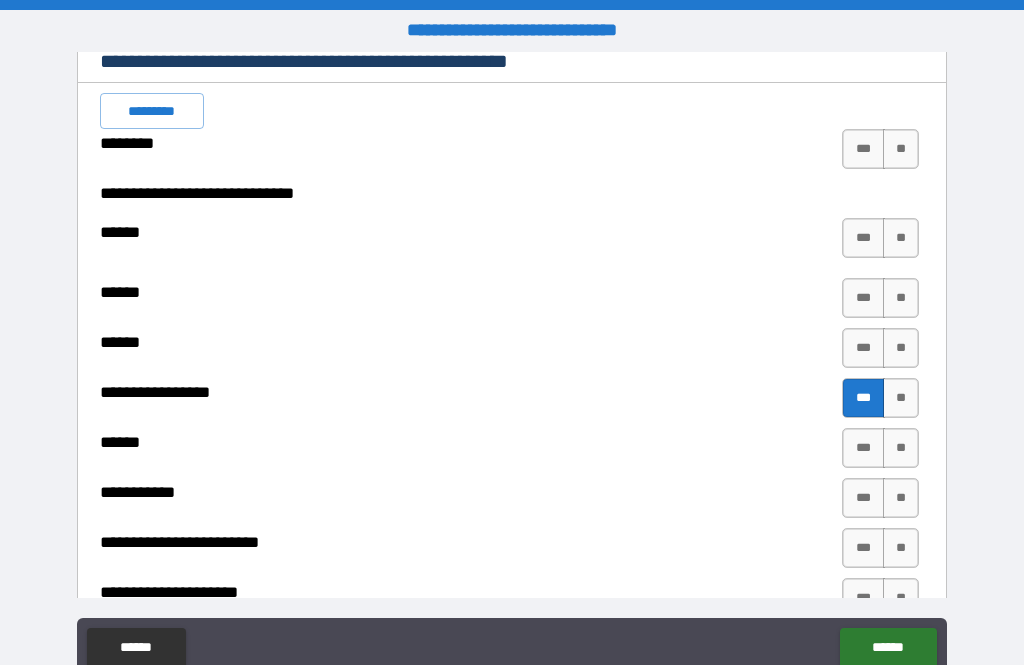 scroll, scrollTop: 3372, scrollLeft: 0, axis: vertical 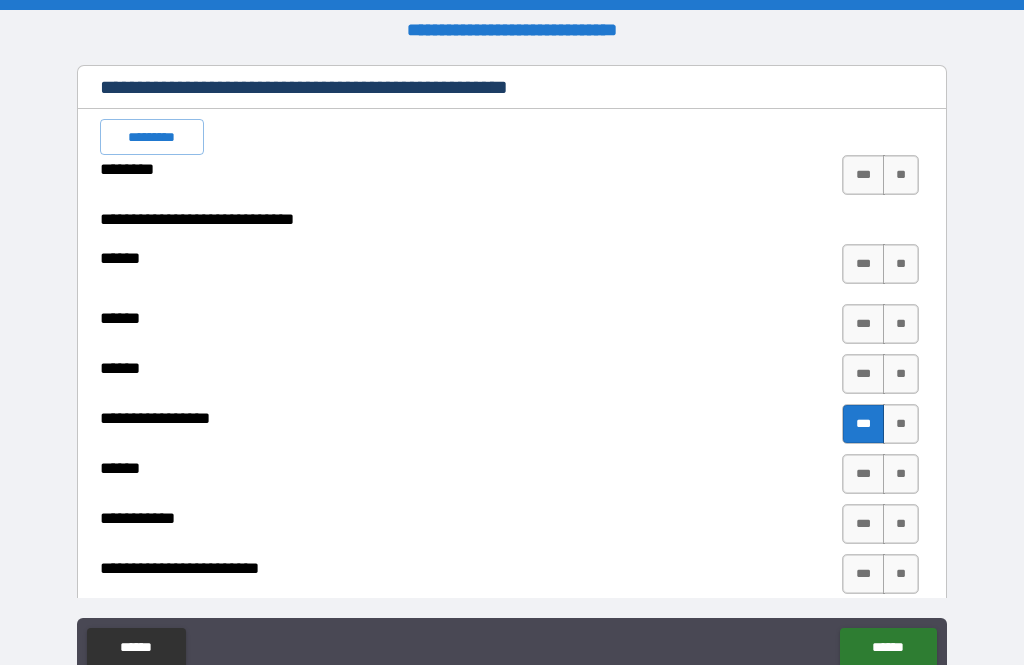 click on "*********" at bounding box center [152, 137] 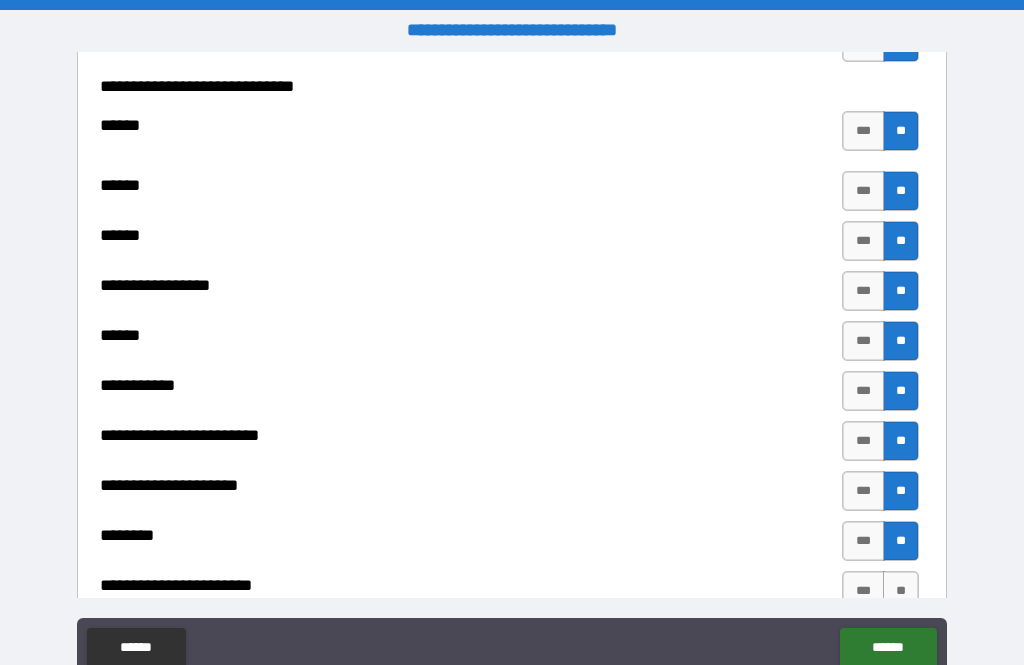 scroll, scrollTop: 3511, scrollLeft: 0, axis: vertical 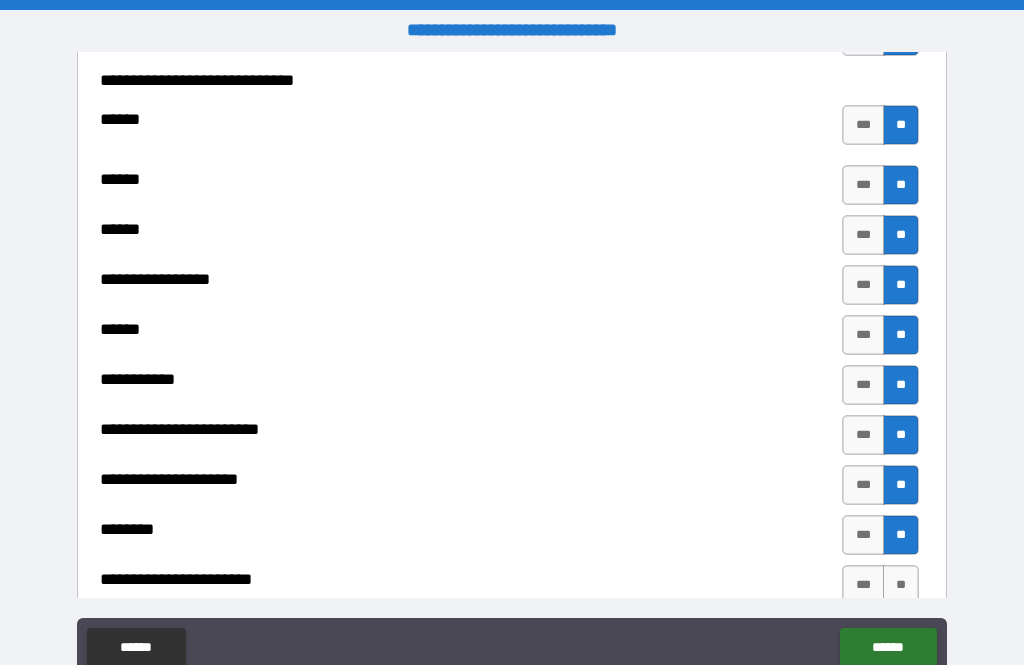 click on "***" at bounding box center [863, 285] 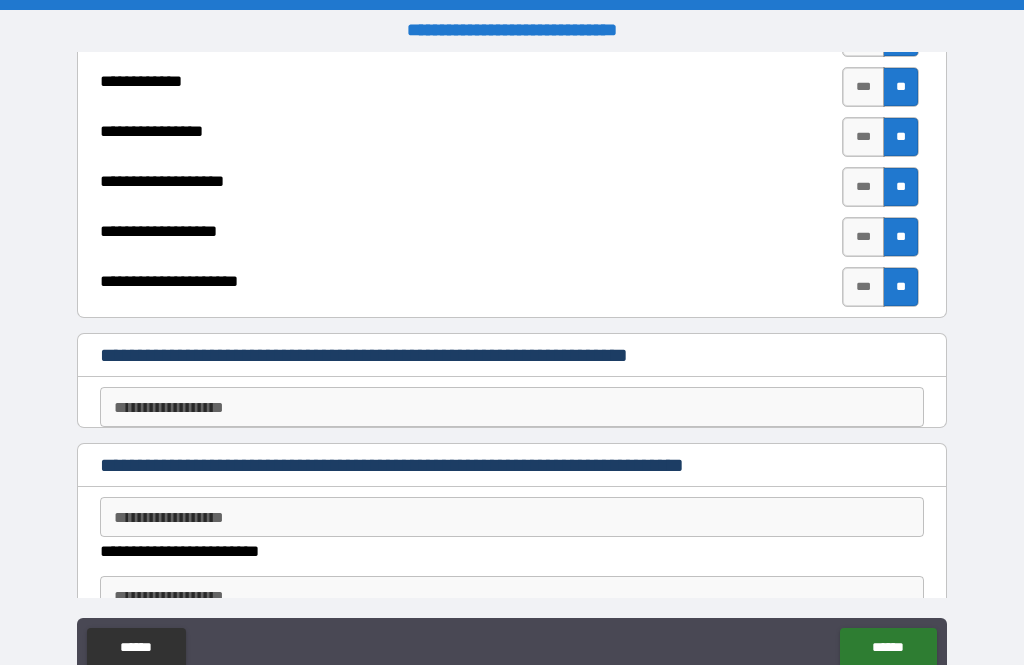 scroll, scrollTop: 4611, scrollLeft: 0, axis: vertical 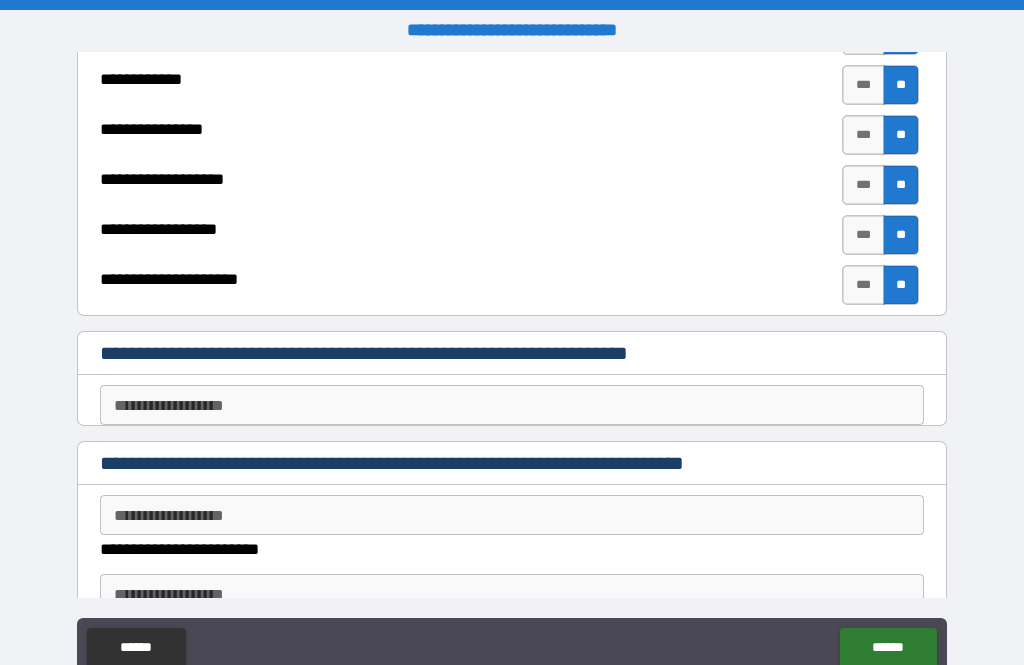 click on "**********" at bounding box center (512, 405) 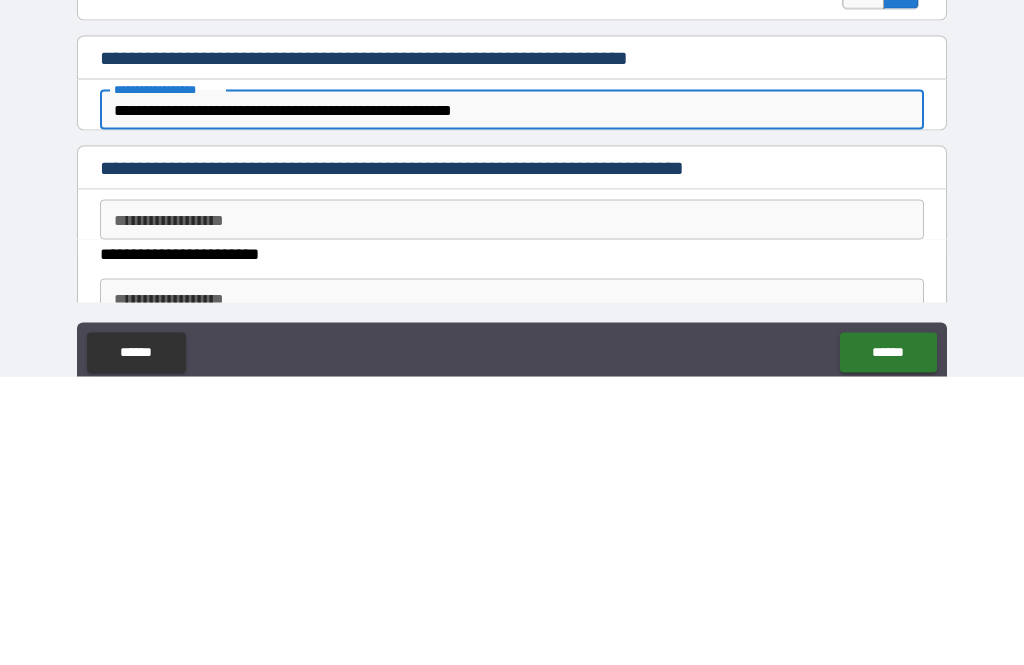 scroll, scrollTop: 8, scrollLeft: 0, axis: vertical 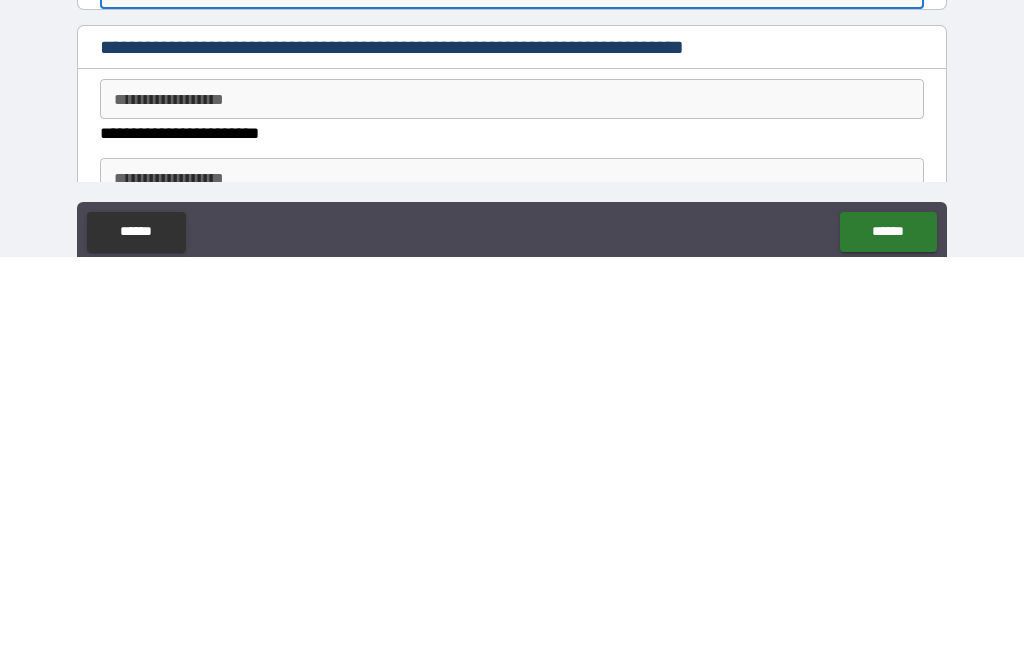 type on "**********" 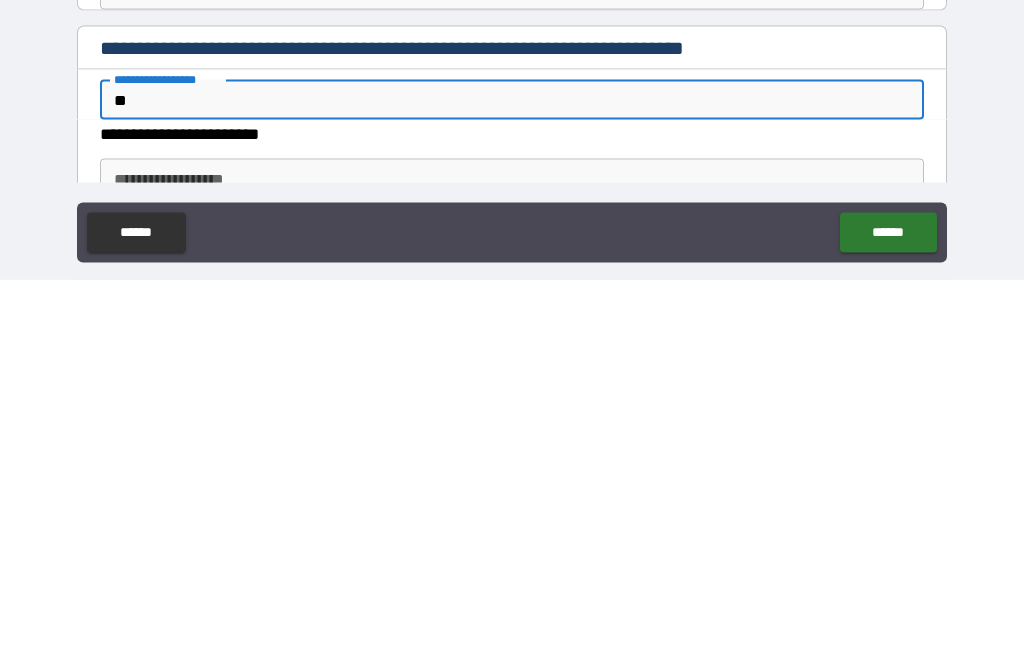 scroll, scrollTop: 64, scrollLeft: 0, axis: vertical 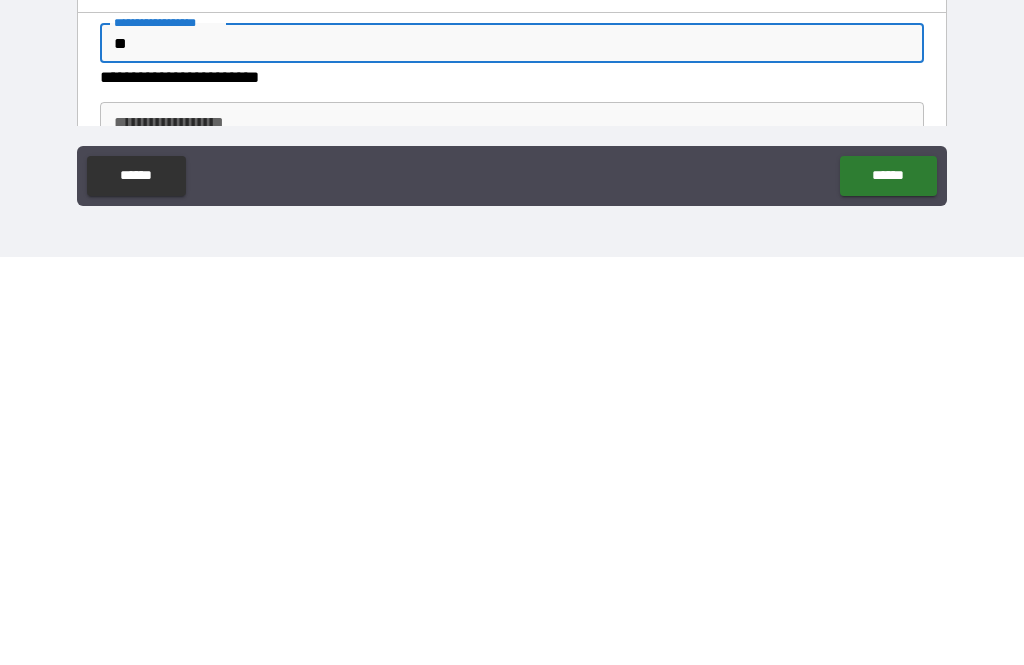 type on "**" 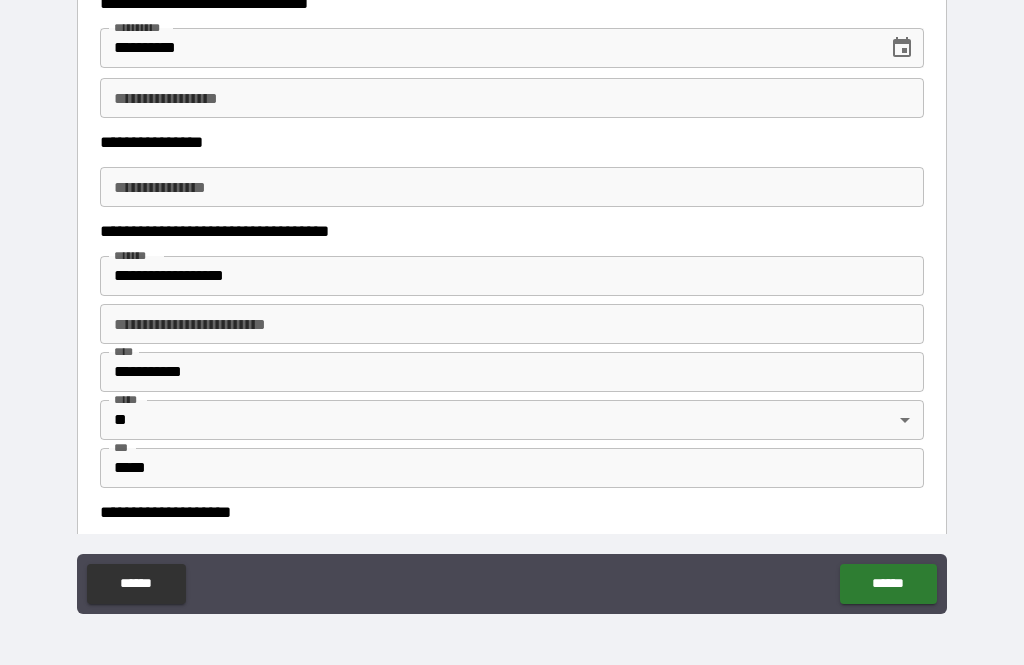 scroll, scrollTop: 1639, scrollLeft: 0, axis: vertical 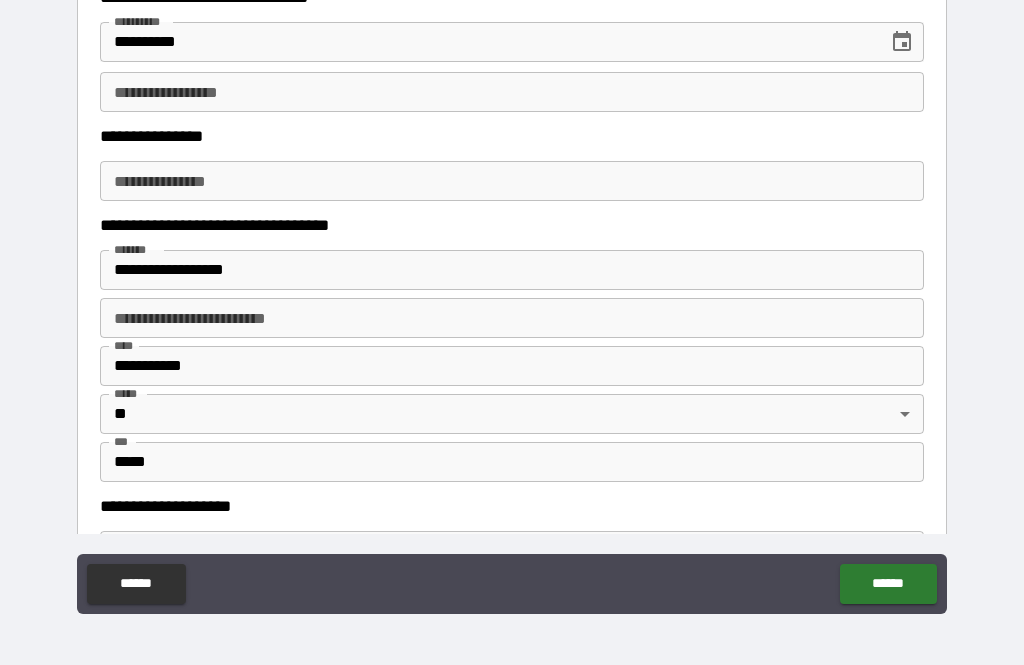 click on "**********" at bounding box center (512, 181) 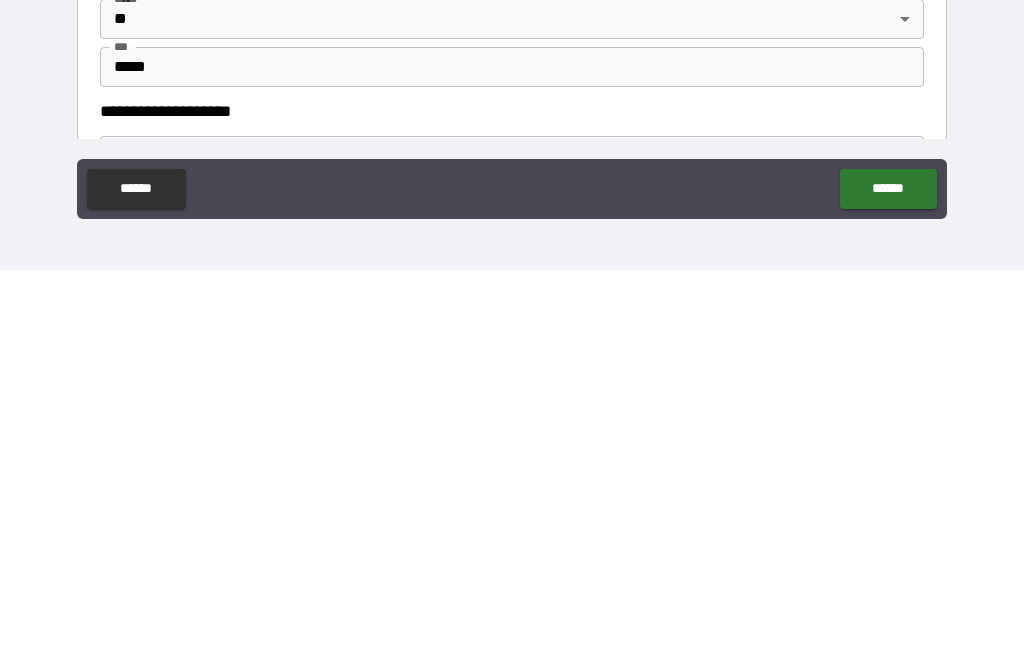 type on "**********" 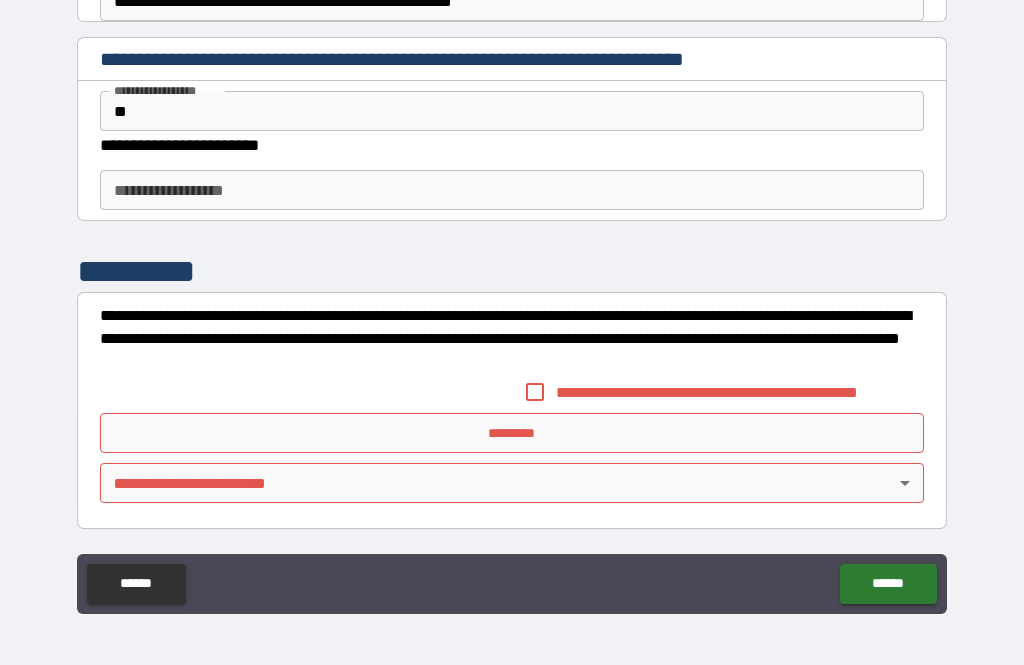 scroll, scrollTop: 4953, scrollLeft: 0, axis: vertical 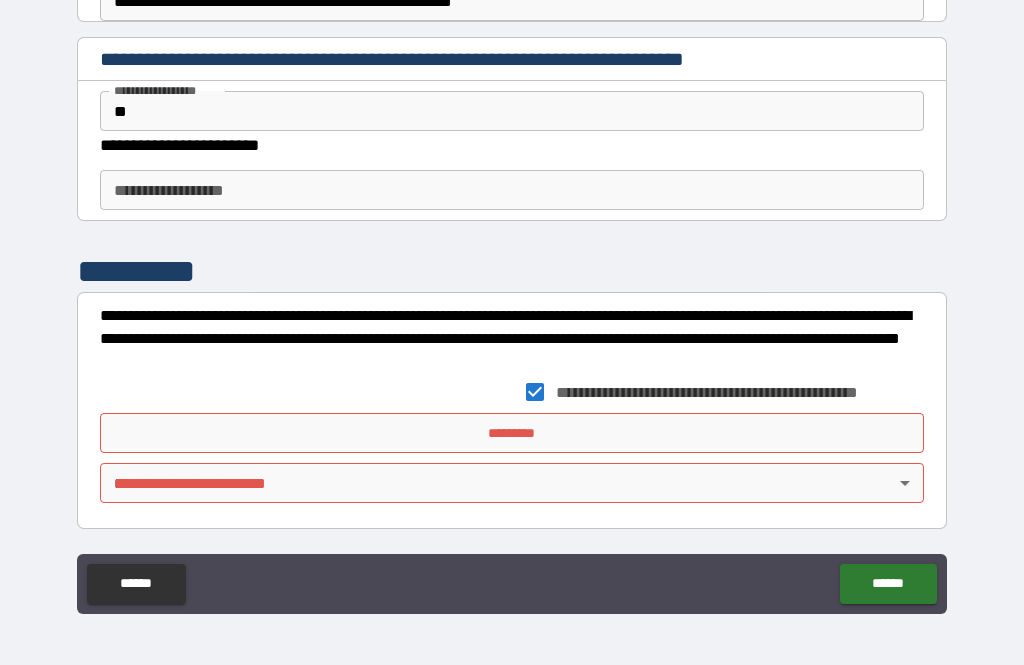 click on "*********" at bounding box center [512, 433] 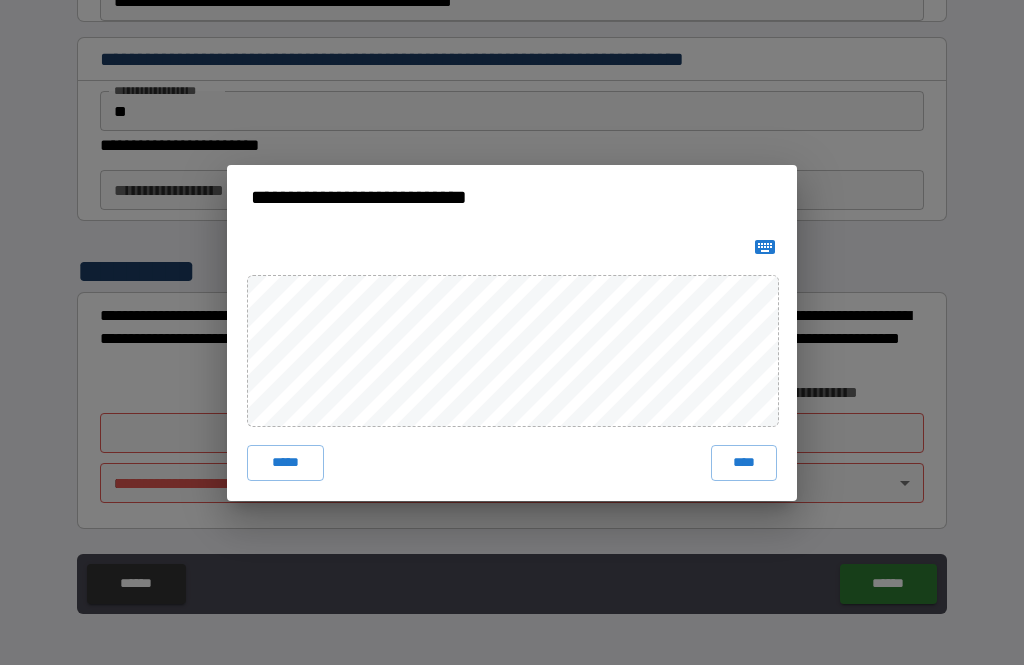 click on "****" at bounding box center [744, 463] 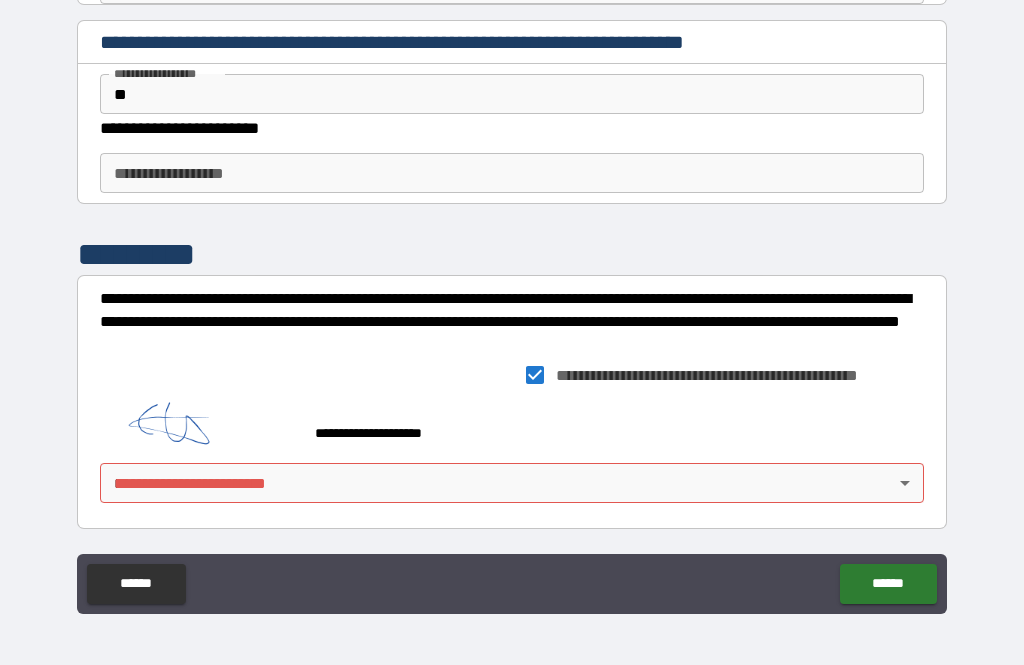 scroll, scrollTop: 4988, scrollLeft: 0, axis: vertical 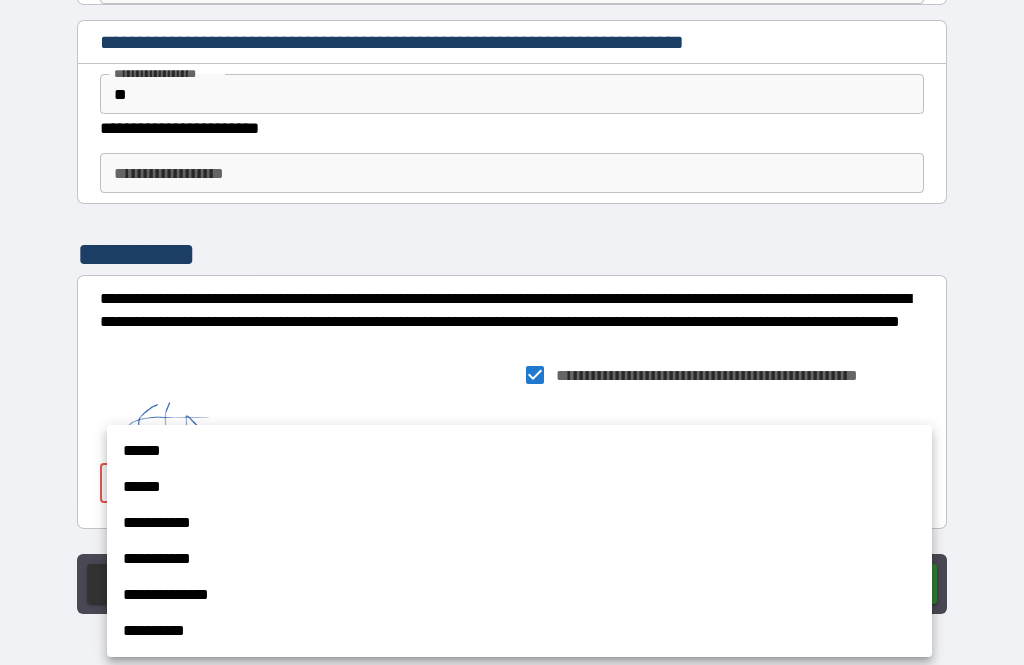 click on "******" at bounding box center [519, 487] 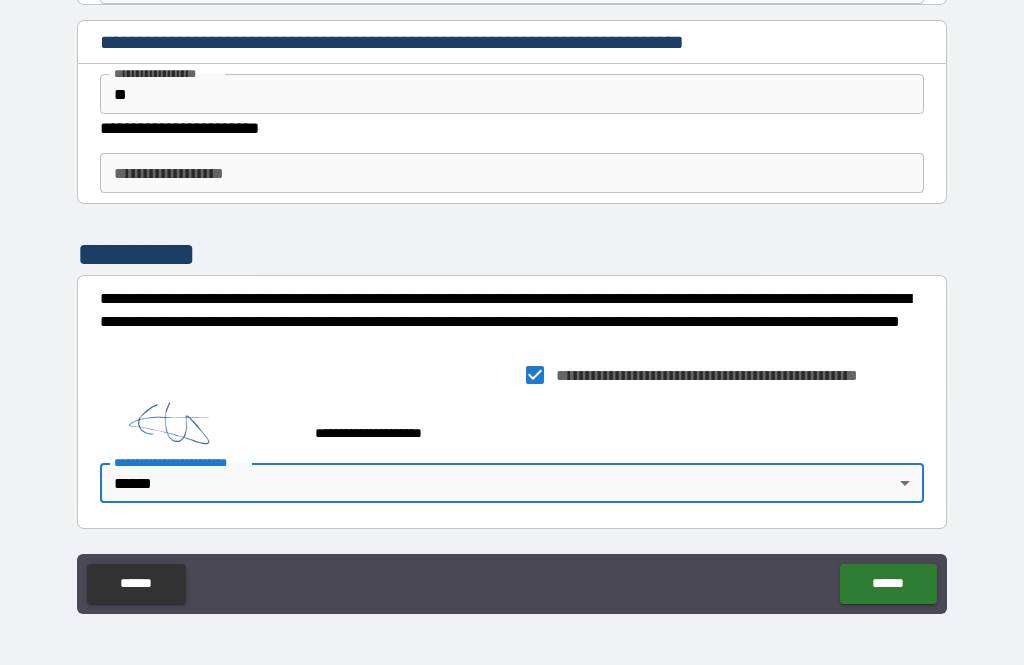 click on "******" at bounding box center (888, 584) 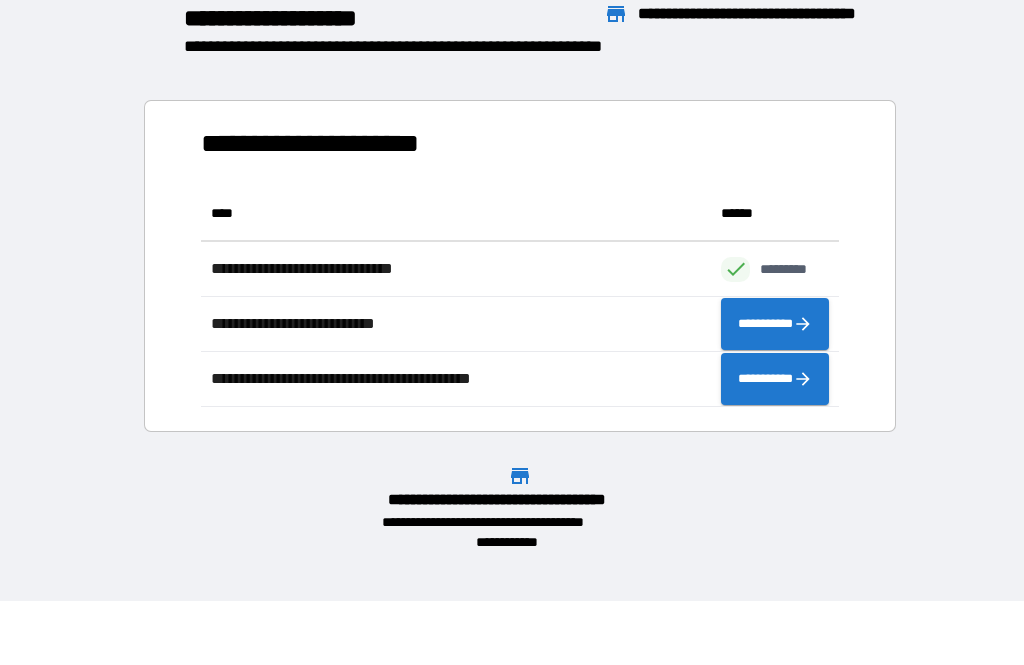 scroll, scrollTop: 1, scrollLeft: 1, axis: both 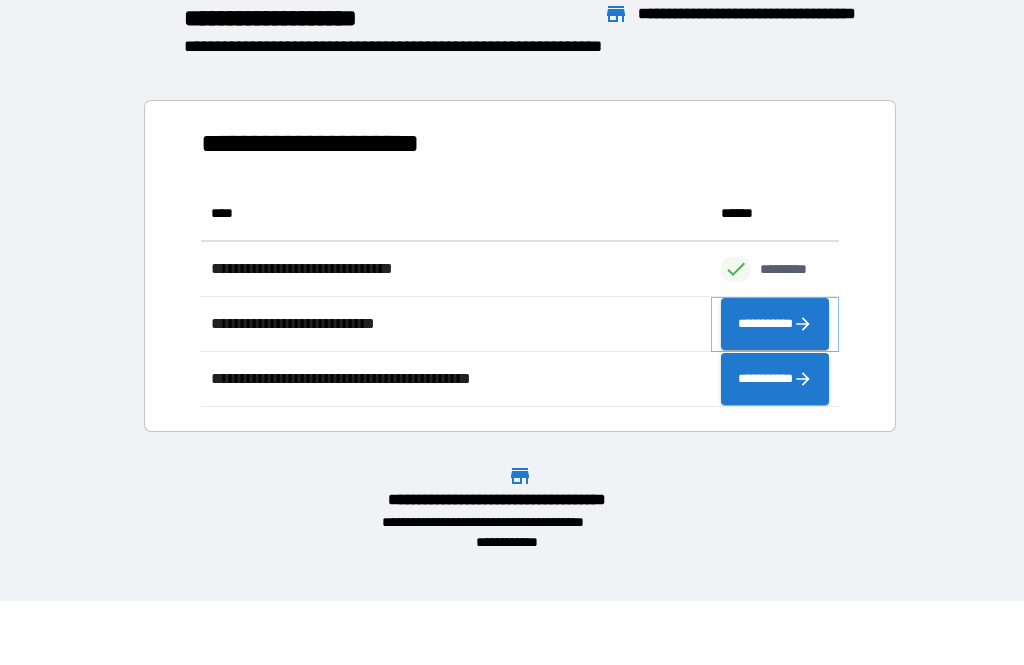 click 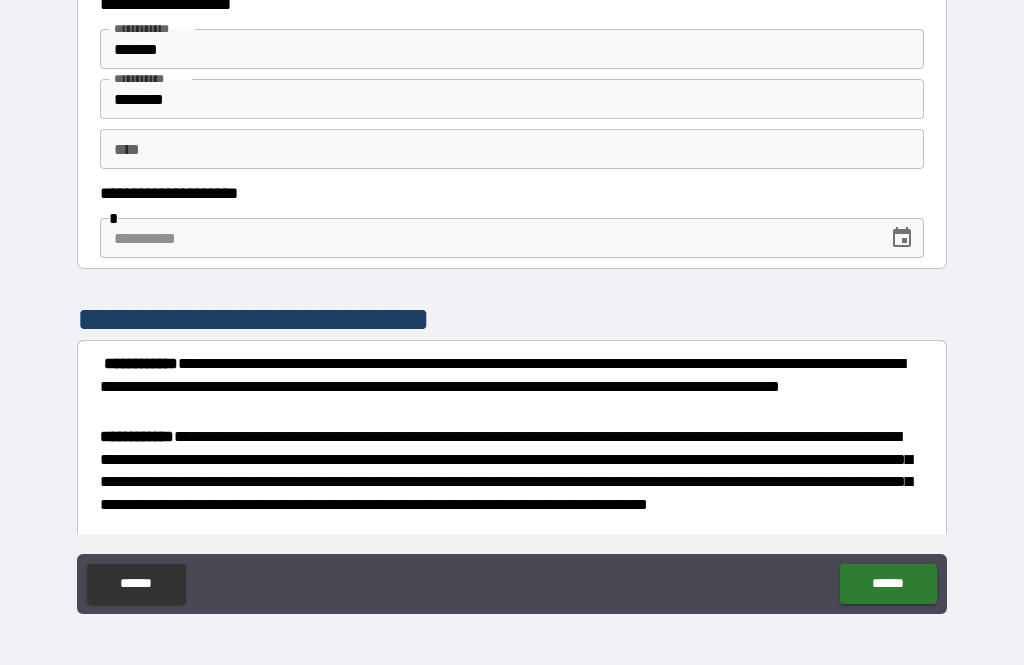 scroll, scrollTop: 58, scrollLeft: 0, axis: vertical 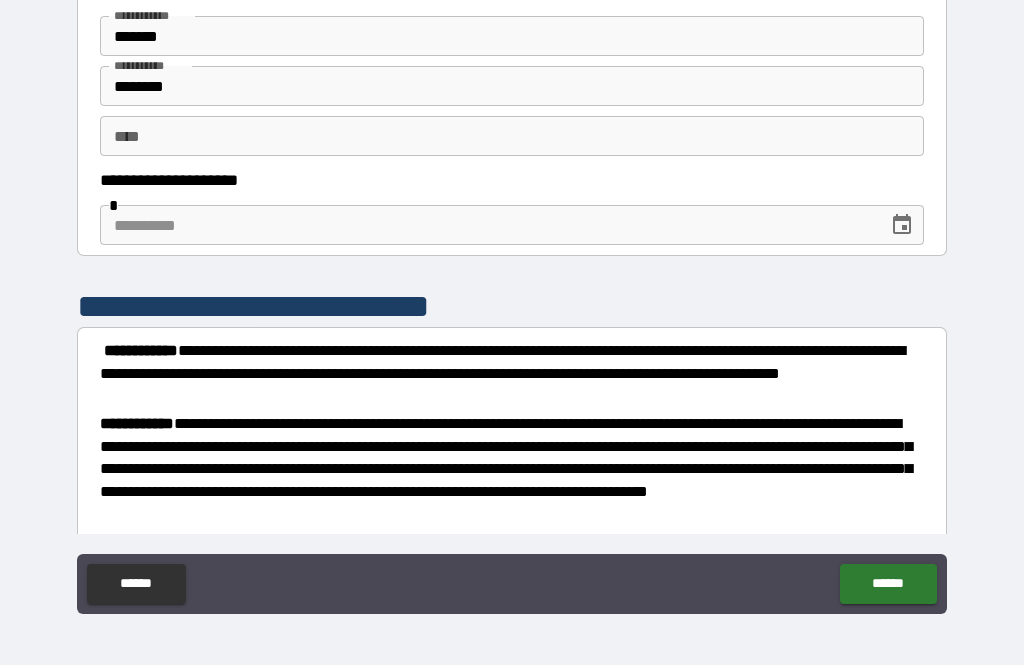 click 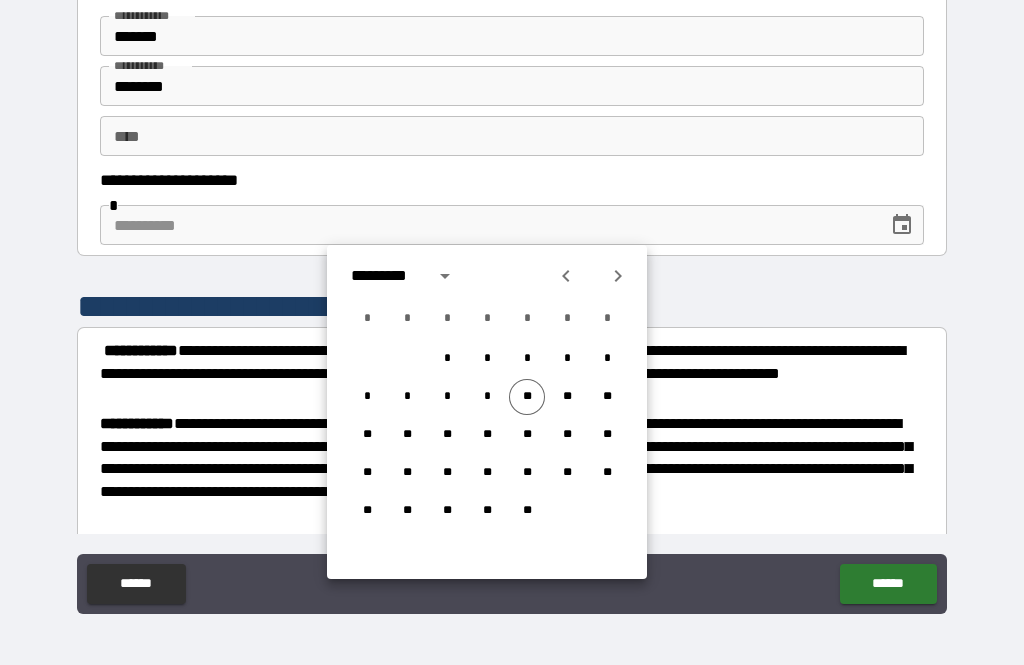 click 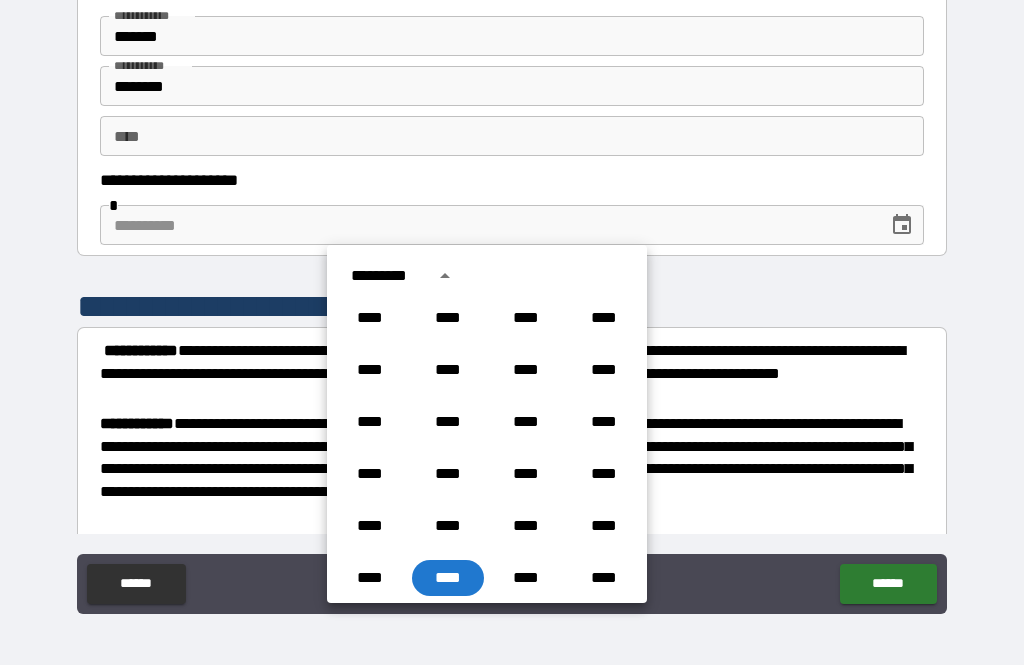 scroll, scrollTop: 1360, scrollLeft: 0, axis: vertical 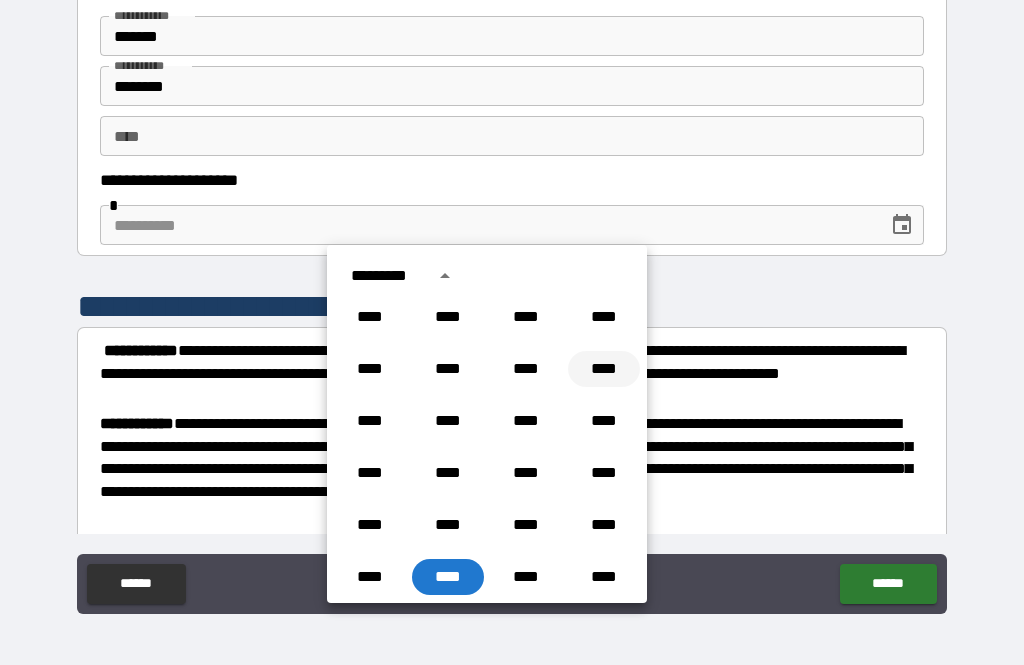 click on "****" at bounding box center [604, 369] 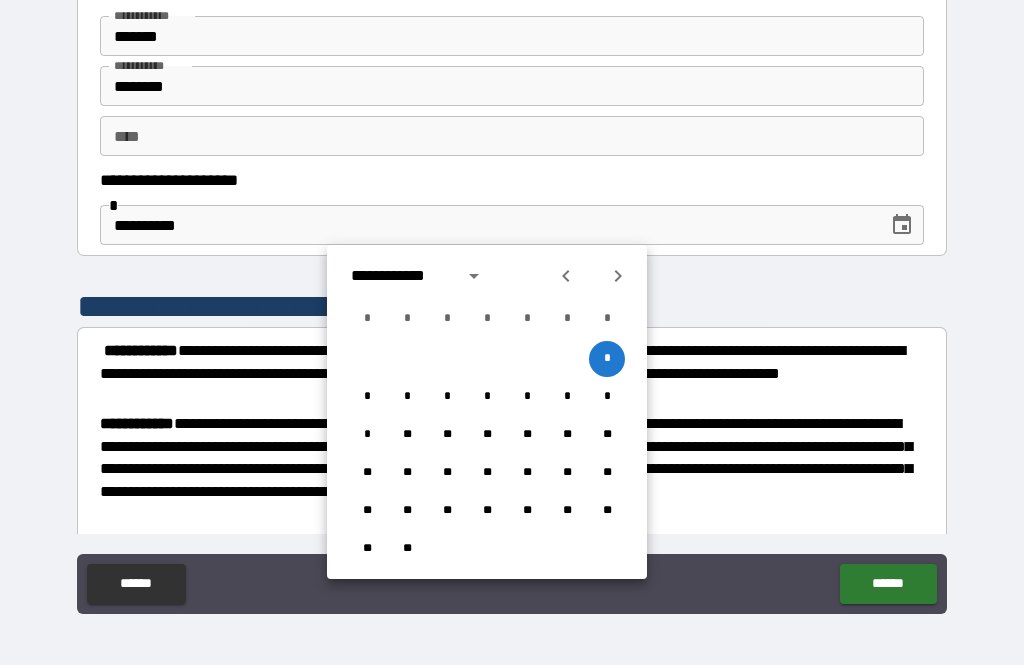click at bounding box center [618, 276] 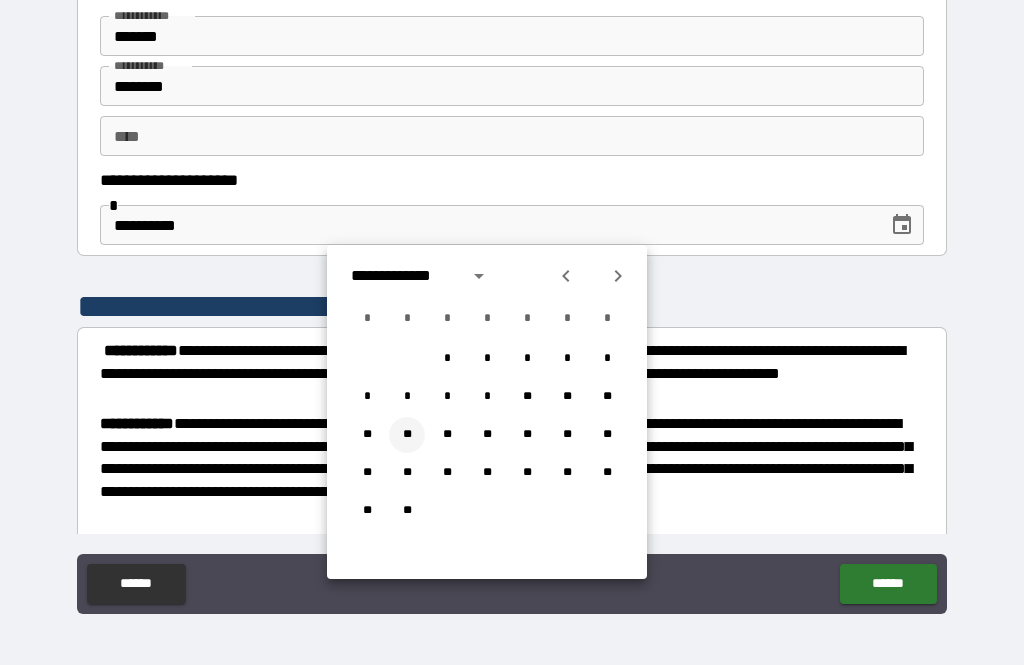 click on "**" at bounding box center [407, 435] 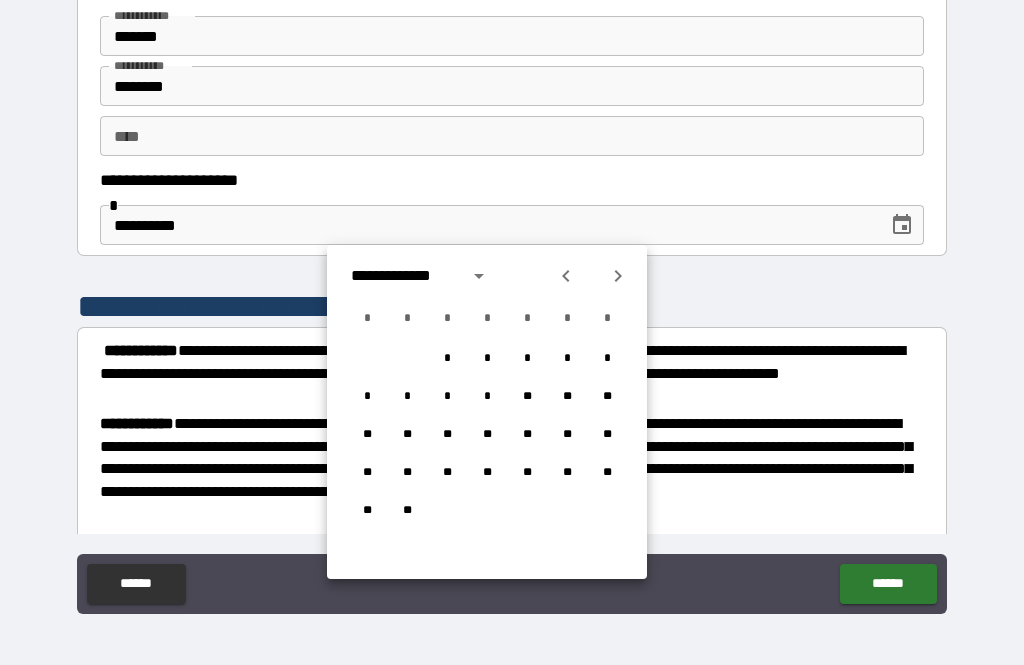 type on "**********" 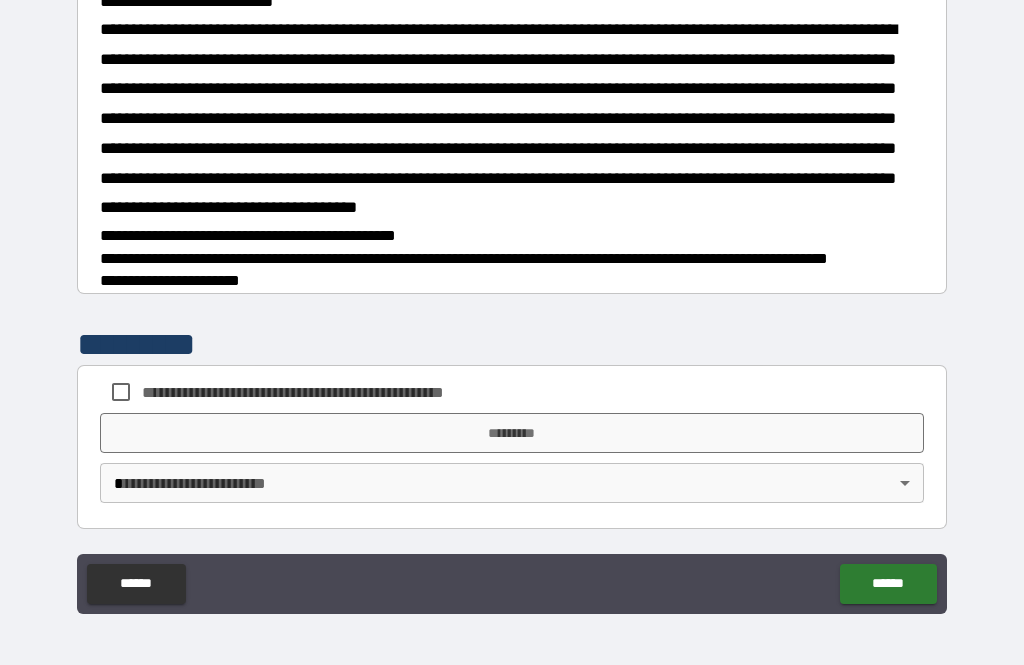 scroll, scrollTop: 1697, scrollLeft: 0, axis: vertical 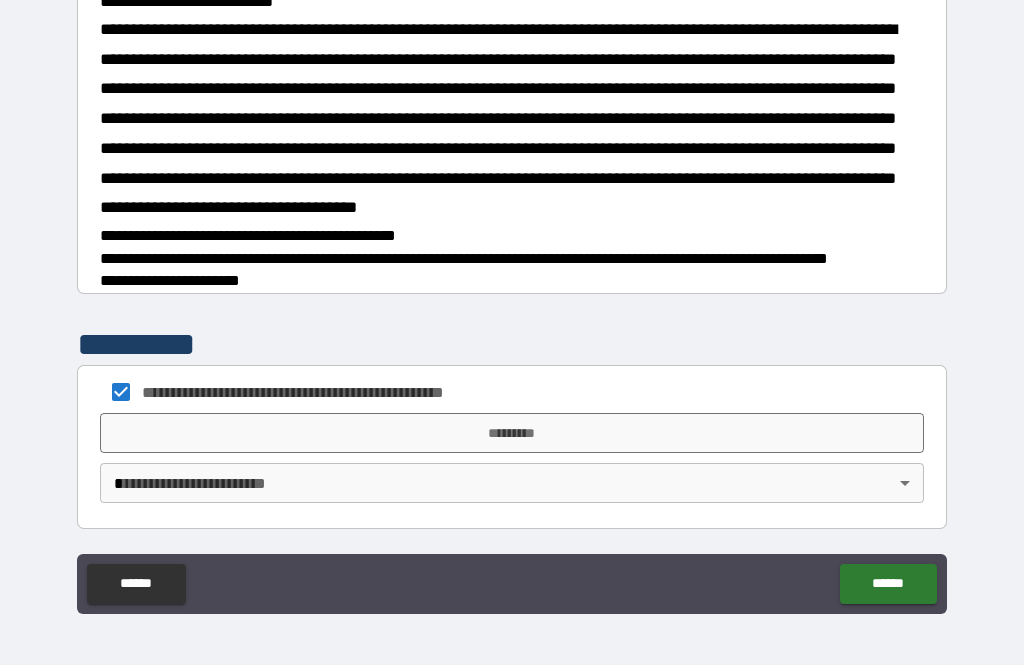 click on "*********" at bounding box center [512, 433] 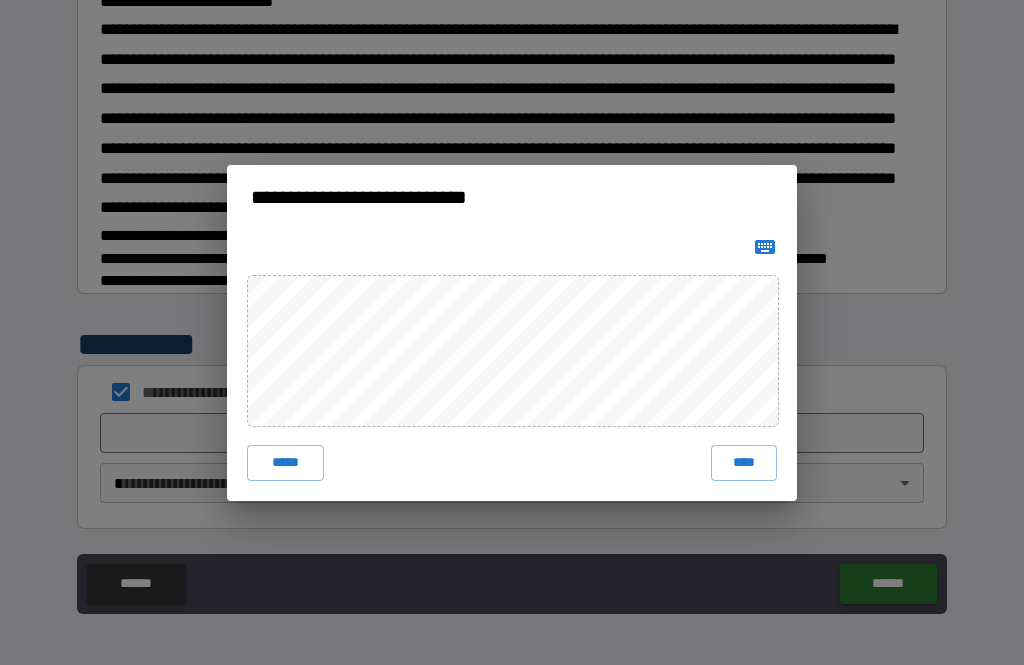 click on "****" at bounding box center [744, 463] 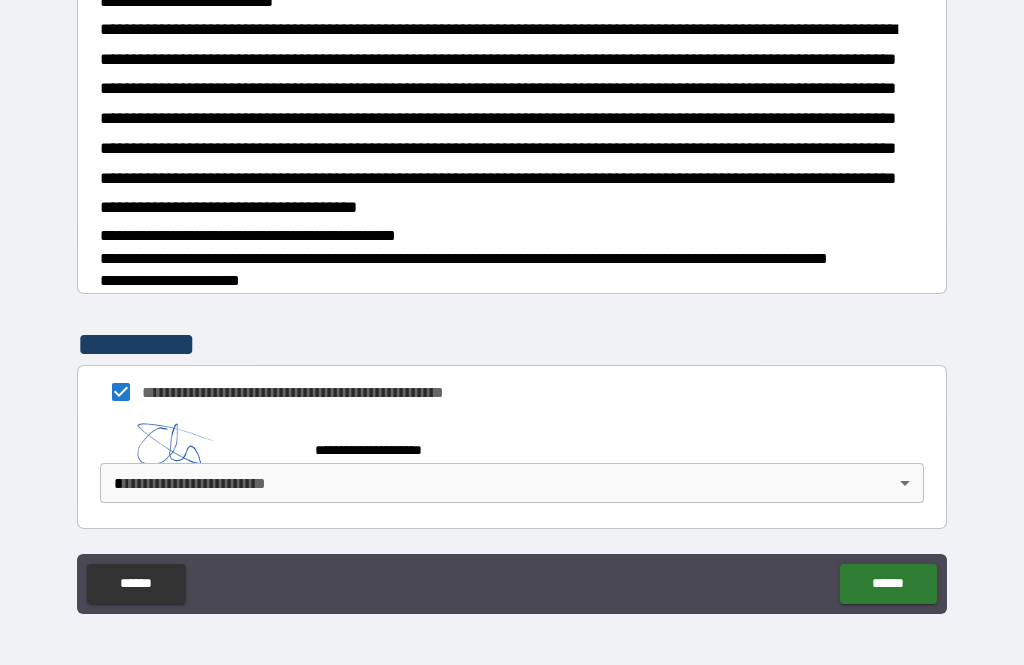 scroll, scrollTop: 1687, scrollLeft: 0, axis: vertical 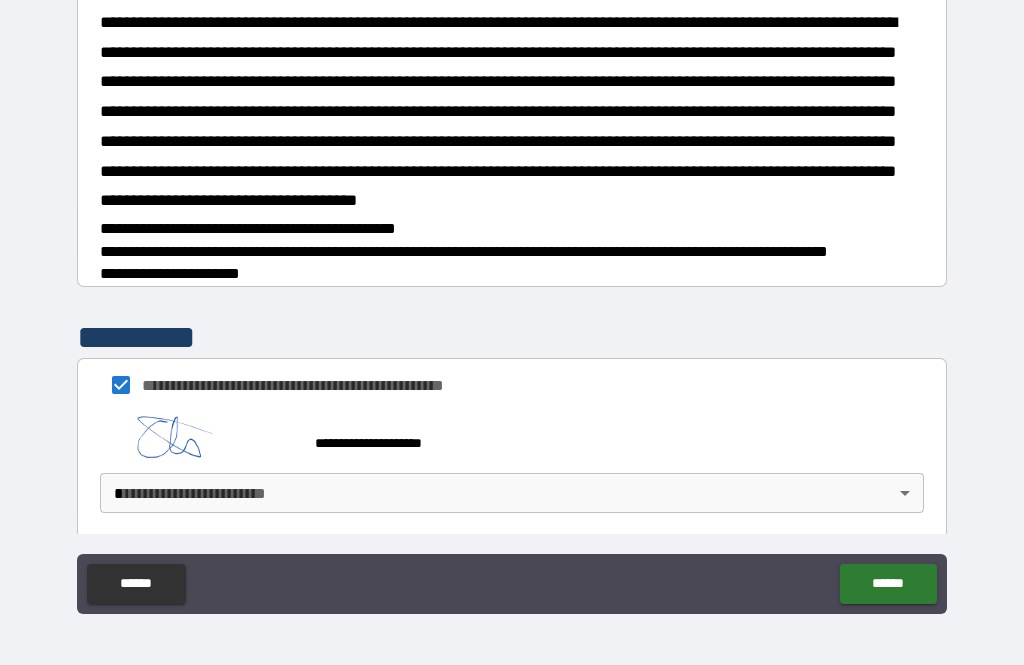 click on "**********" at bounding box center (512, 300) 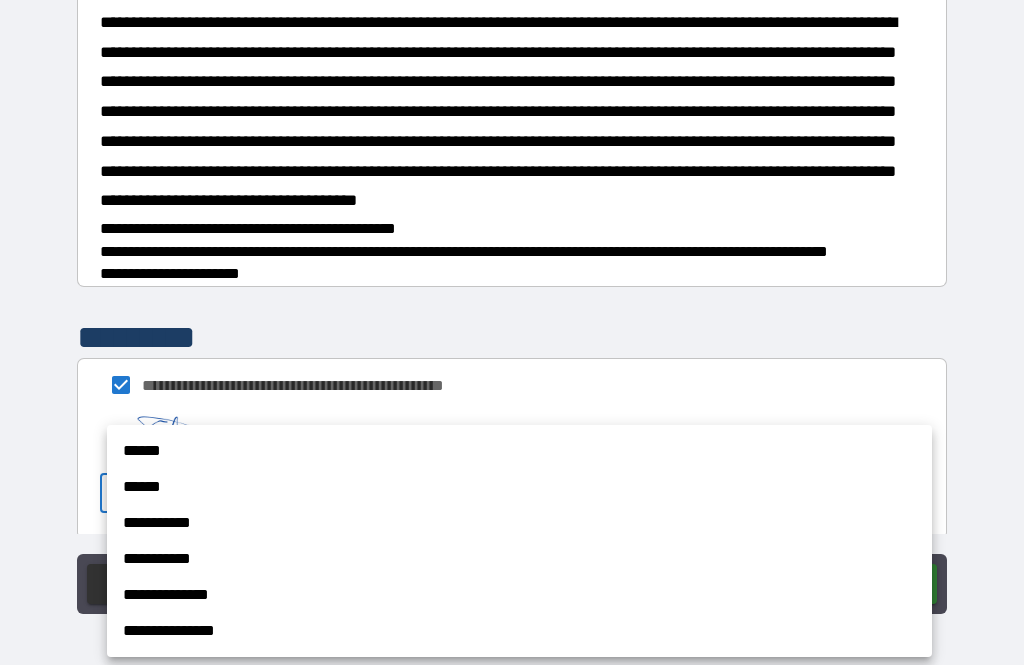 click on "******" at bounding box center [519, 487] 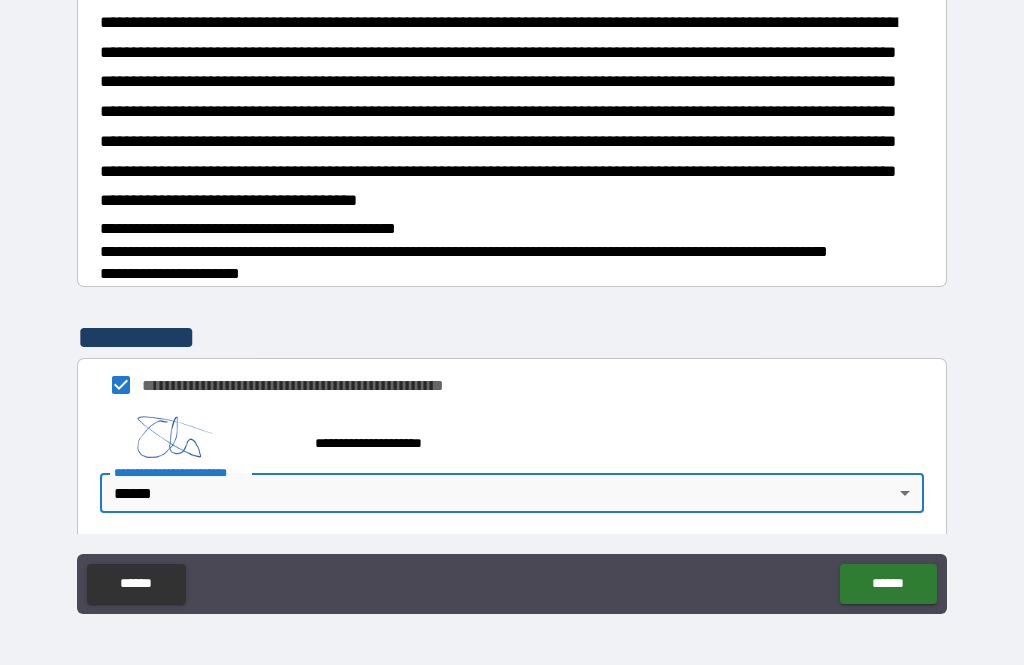 click on "******" at bounding box center (888, 584) 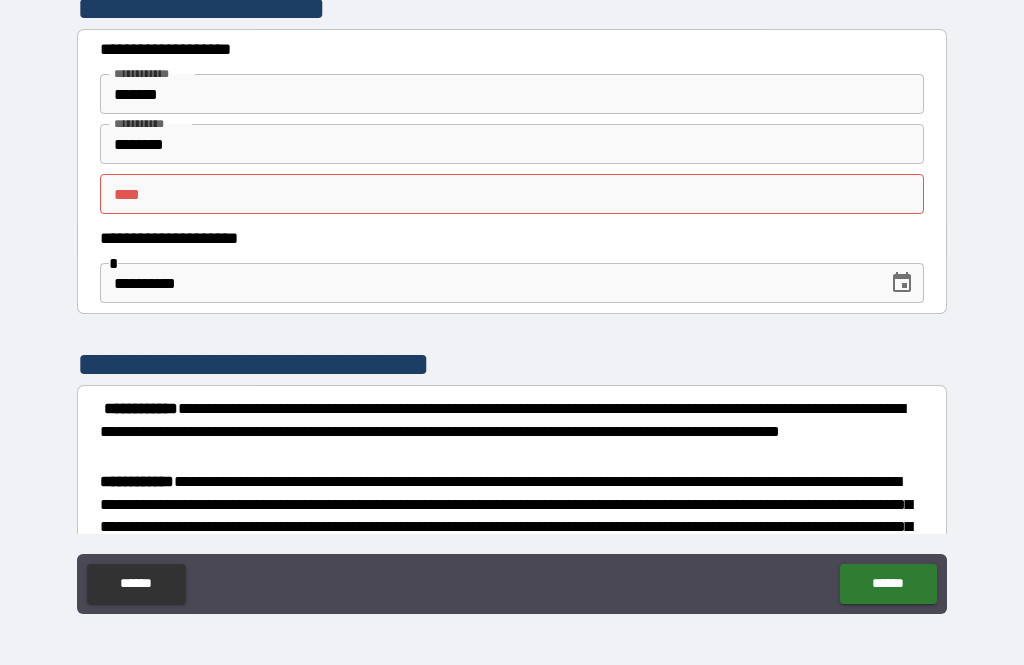 scroll, scrollTop: 0, scrollLeft: 0, axis: both 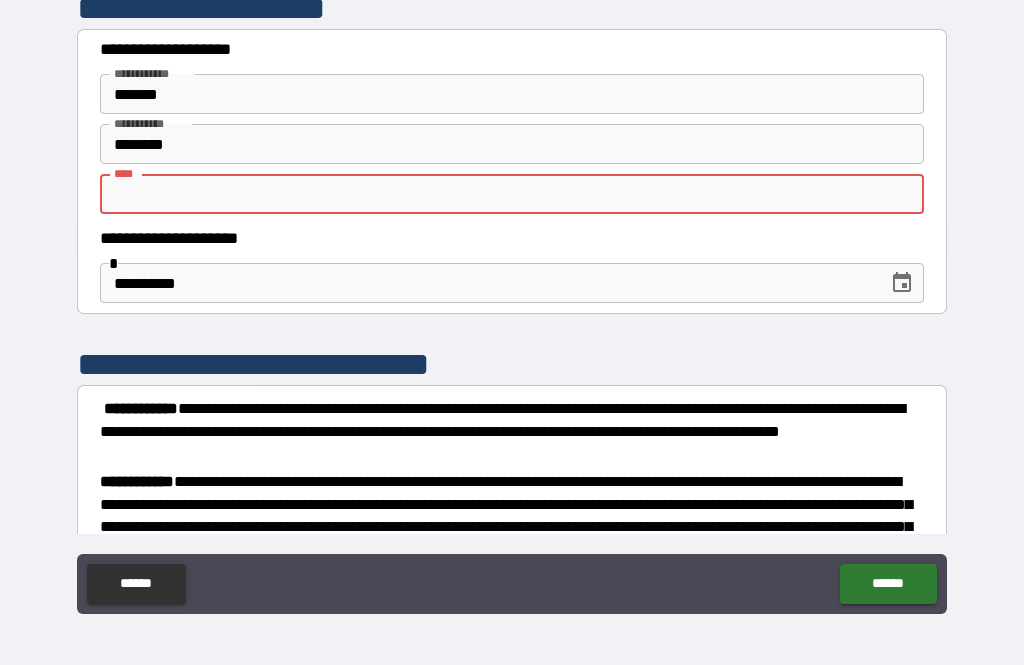 type on "*" 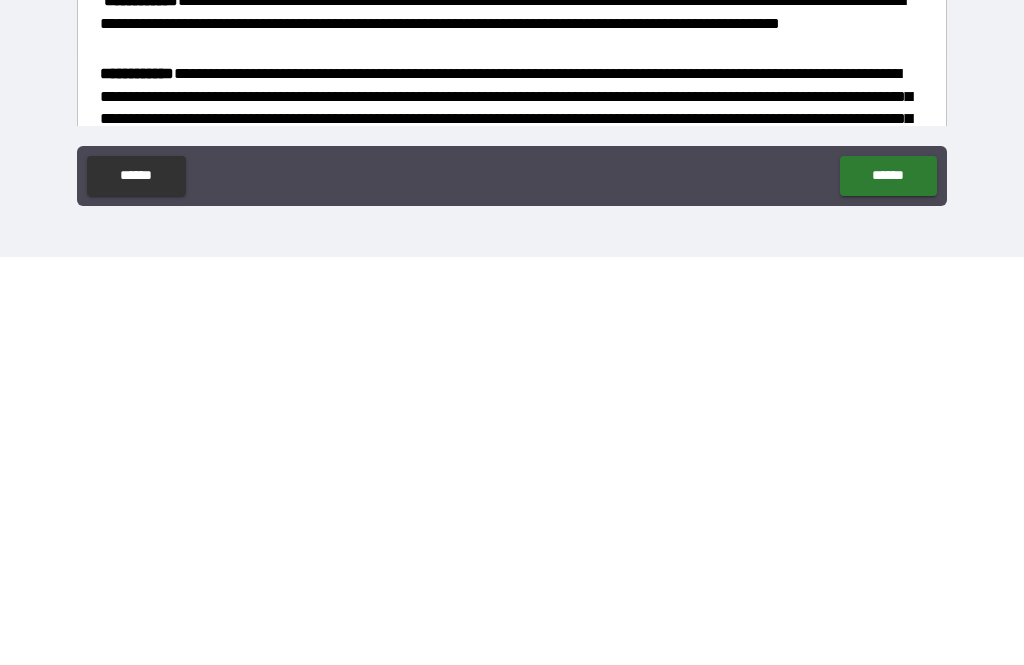 click on "******" at bounding box center (888, 584) 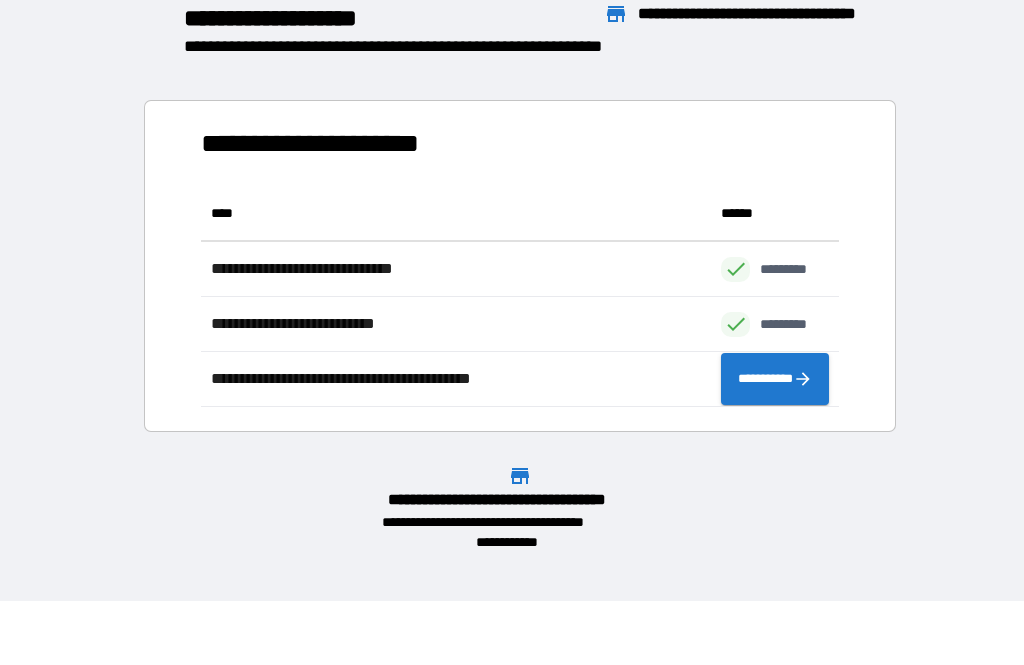 scroll, scrollTop: 221, scrollLeft: 638, axis: both 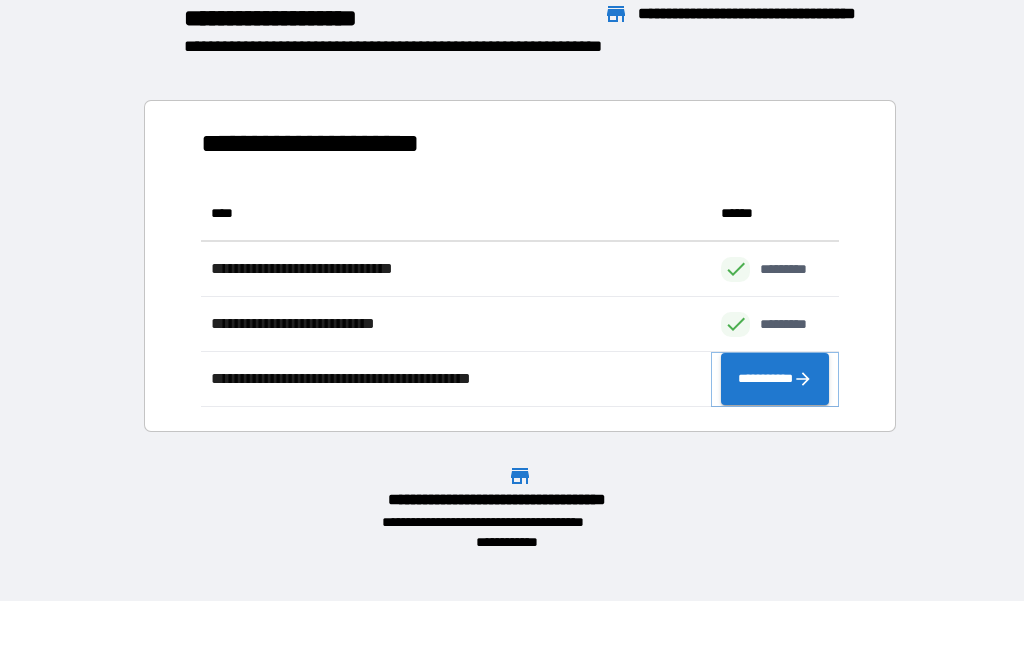click on "**********" at bounding box center (775, 379) 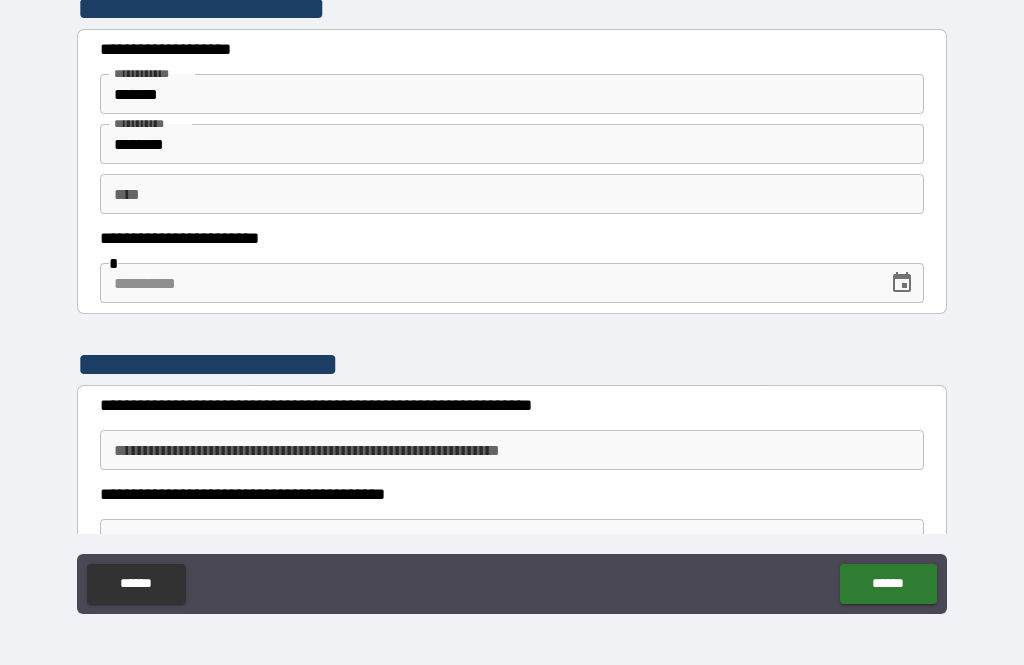 click on "**   *" at bounding box center (512, 194) 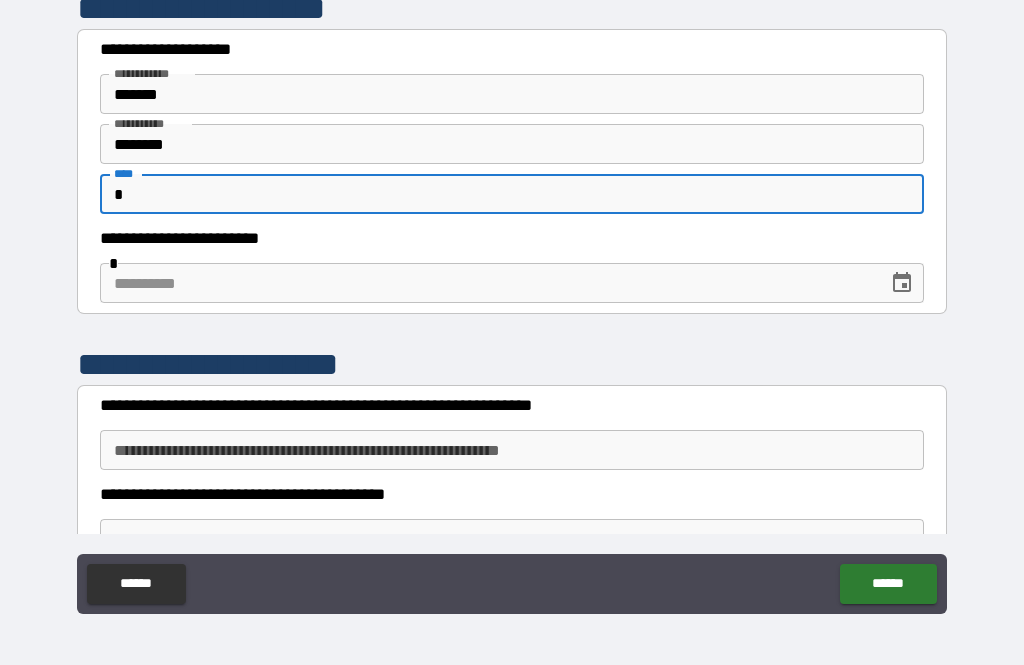 type on "*" 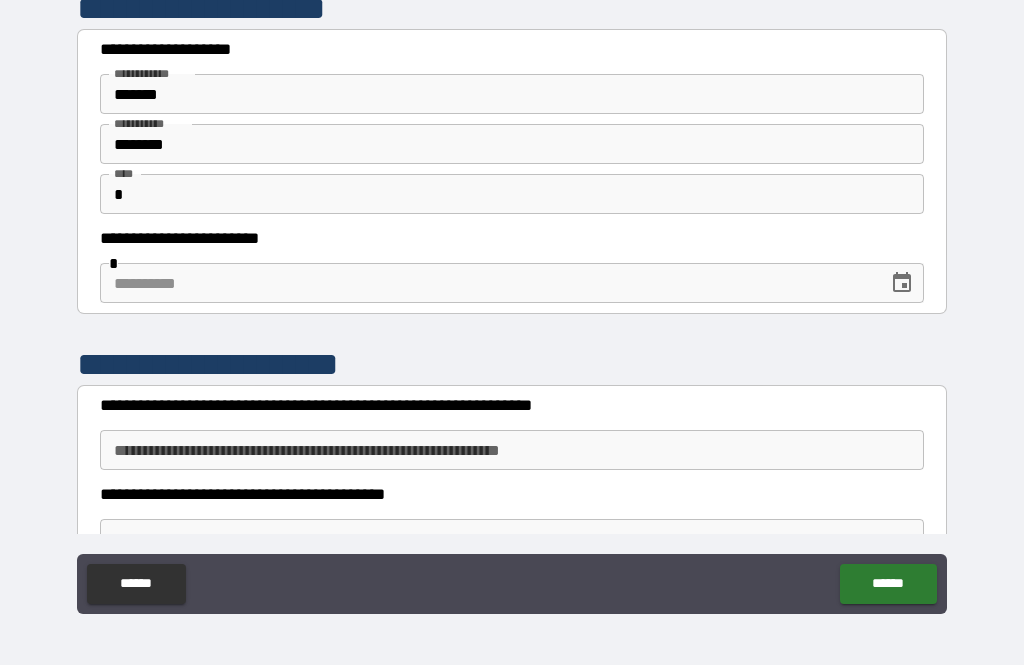 click 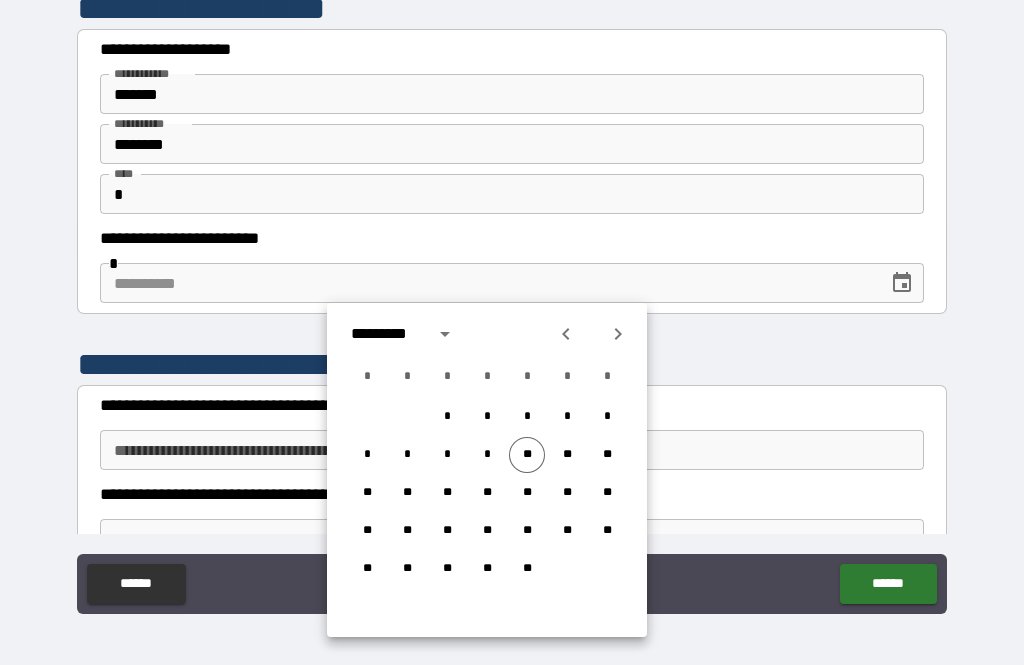 click 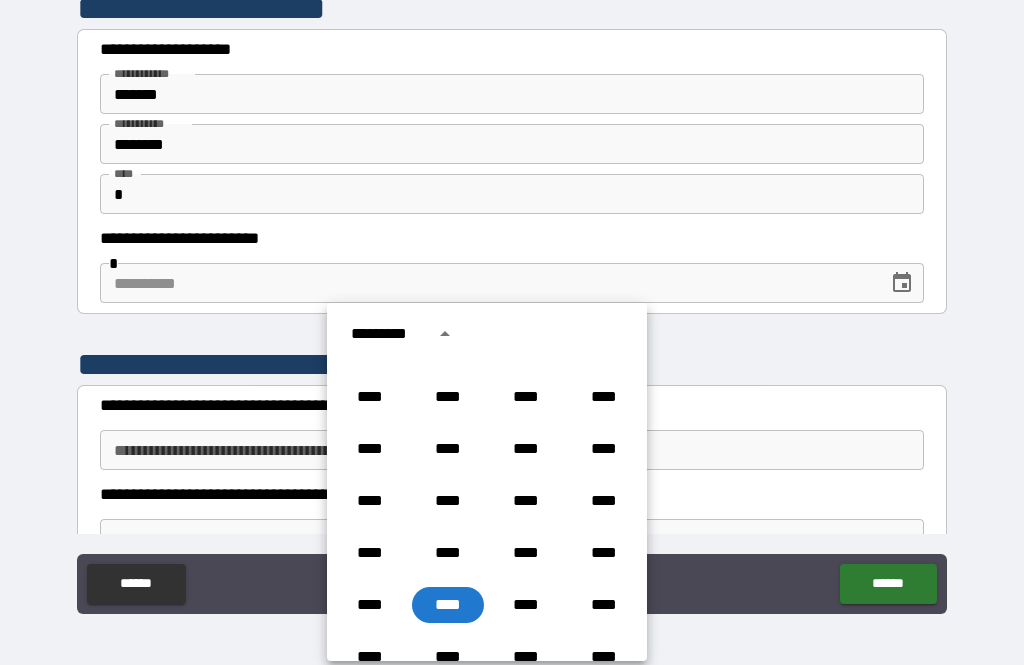 scroll, scrollTop: 1381, scrollLeft: 0, axis: vertical 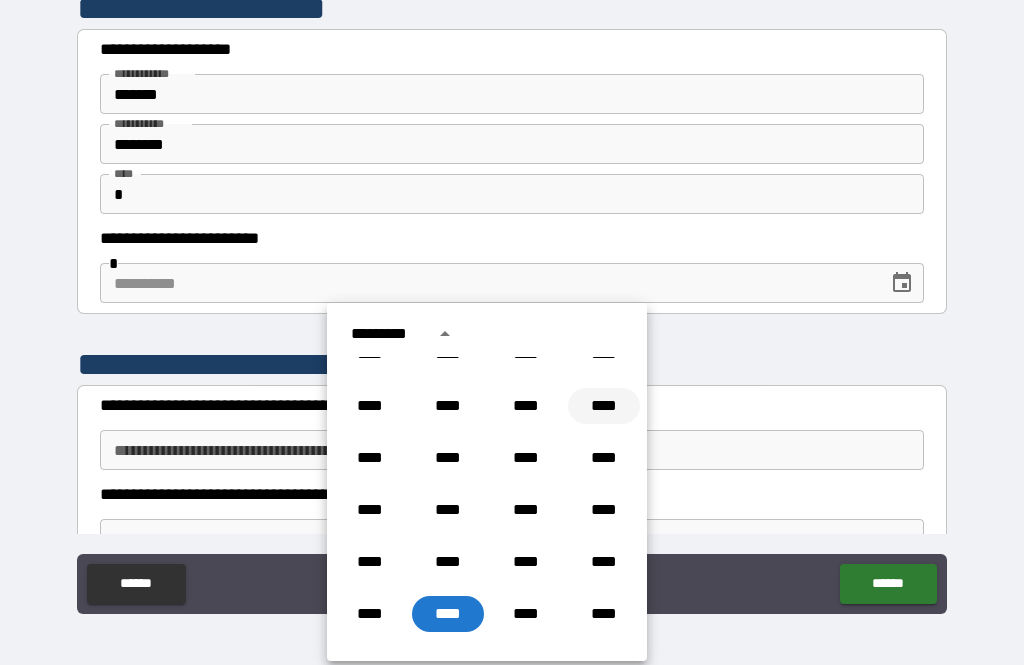 click on "****" at bounding box center (604, 406) 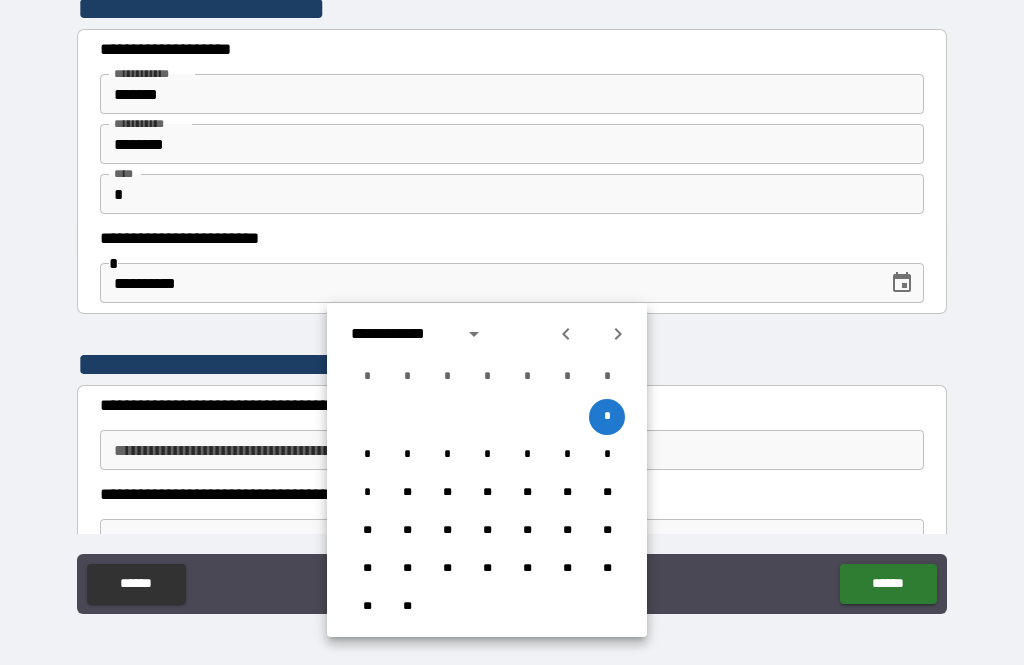 click at bounding box center (618, 334) 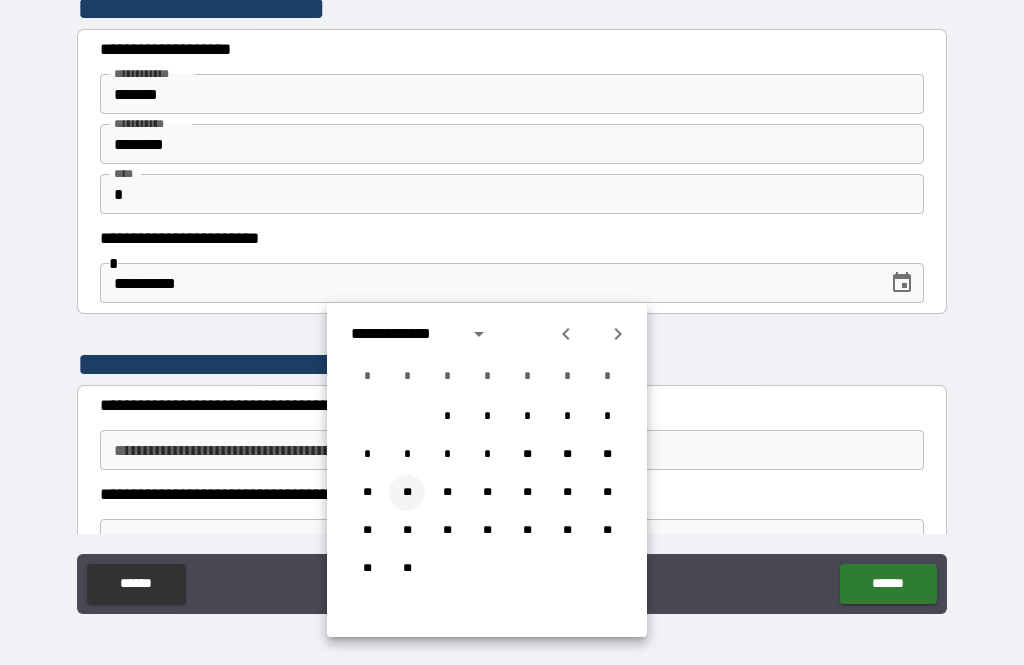 click on "**" at bounding box center [407, 493] 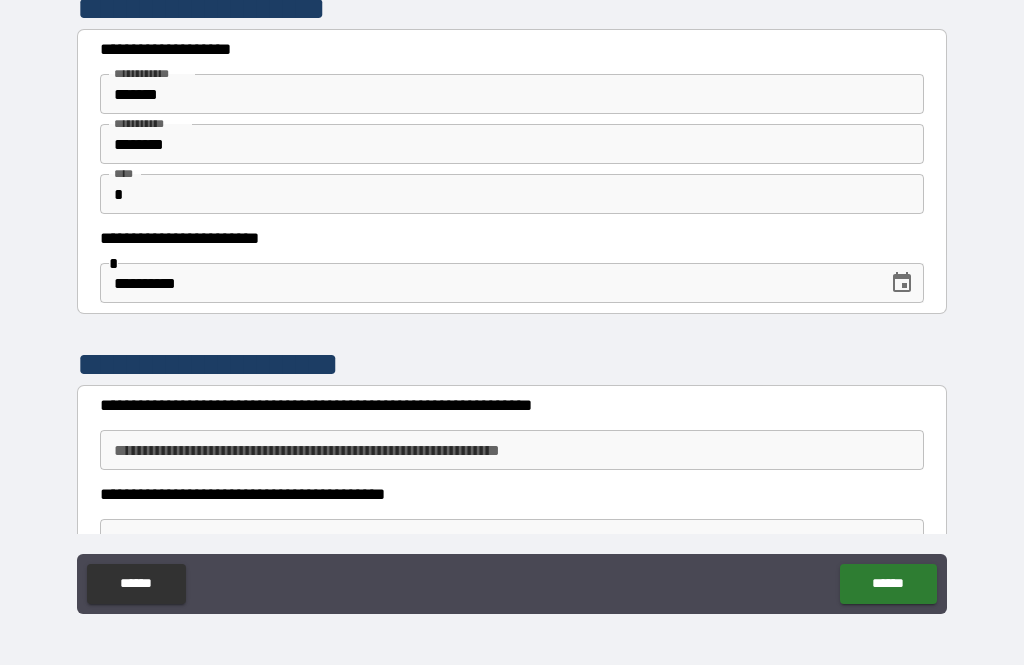 type on "**********" 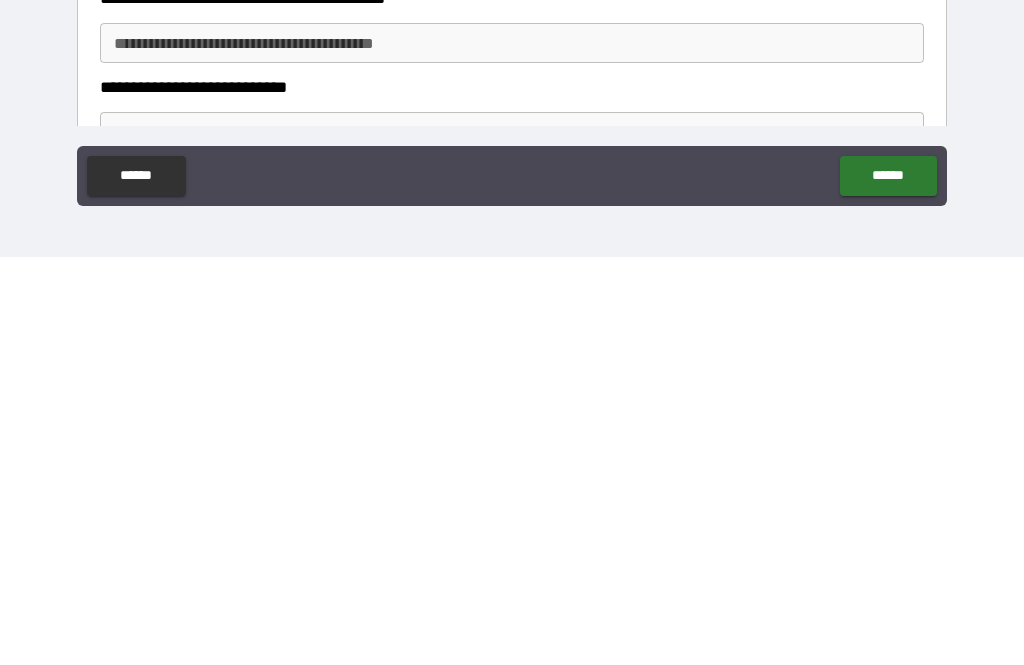 scroll, scrollTop: 94, scrollLeft: 0, axis: vertical 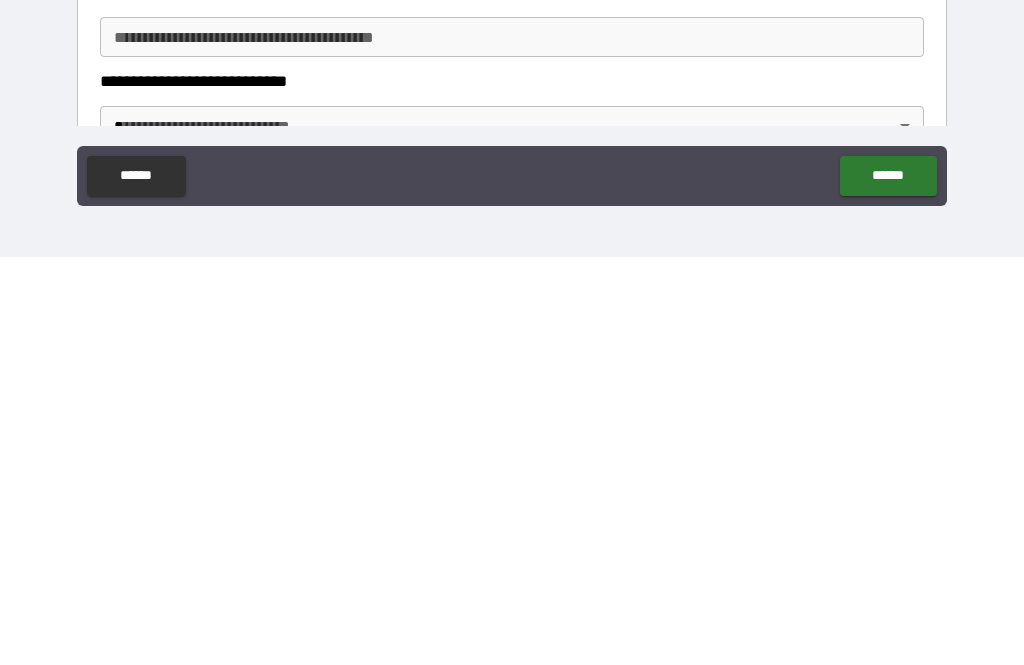 type on "**********" 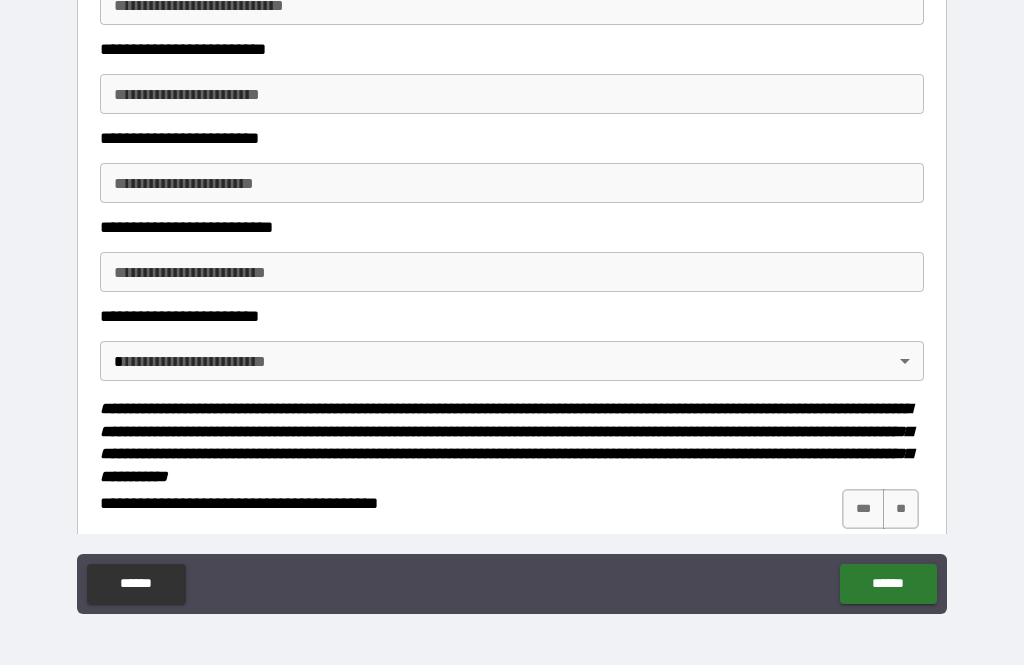 scroll, scrollTop: 889, scrollLeft: 0, axis: vertical 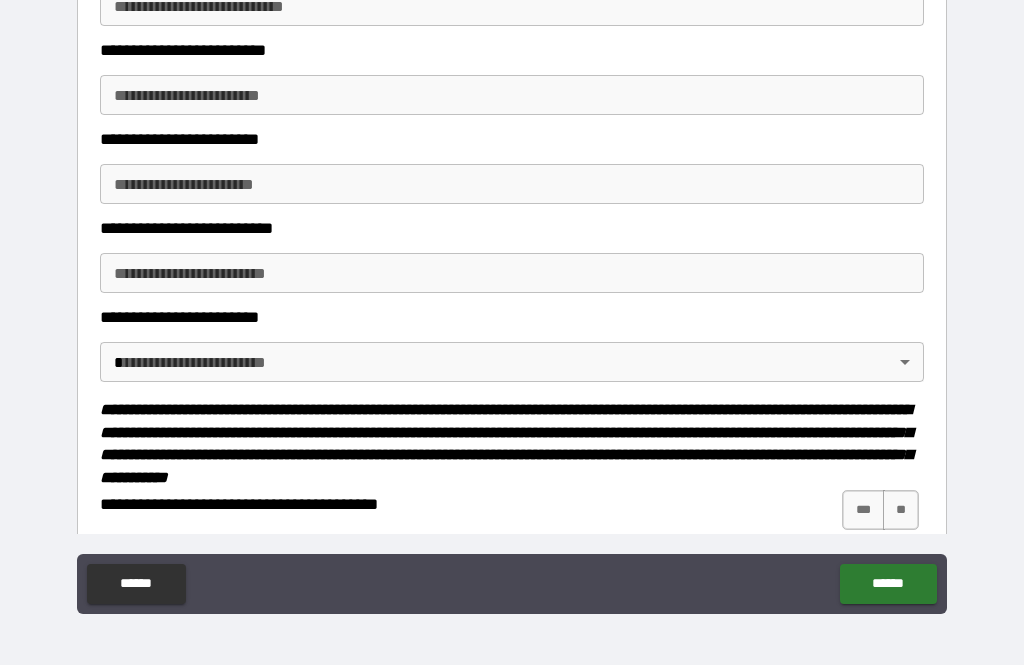 click on "**********" at bounding box center (512, 300) 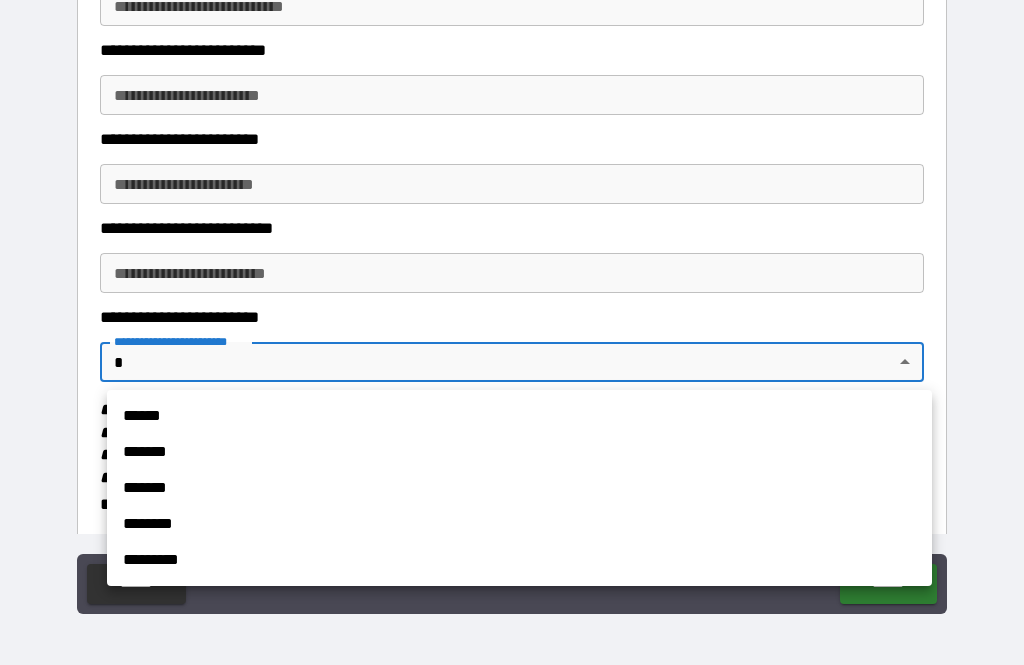 click on "********" at bounding box center [519, 524] 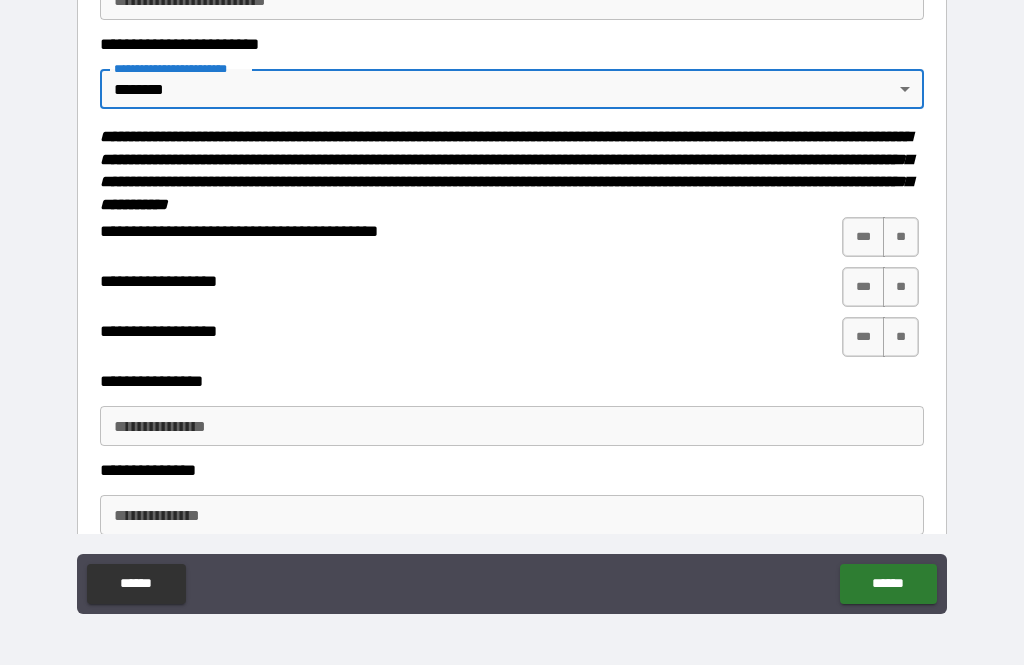 scroll, scrollTop: 1163, scrollLeft: 0, axis: vertical 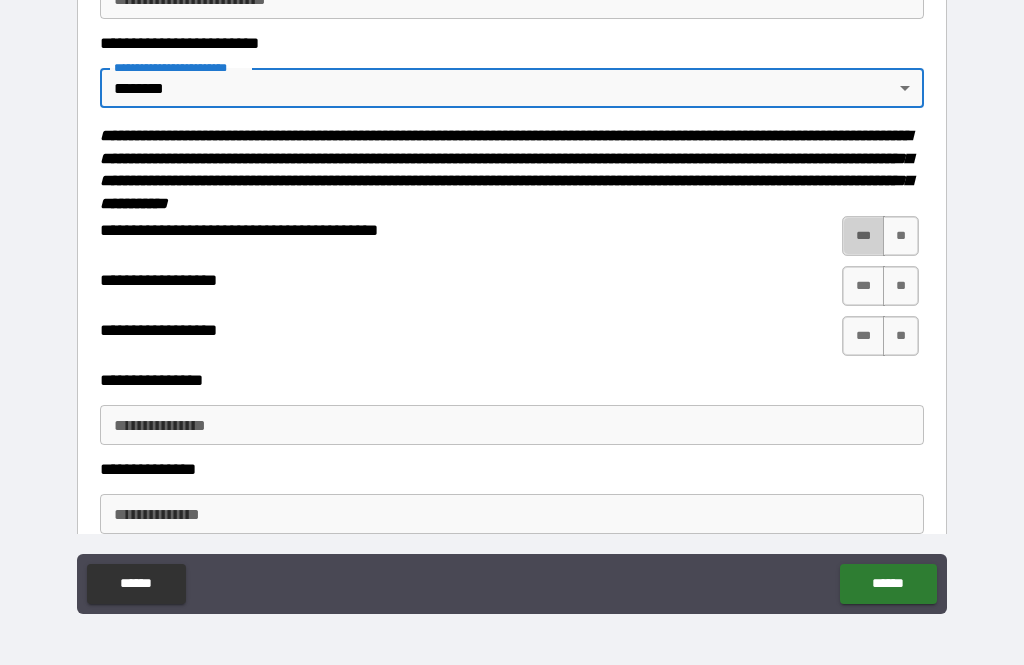 click on "***" at bounding box center (863, 236) 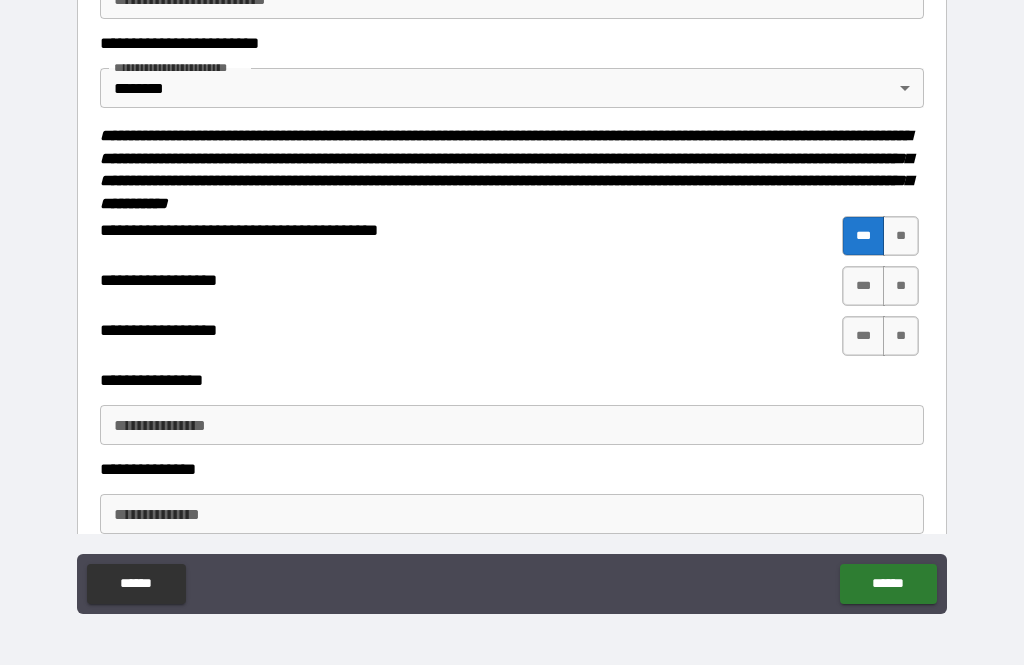 click on "**" at bounding box center [901, 286] 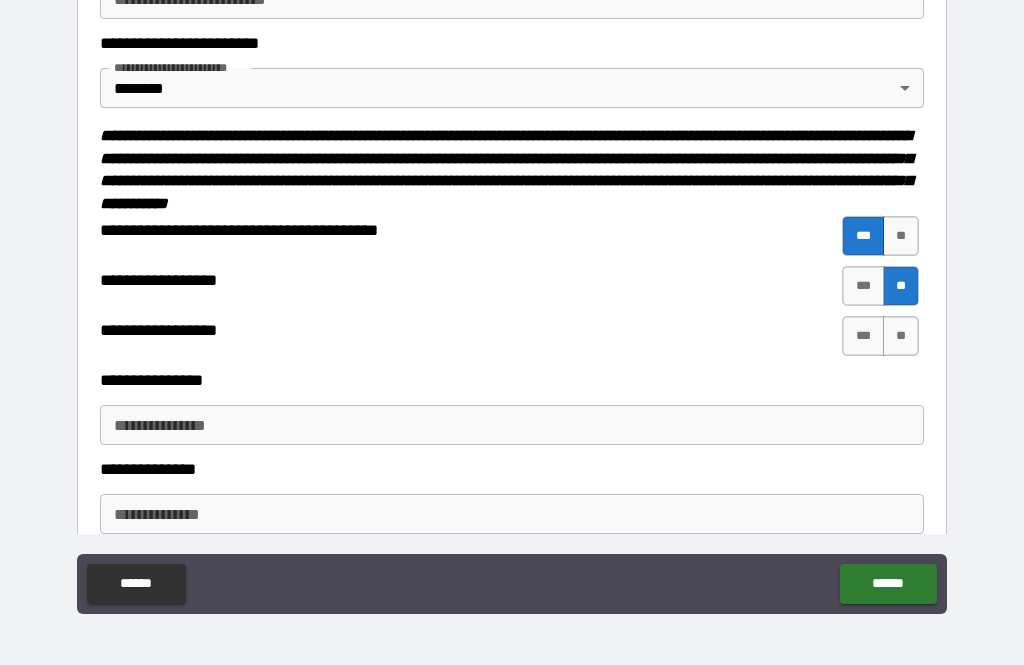 click on "**" at bounding box center [901, 336] 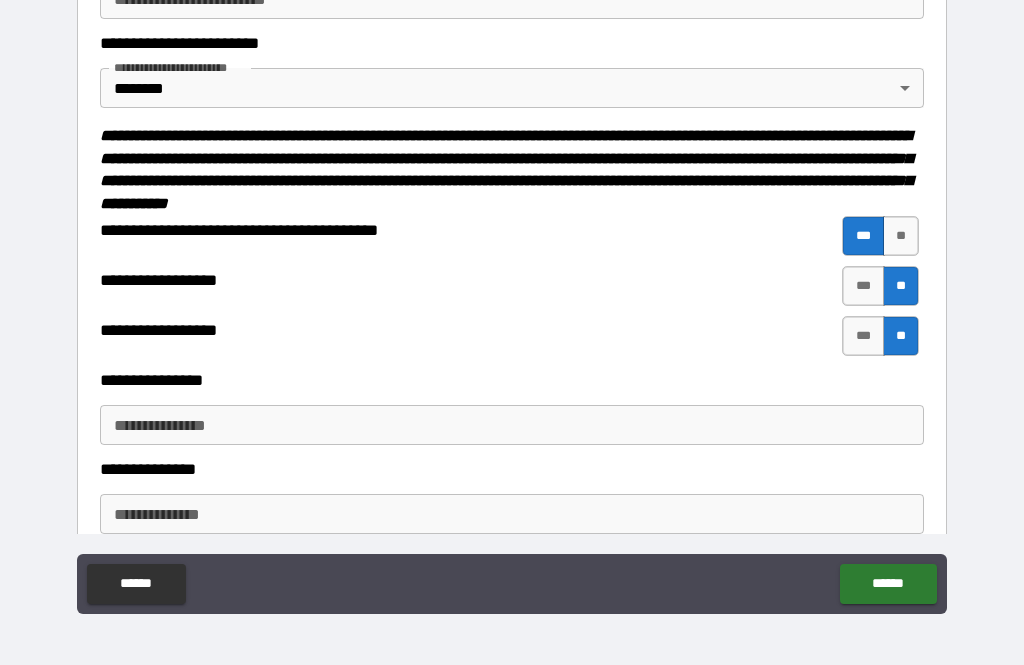 click on "**********" at bounding box center [512, 425] 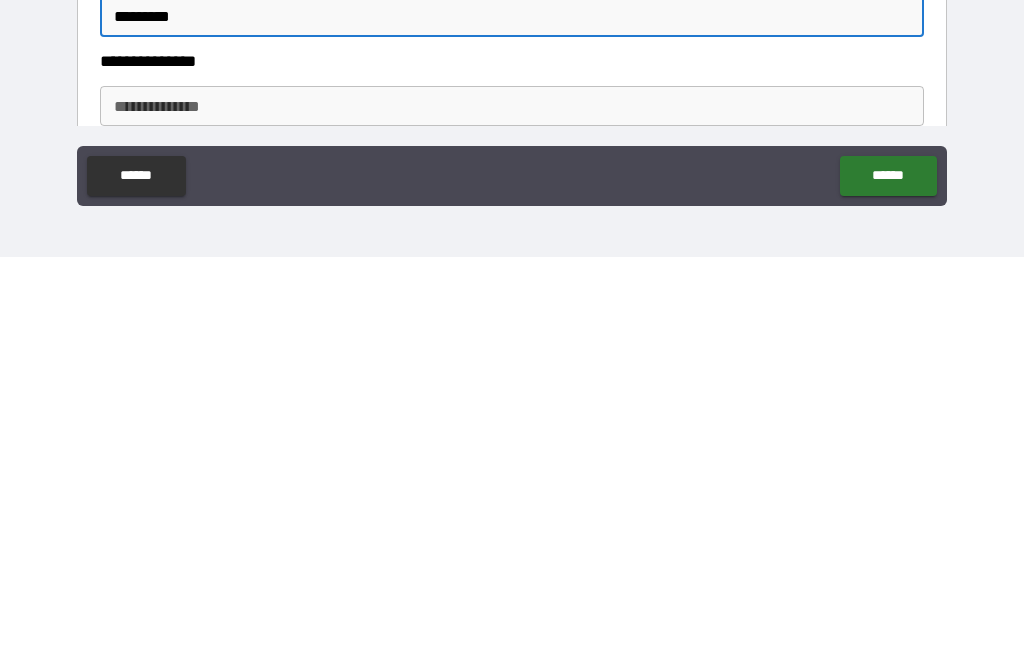 type on "*********" 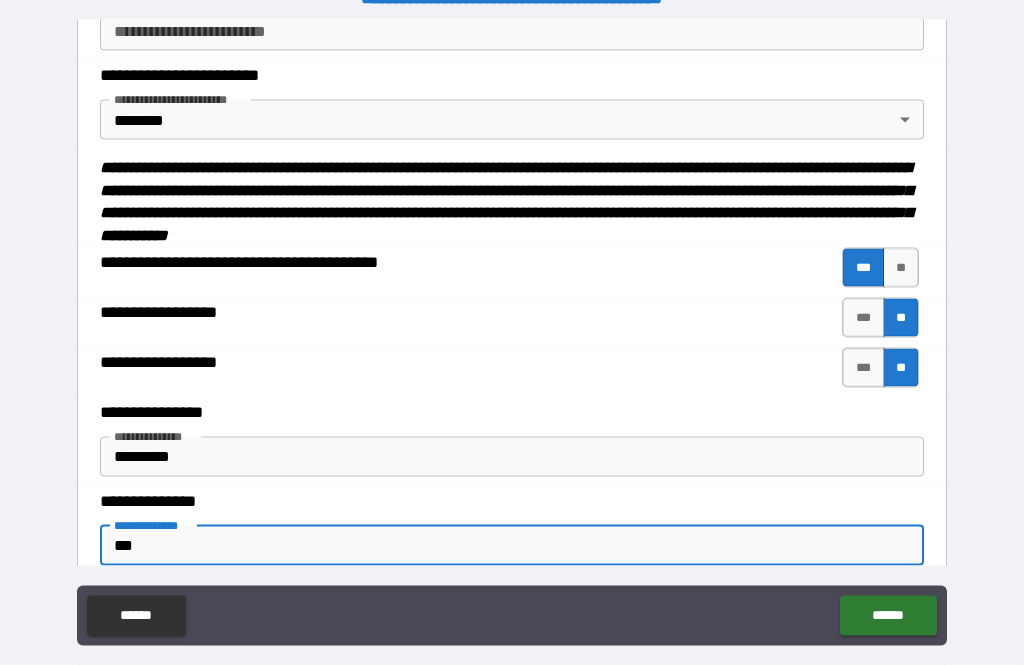 scroll, scrollTop: 0, scrollLeft: 0, axis: both 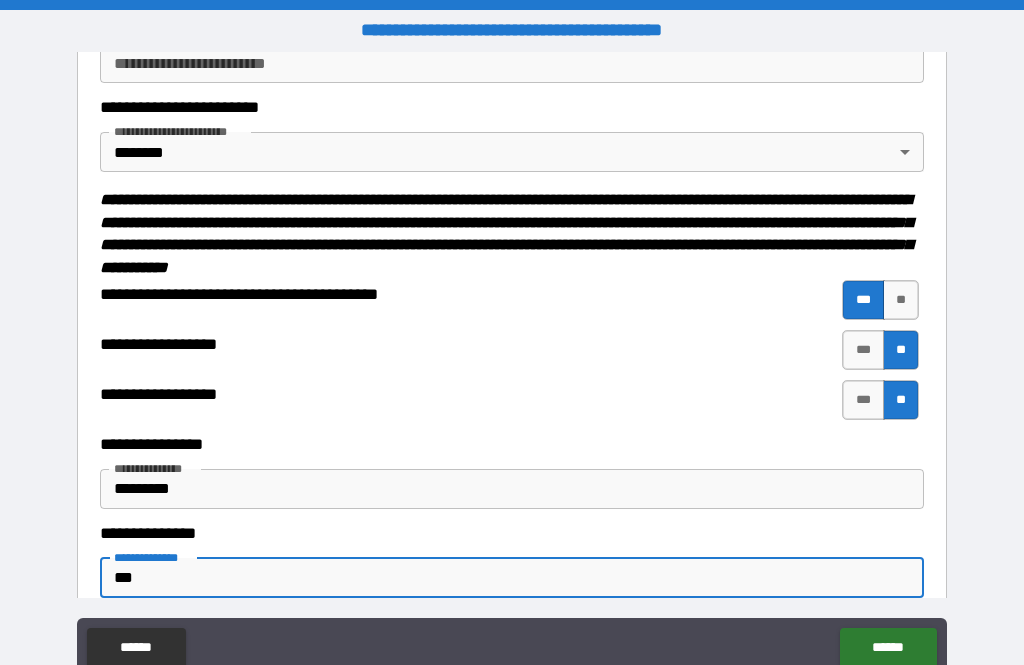 type on "***" 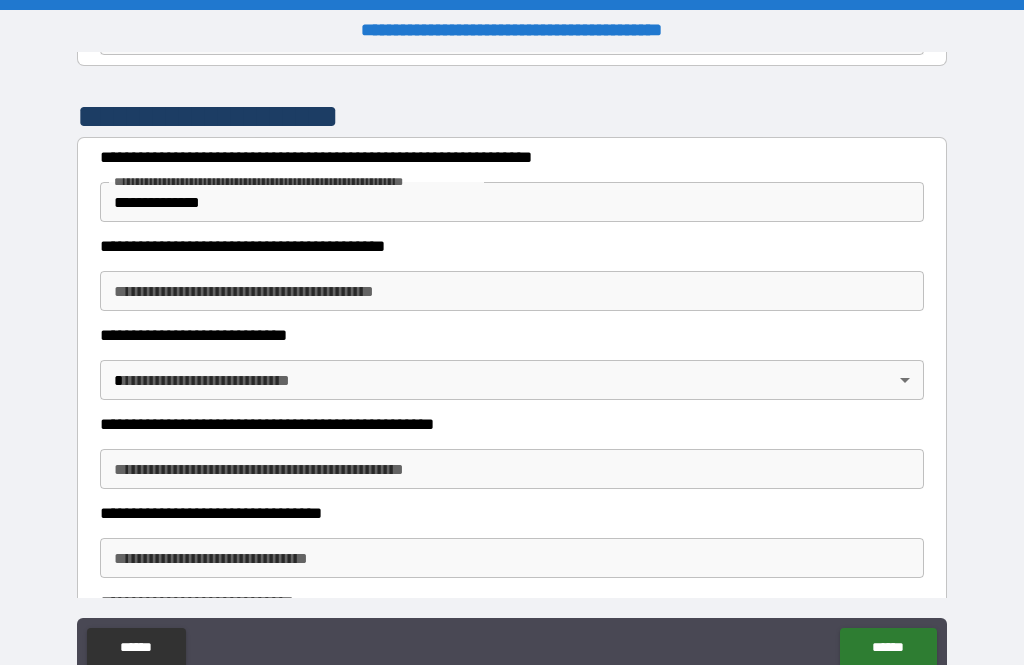 scroll, scrollTop: 313, scrollLeft: 0, axis: vertical 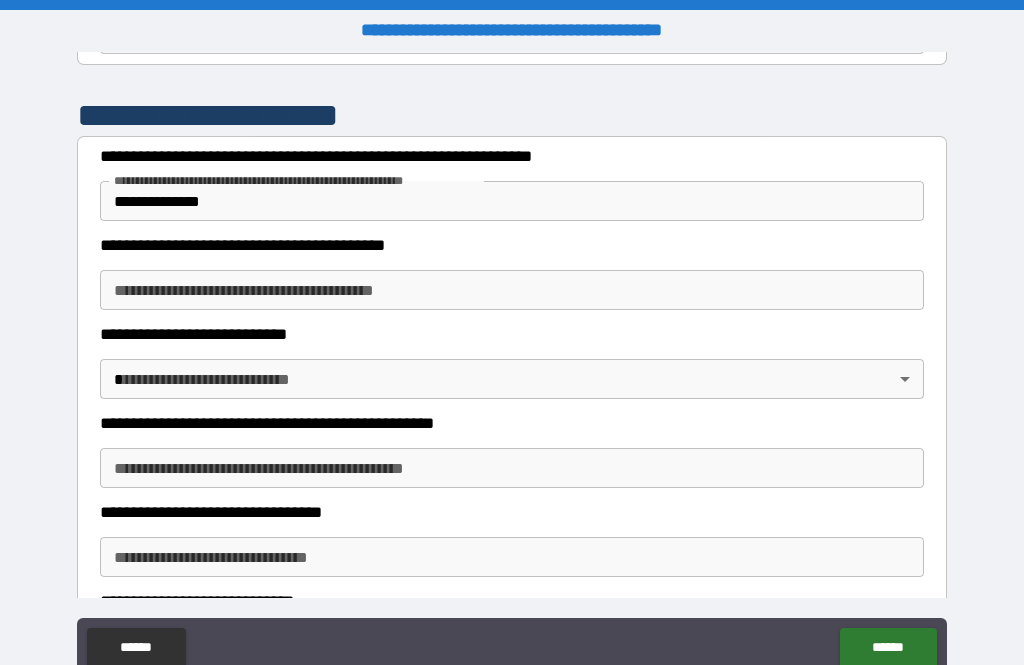 click on "**********" at bounding box center (512, 290) 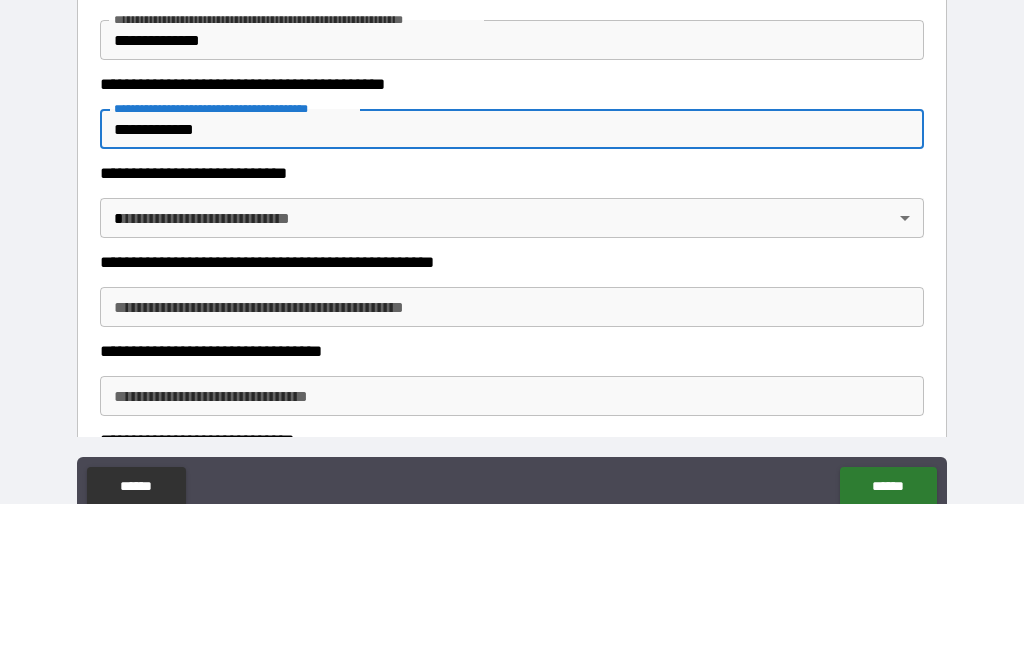 type on "**********" 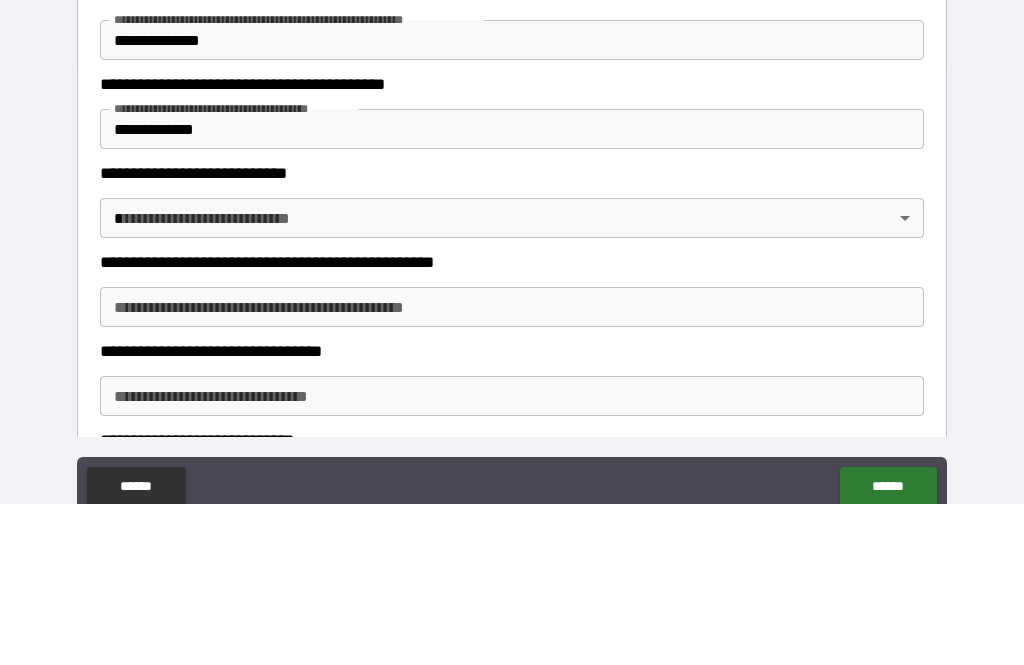 scroll, scrollTop: 64, scrollLeft: 0, axis: vertical 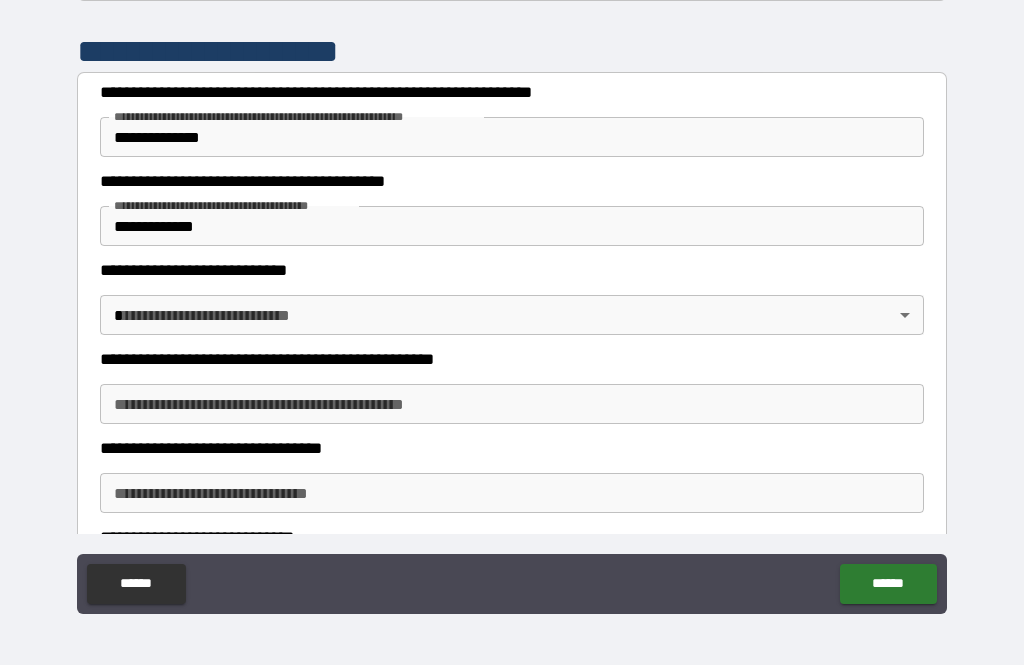 click on "**********" at bounding box center [512, 300] 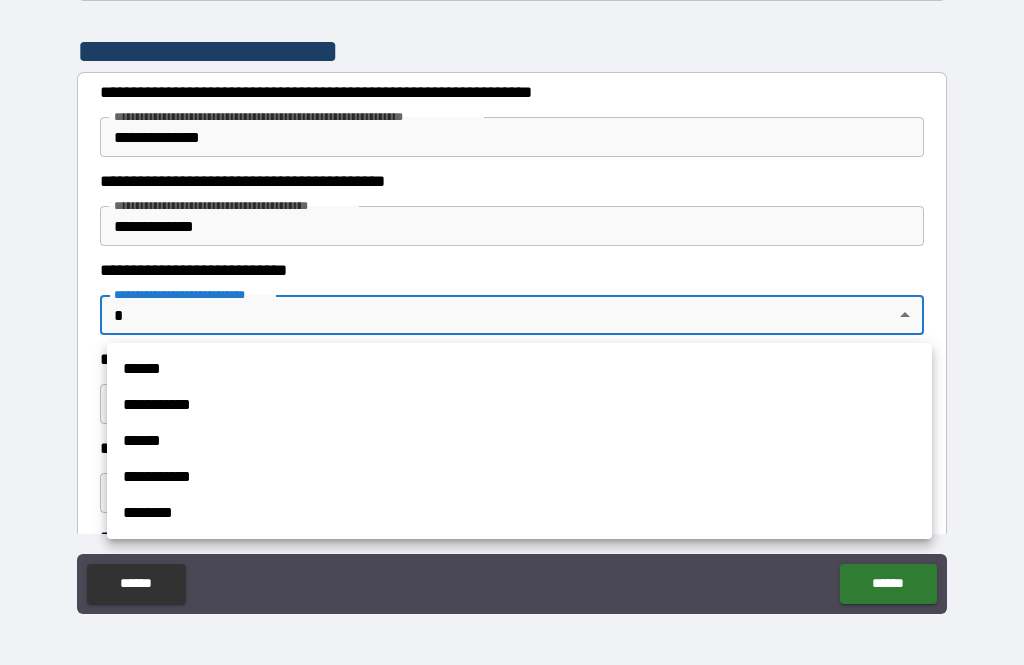 click on "******" at bounding box center [519, 369] 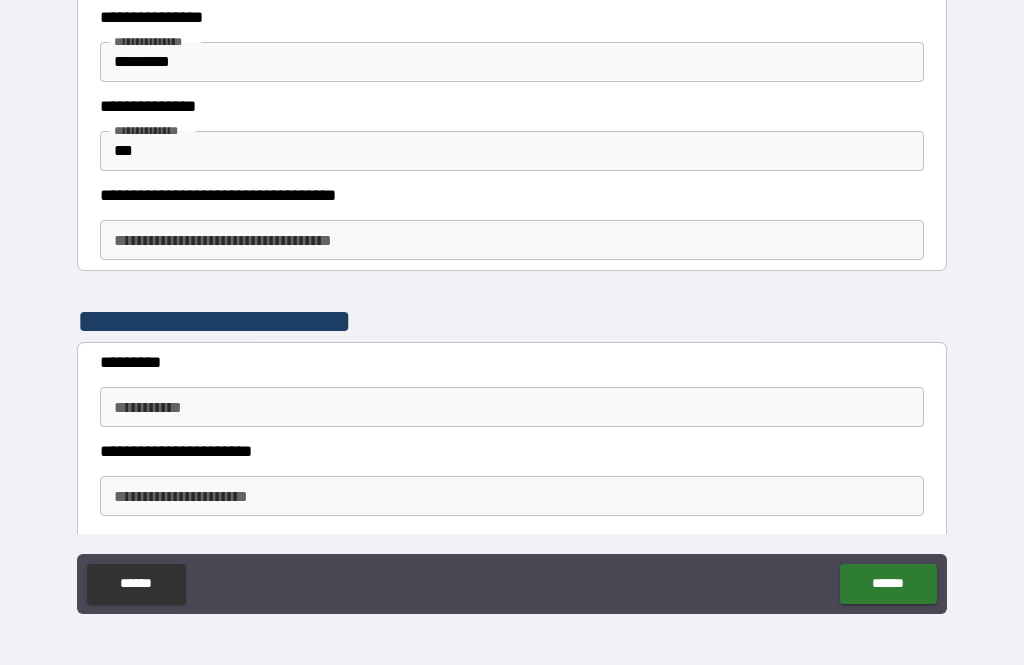 scroll, scrollTop: 1527, scrollLeft: 0, axis: vertical 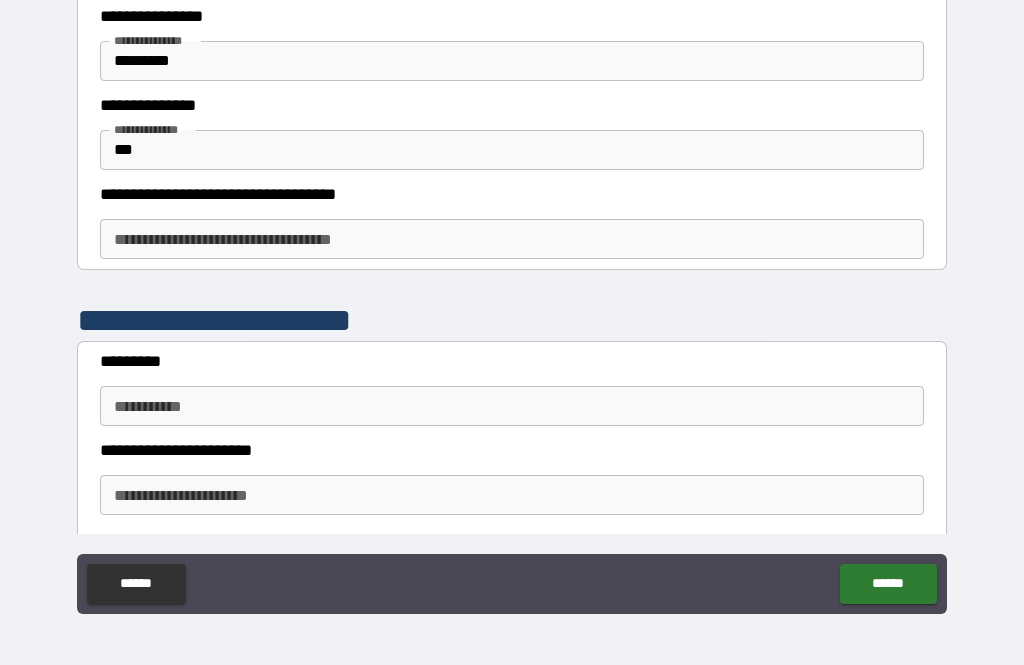click on "**********" at bounding box center (512, 239) 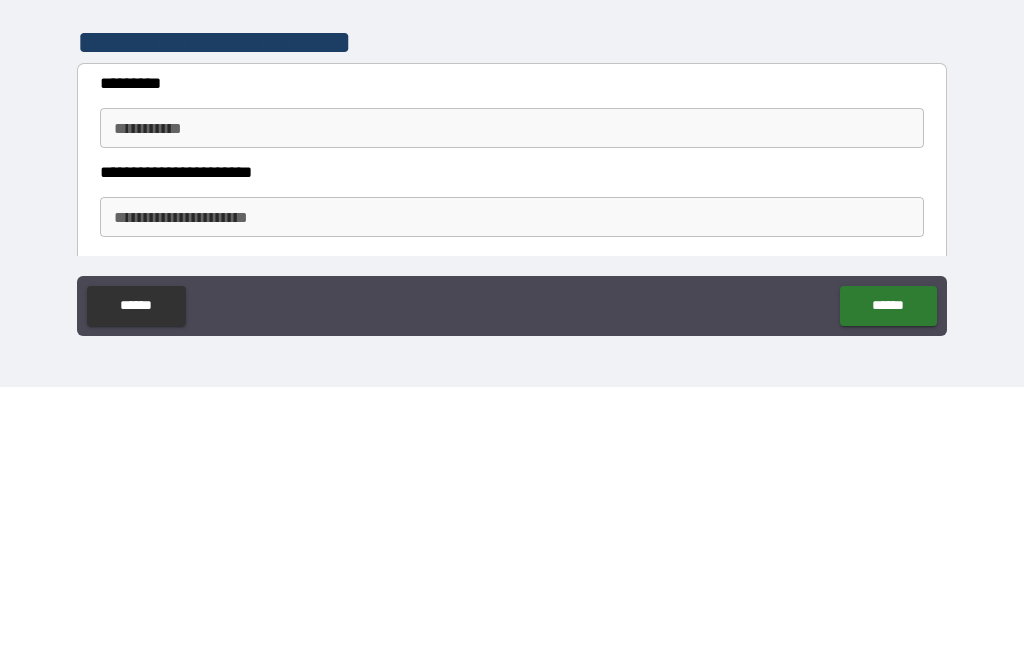 type on "**********" 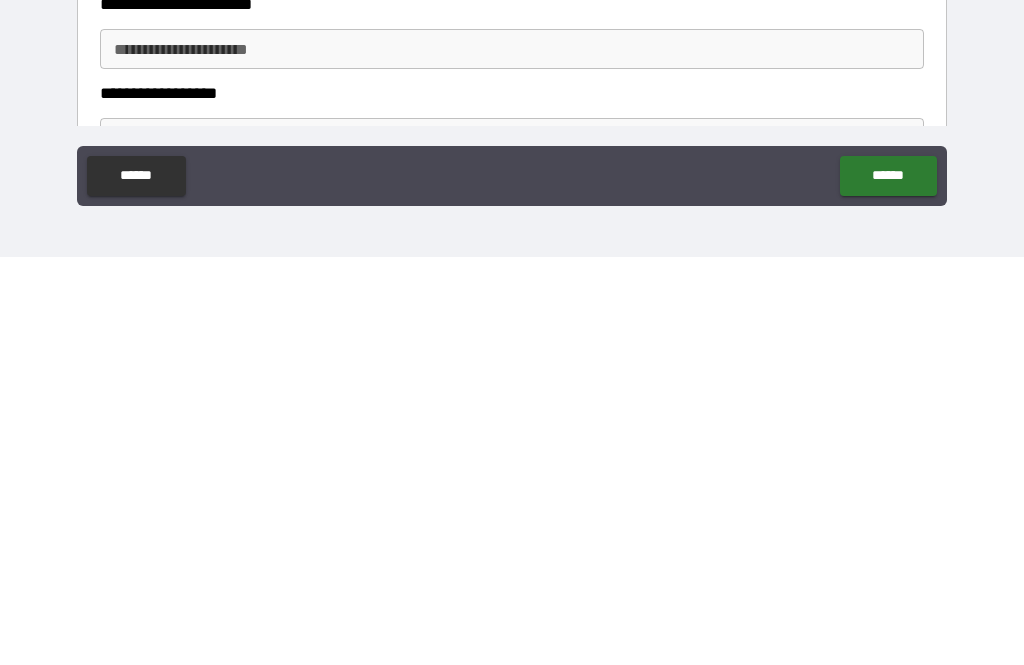 scroll, scrollTop: 1578, scrollLeft: 0, axis: vertical 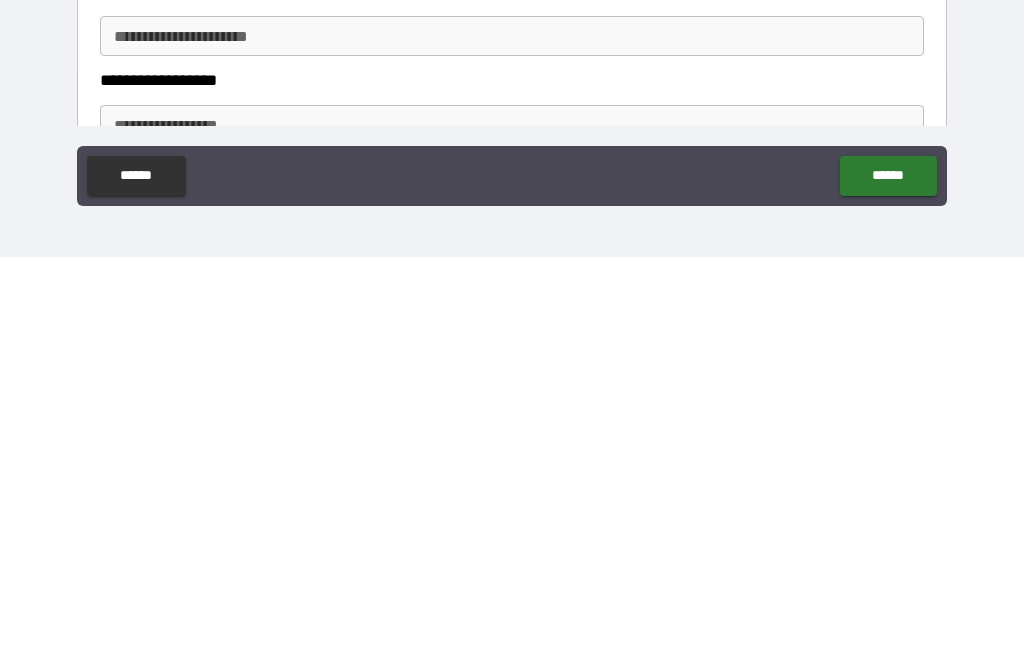 type on "**********" 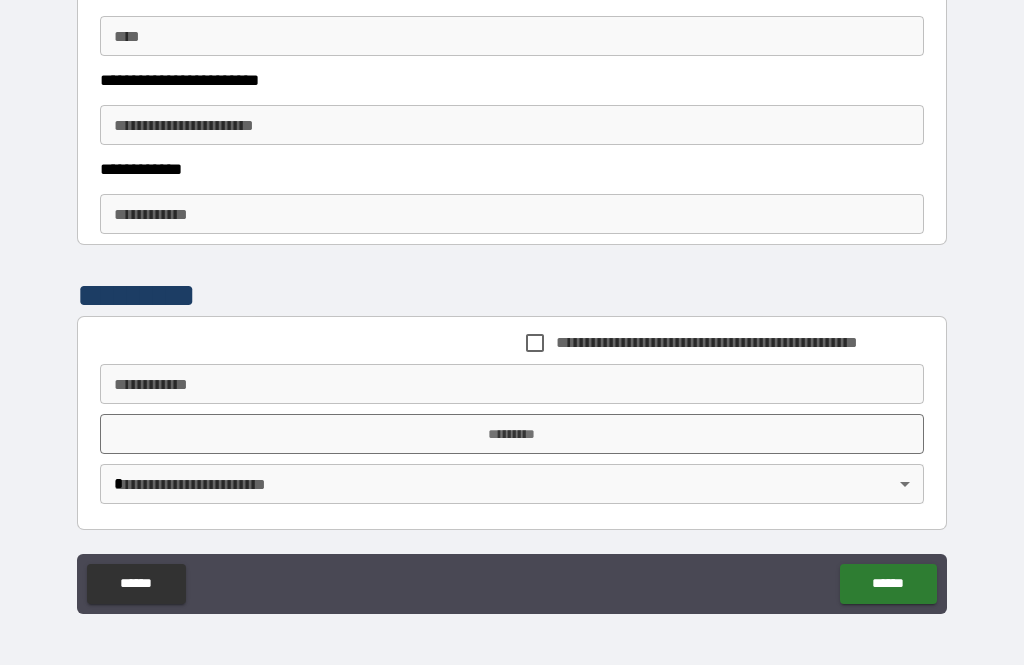 scroll, scrollTop: 2698, scrollLeft: 0, axis: vertical 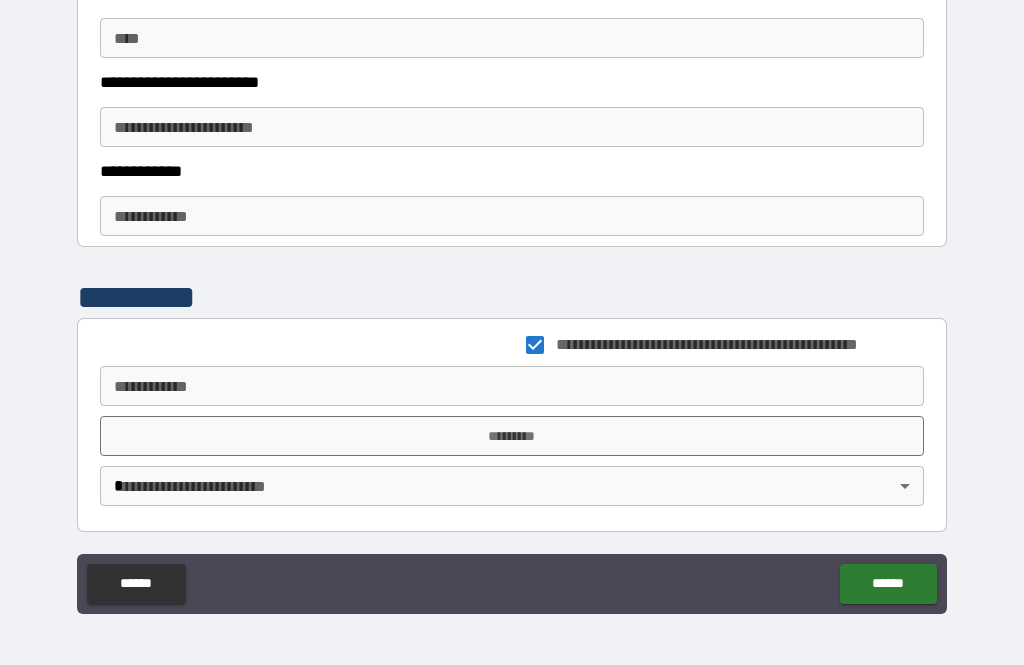 click on "**********" at bounding box center [512, 386] 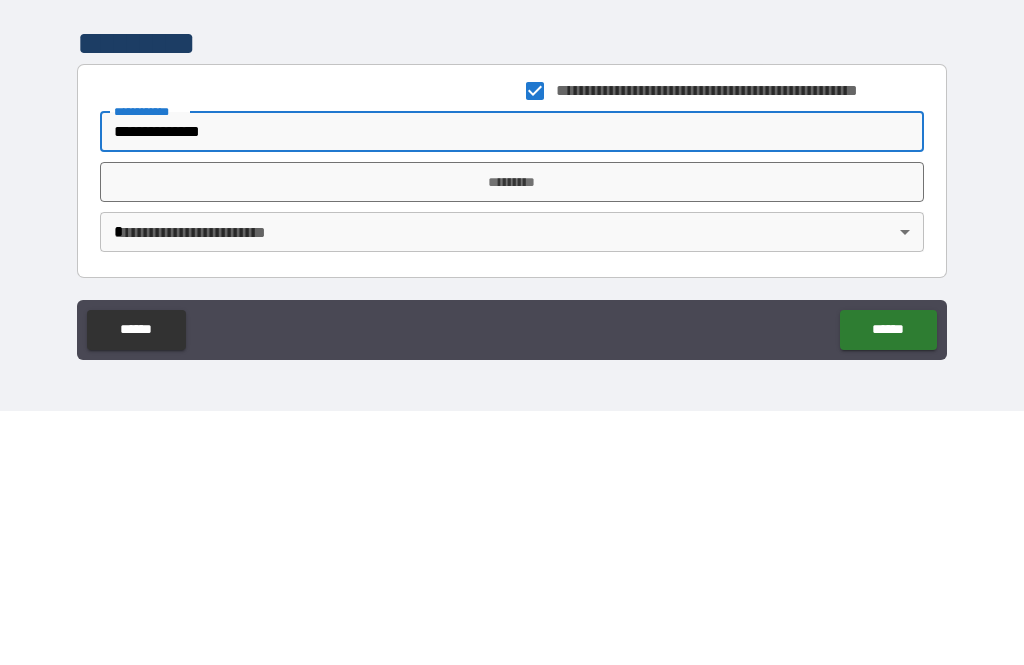 type on "**********" 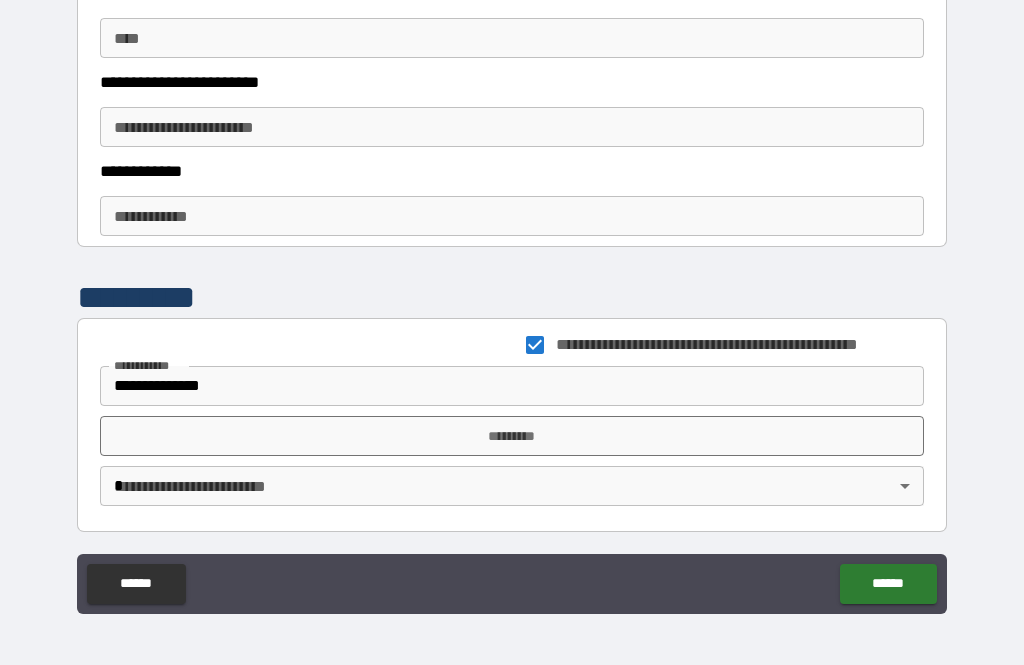 click on "**********" at bounding box center [512, 300] 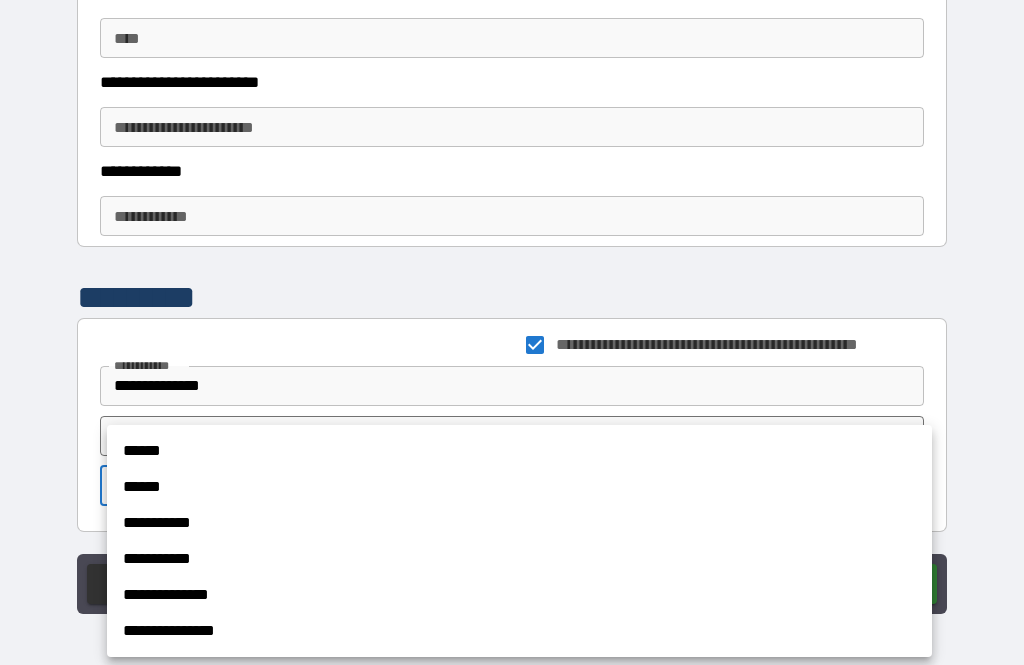 click on "******" at bounding box center (519, 487) 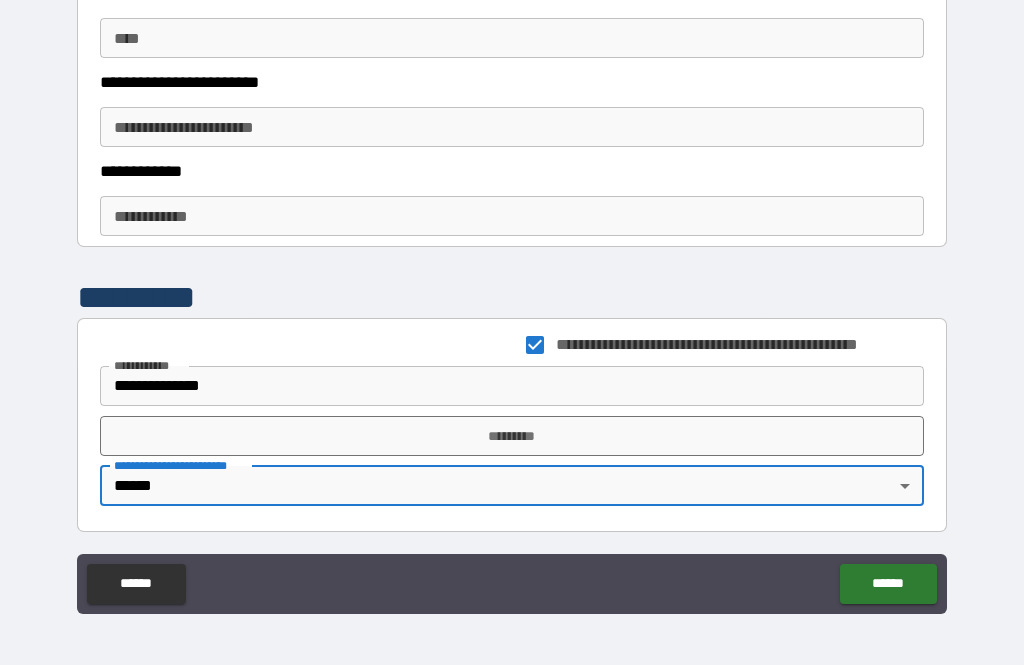 click on "*********" at bounding box center [512, 436] 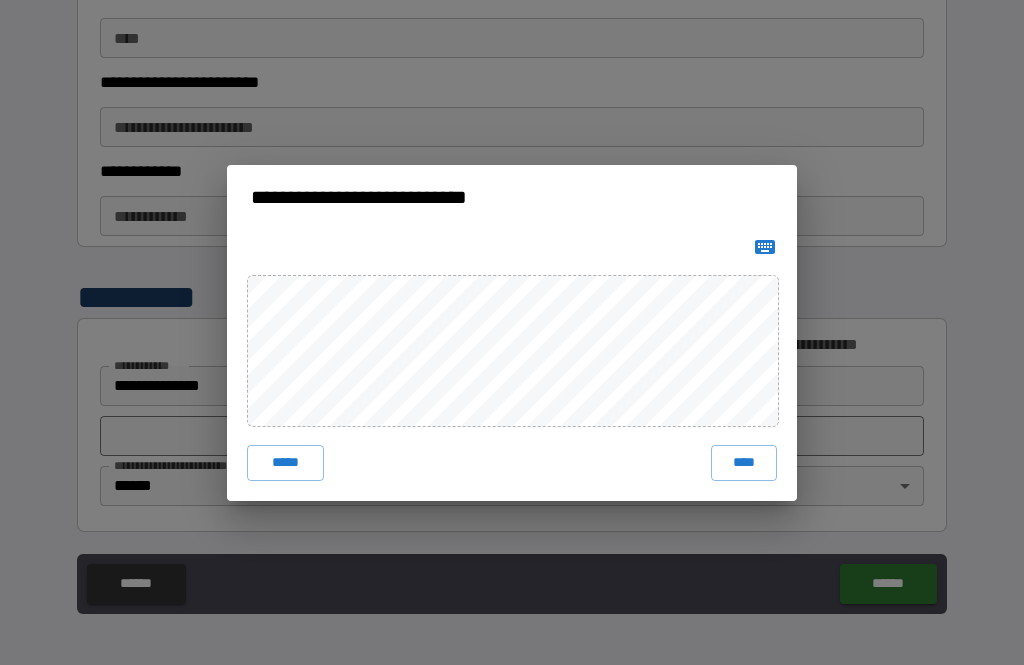 click on "****" at bounding box center (744, 463) 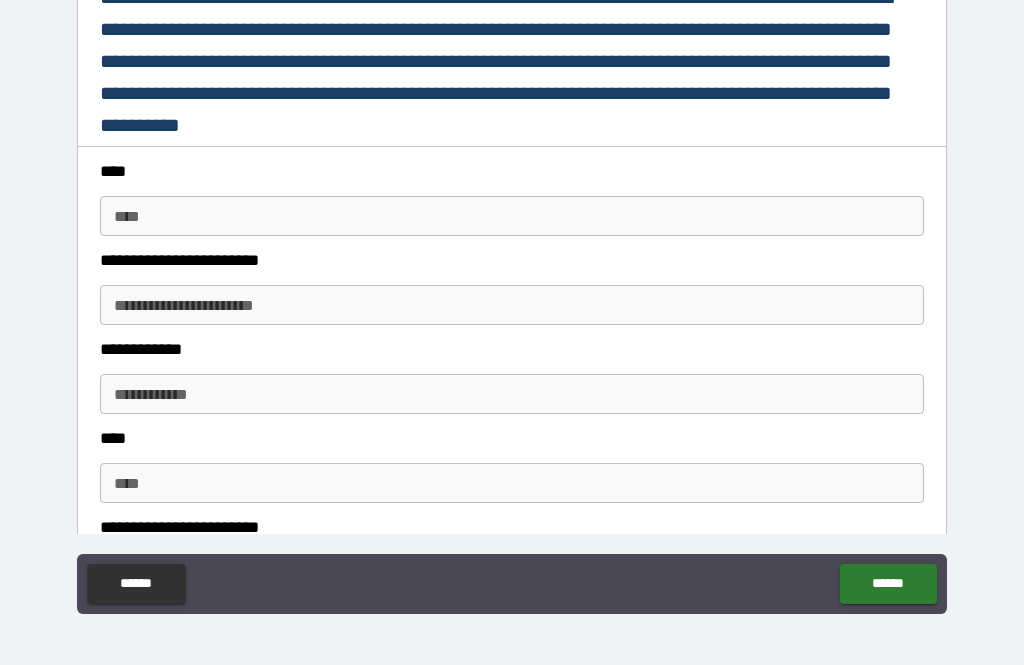 scroll, scrollTop: 2264, scrollLeft: 0, axis: vertical 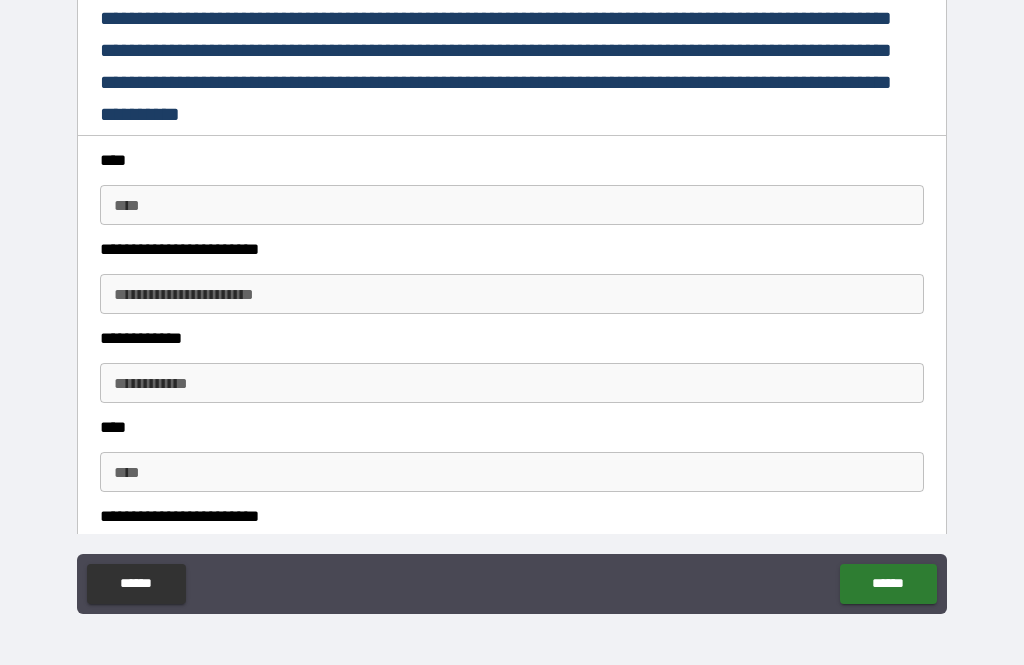 click on "**** ****" at bounding box center (512, 205) 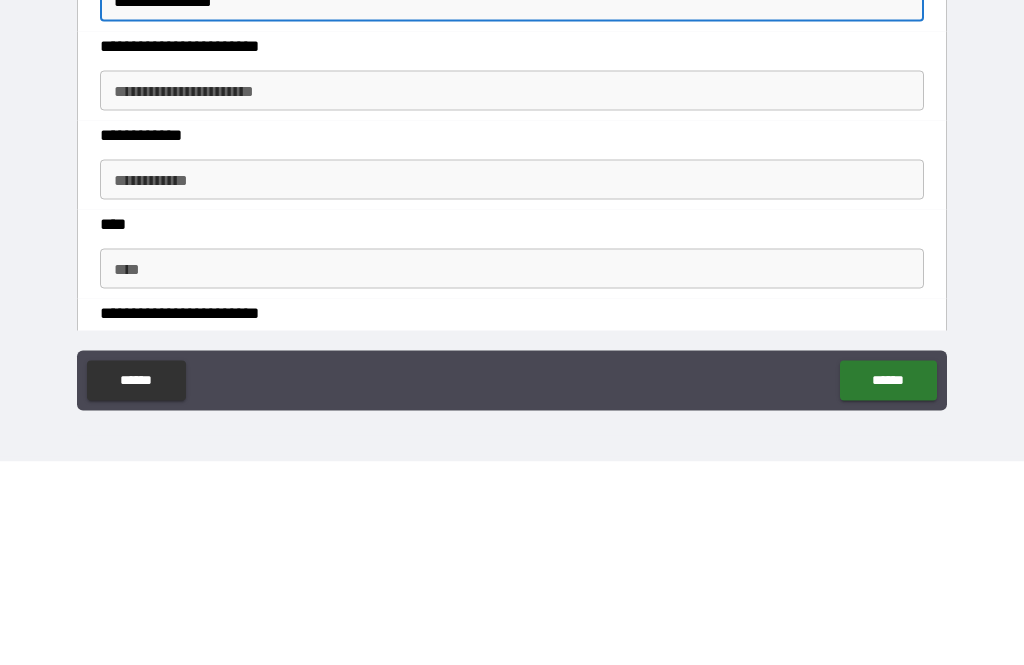 type on "**********" 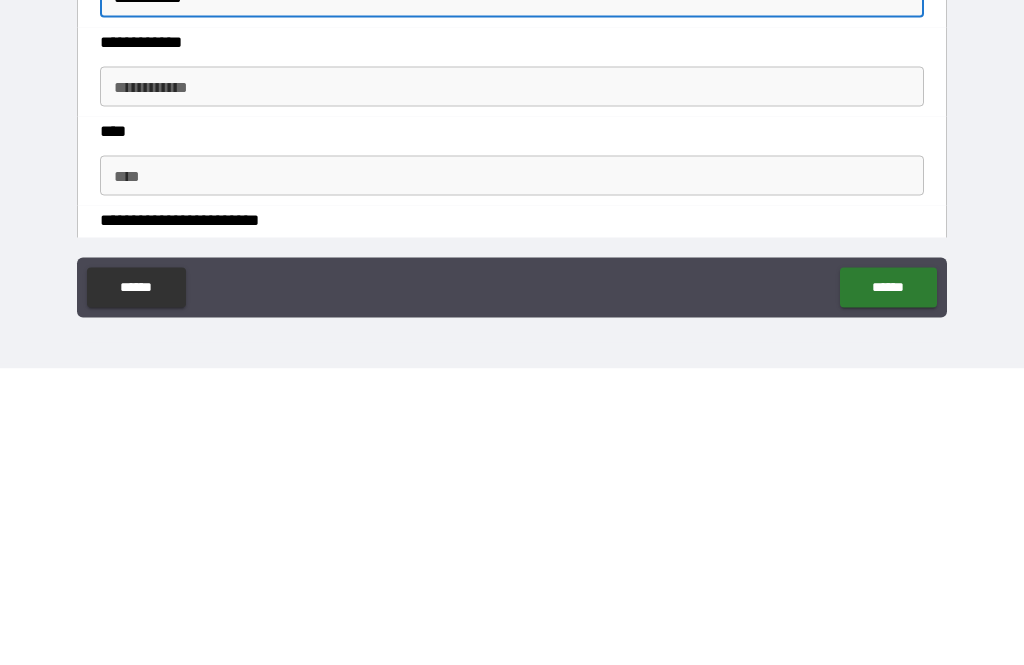 type on "**********" 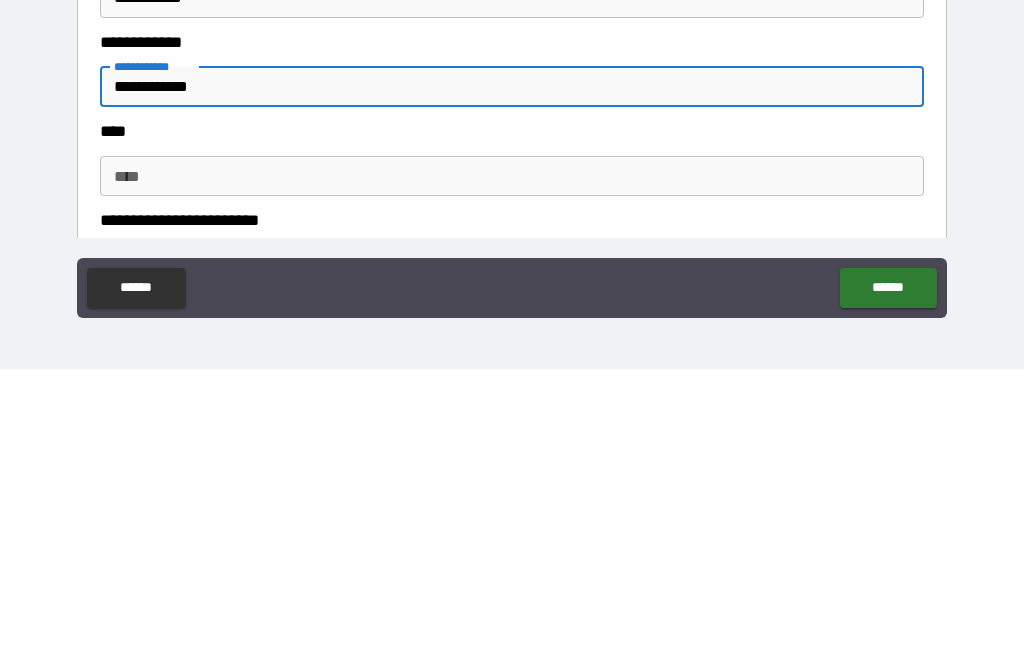 scroll, scrollTop: 53, scrollLeft: 0, axis: vertical 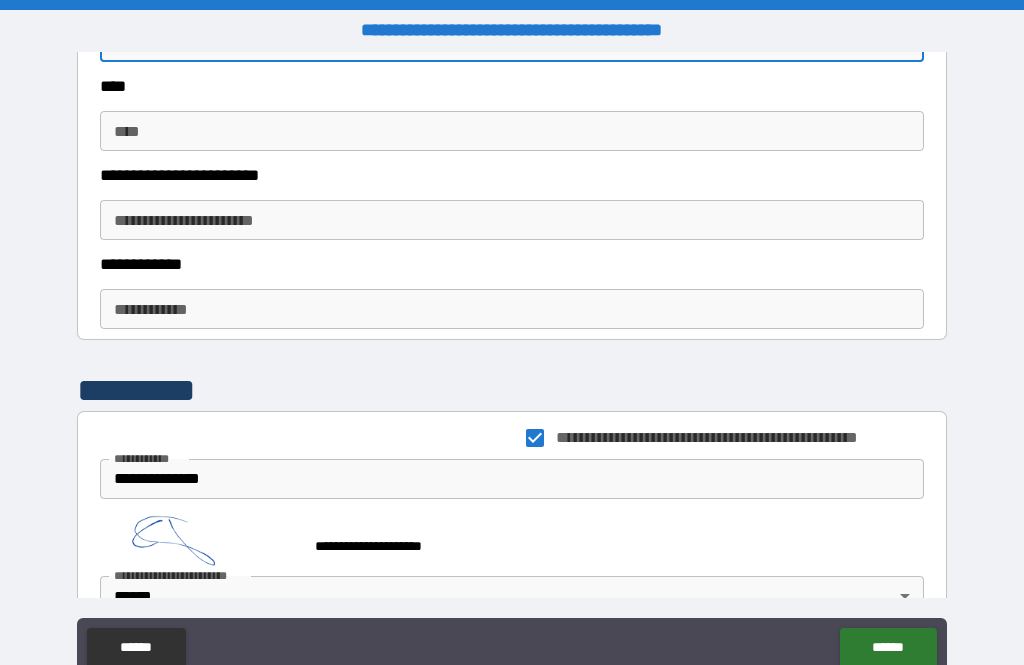 type on "**********" 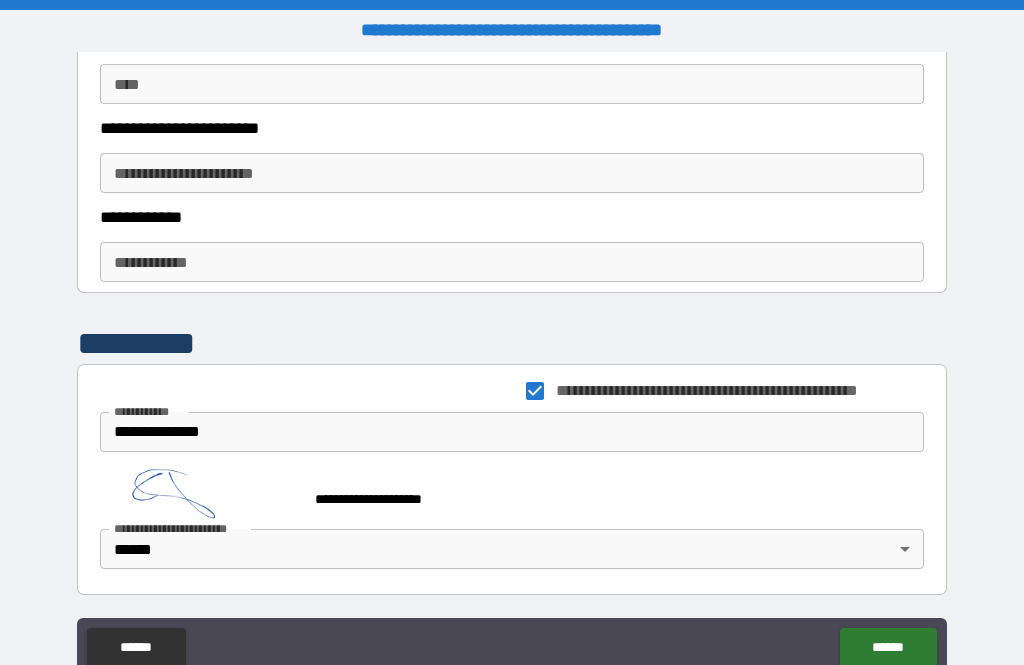 scroll, scrollTop: 2715, scrollLeft: 0, axis: vertical 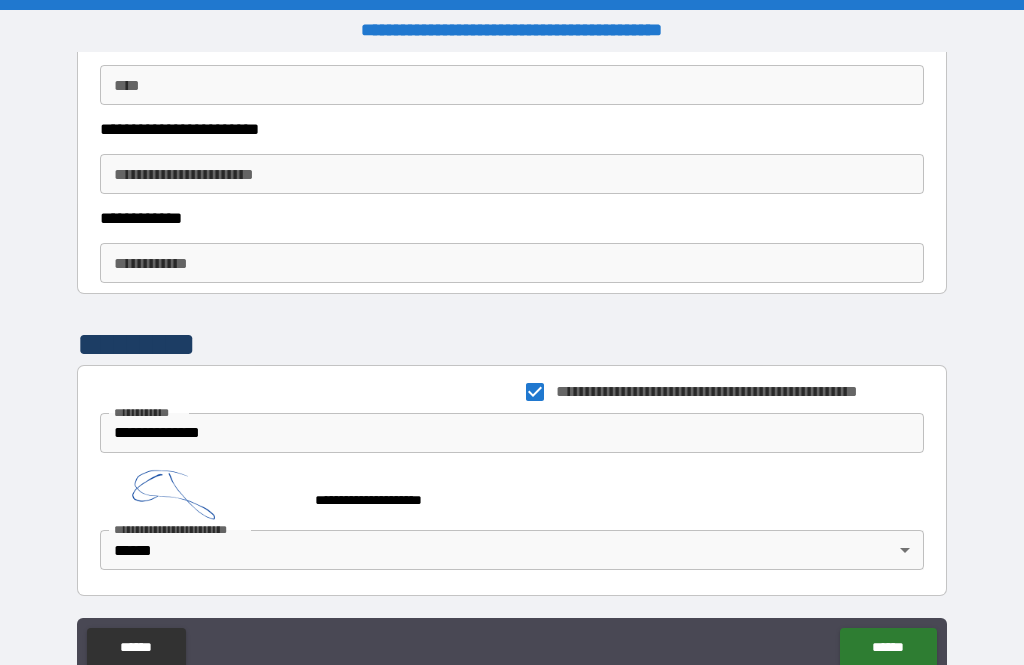 click on "******" at bounding box center (888, 648) 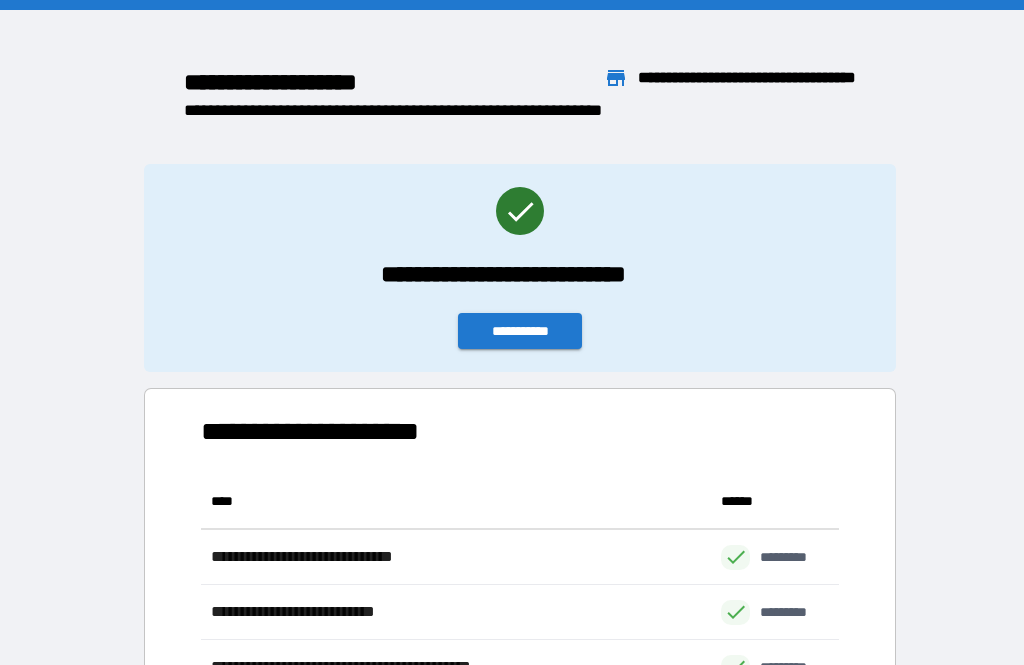 scroll, scrollTop: 221, scrollLeft: 638, axis: both 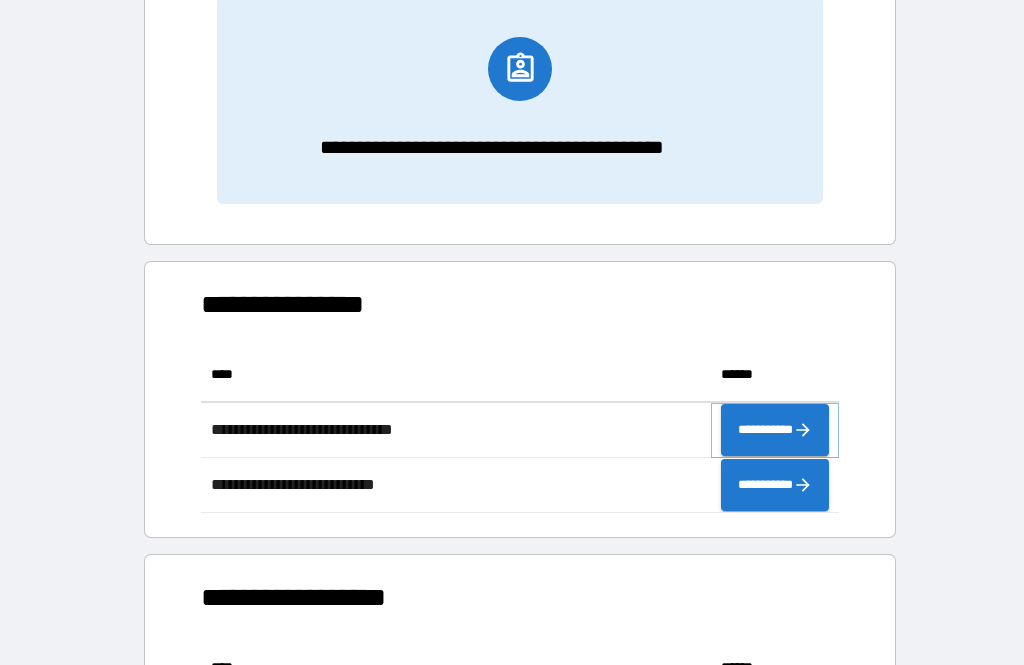 click on "**********" at bounding box center [775, 430] 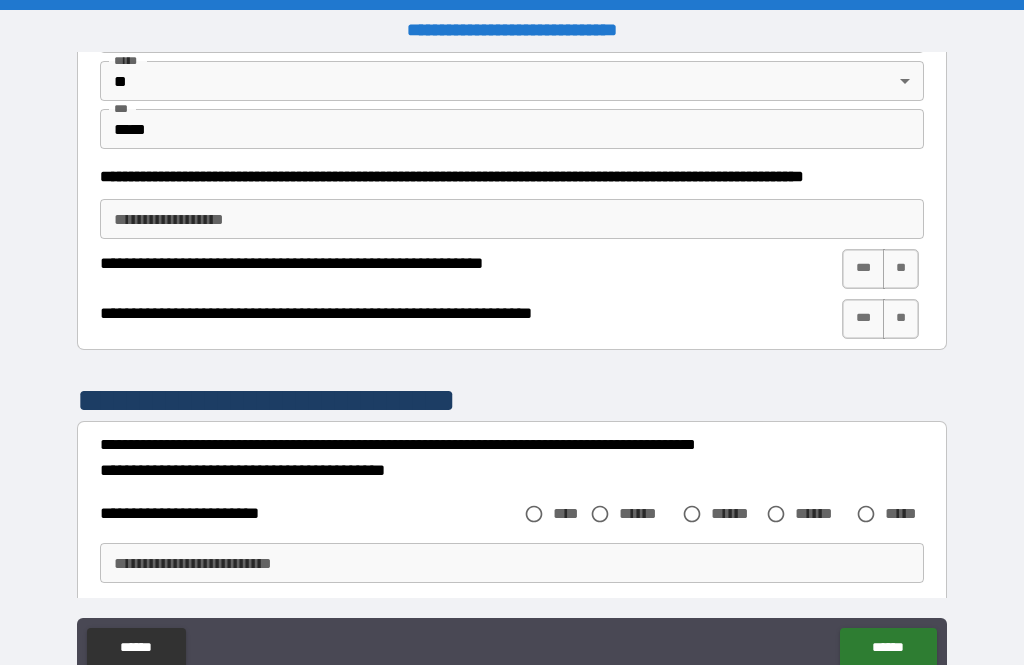 scroll, scrollTop: 906, scrollLeft: 0, axis: vertical 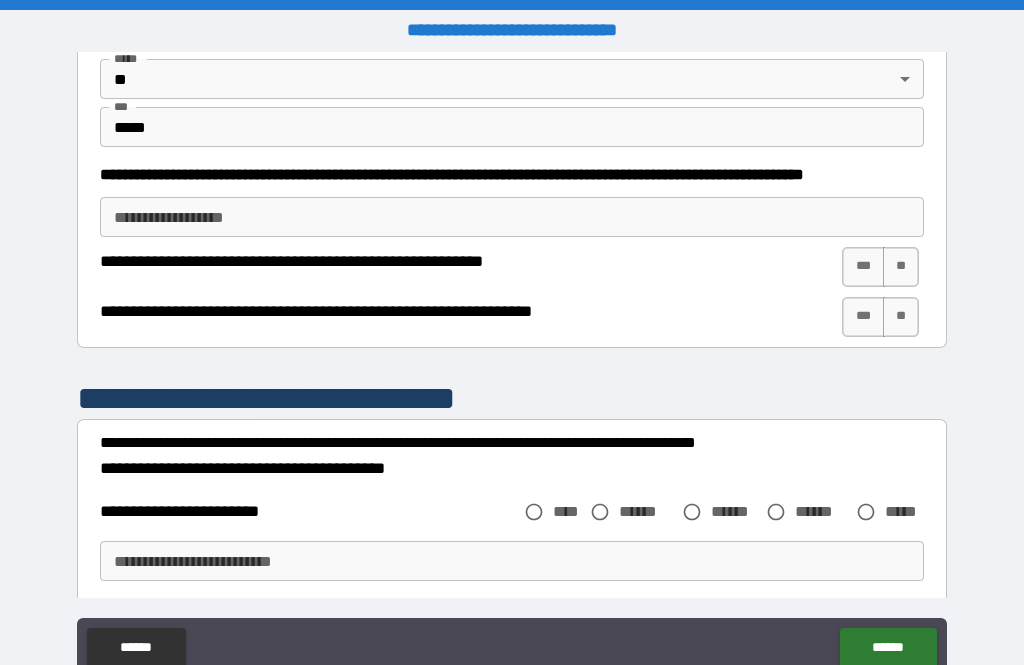 click on "***" at bounding box center (863, 317) 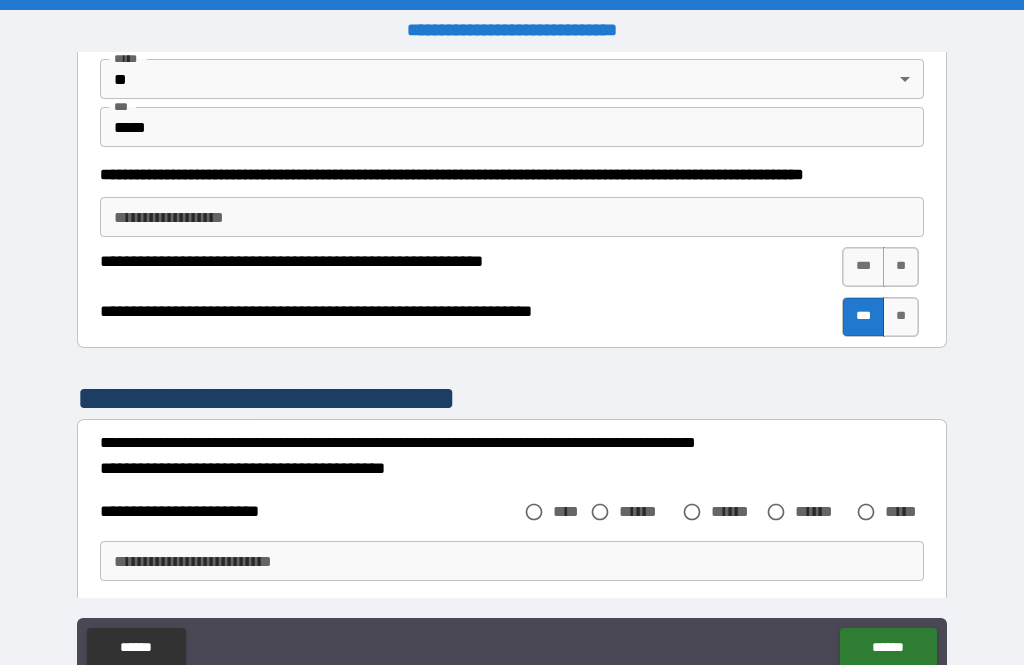 click on "**" at bounding box center (901, 267) 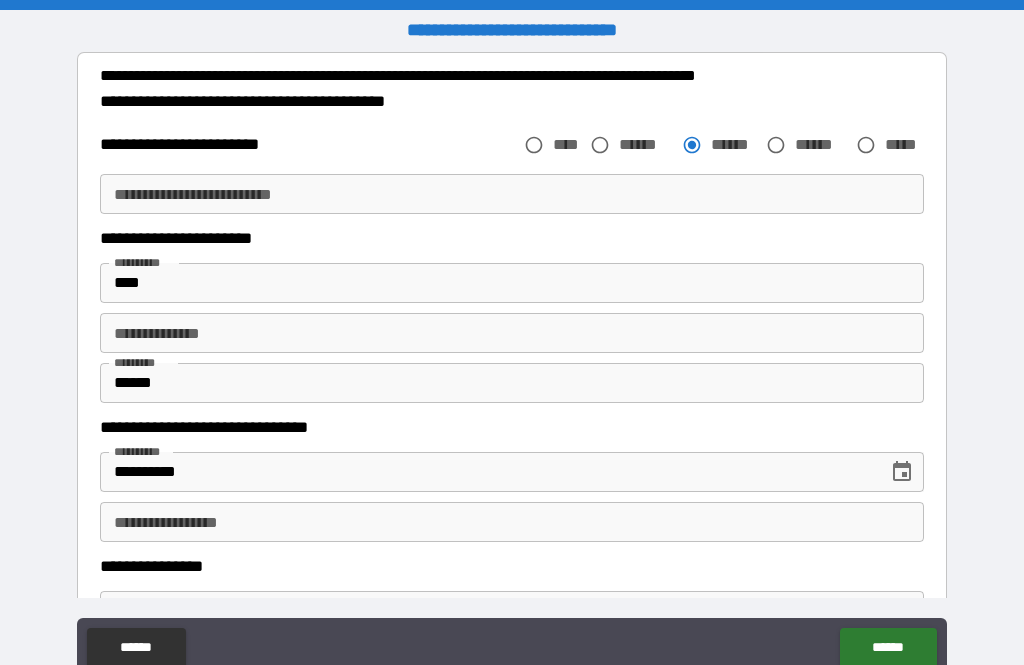 scroll, scrollTop: 1273, scrollLeft: 0, axis: vertical 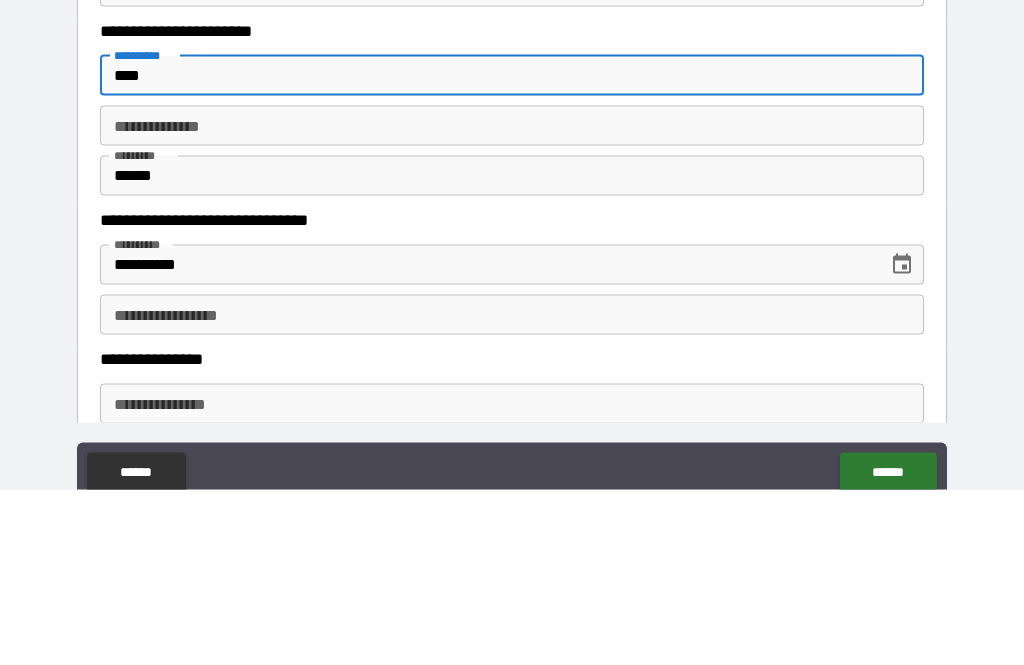 click on "****" at bounding box center (512, 251) 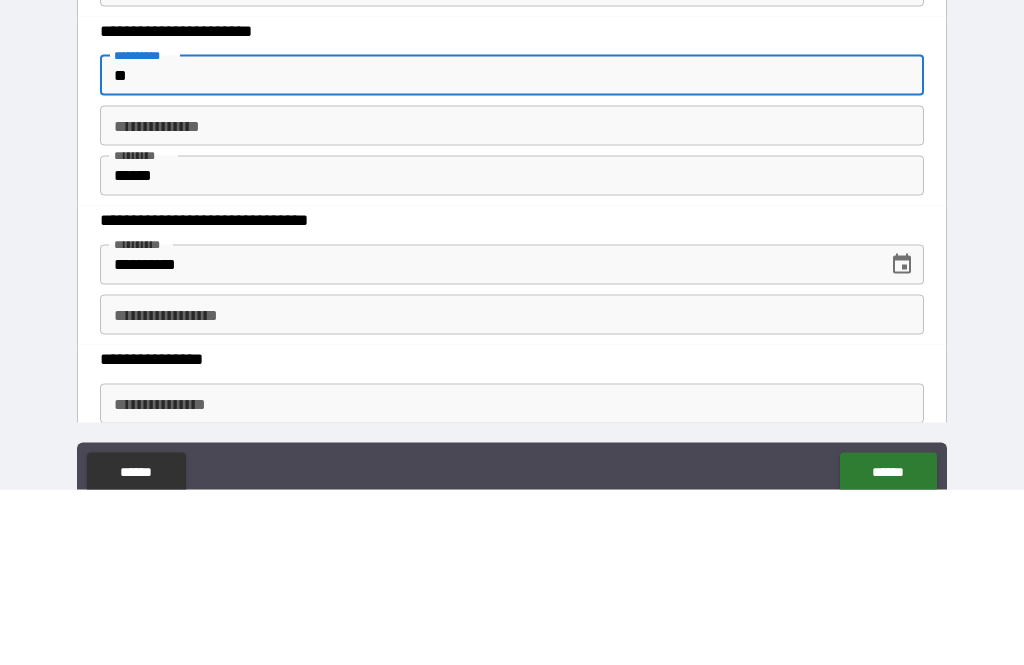 type on "*" 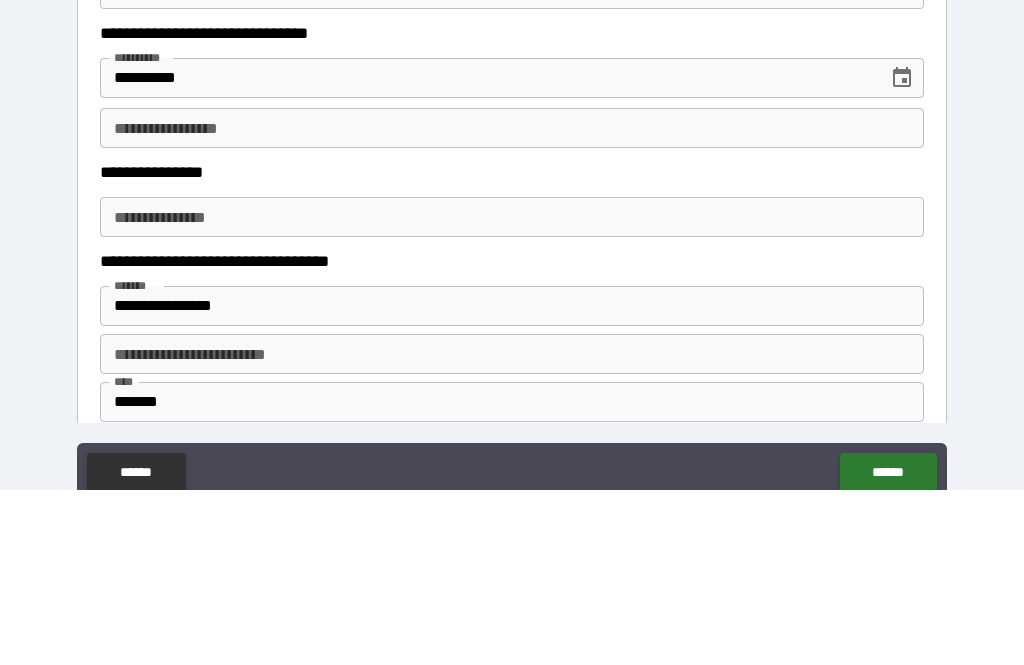 scroll, scrollTop: 1497, scrollLeft: 0, axis: vertical 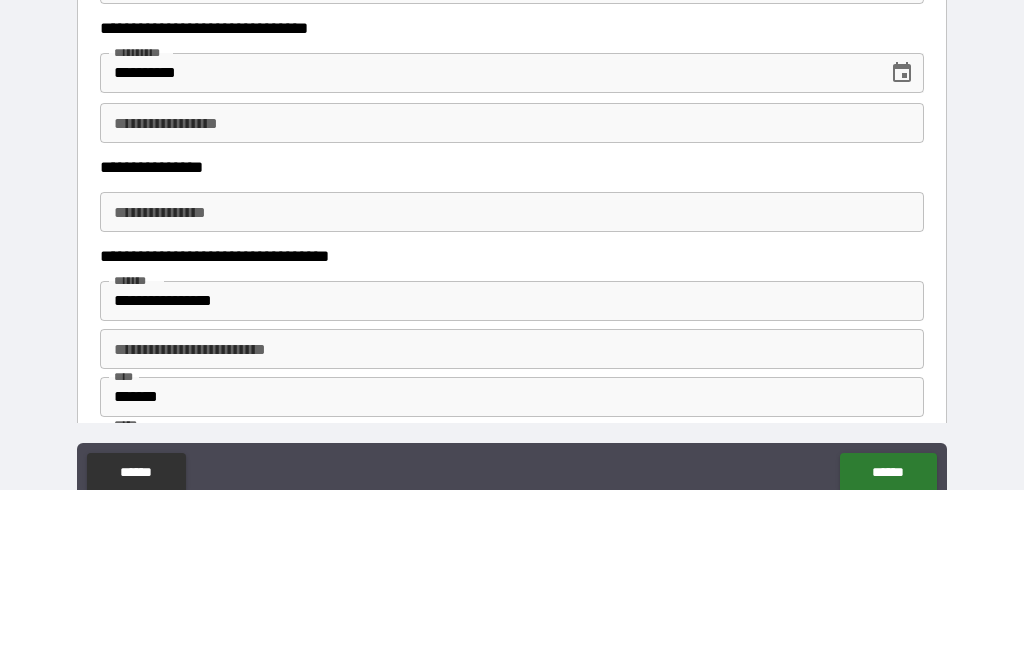 type on "*****" 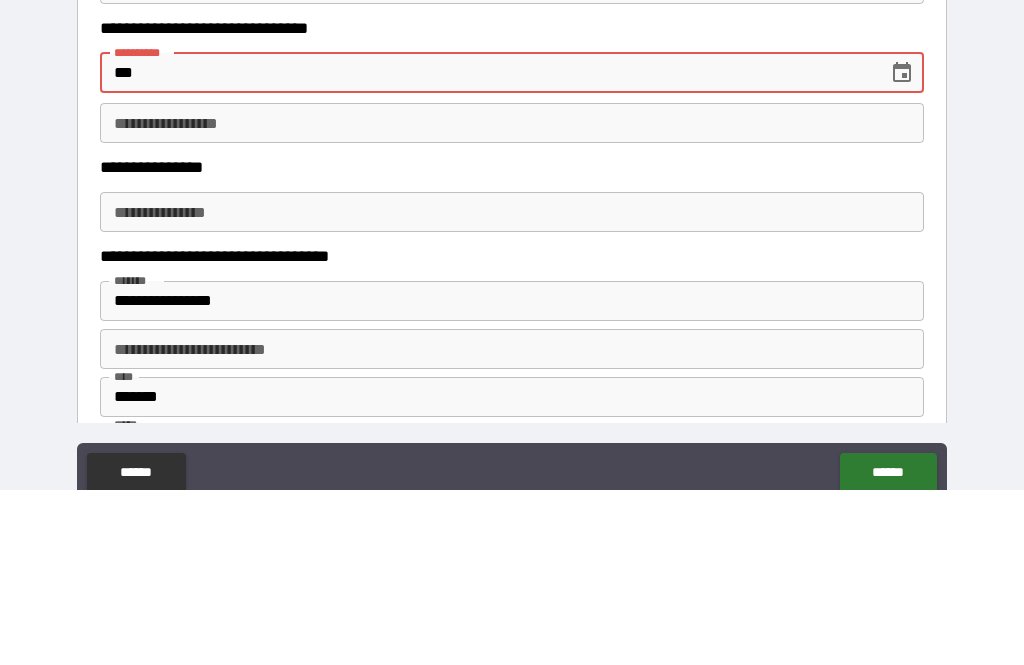 type on "*" 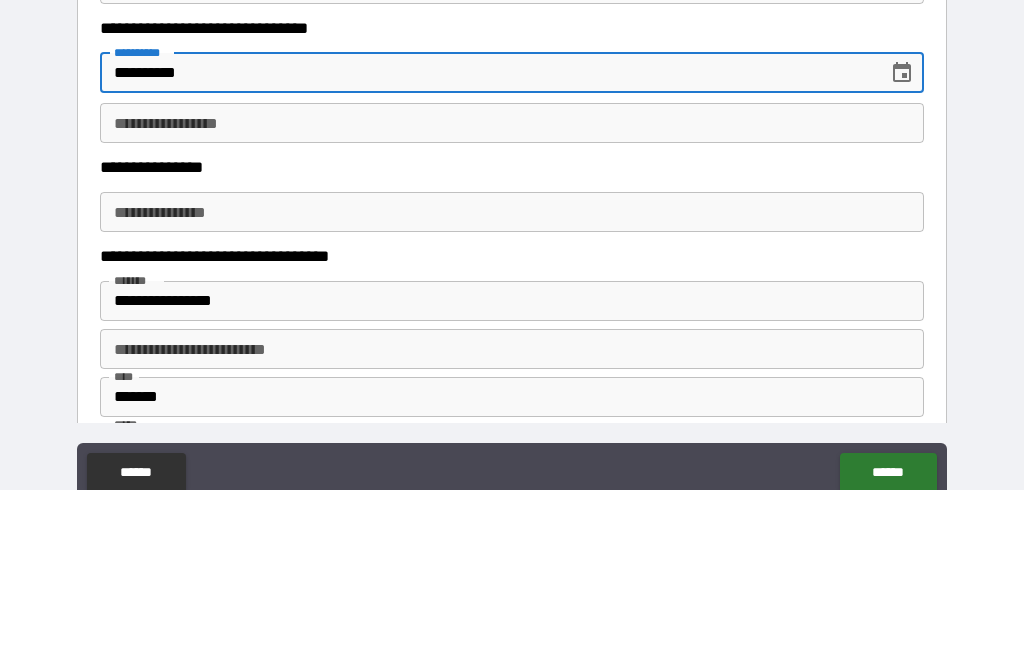 type on "**********" 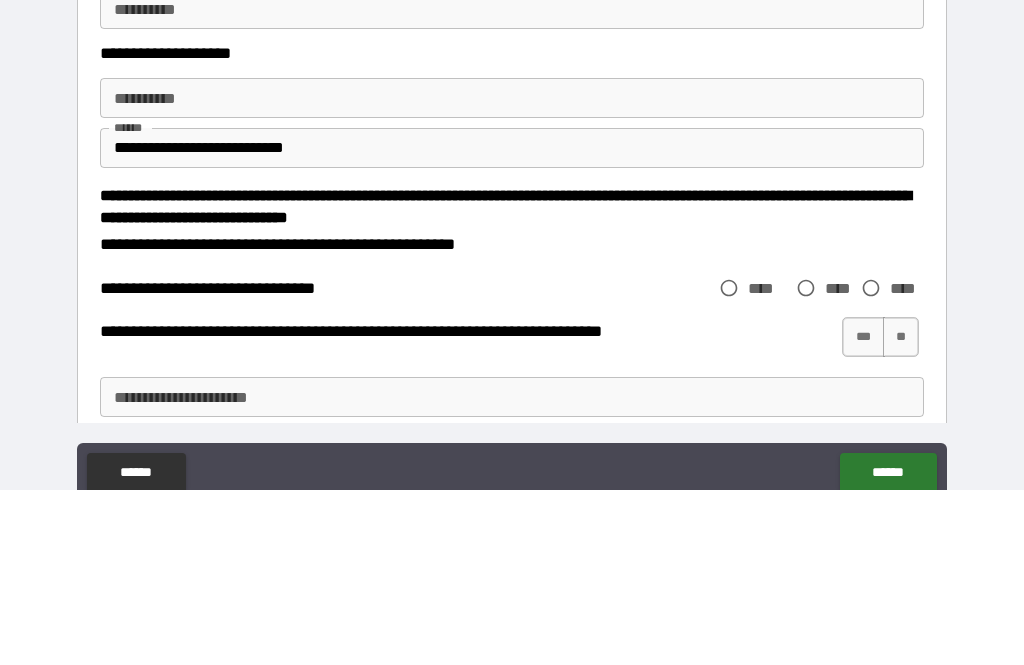 scroll, scrollTop: 2108, scrollLeft: 0, axis: vertical 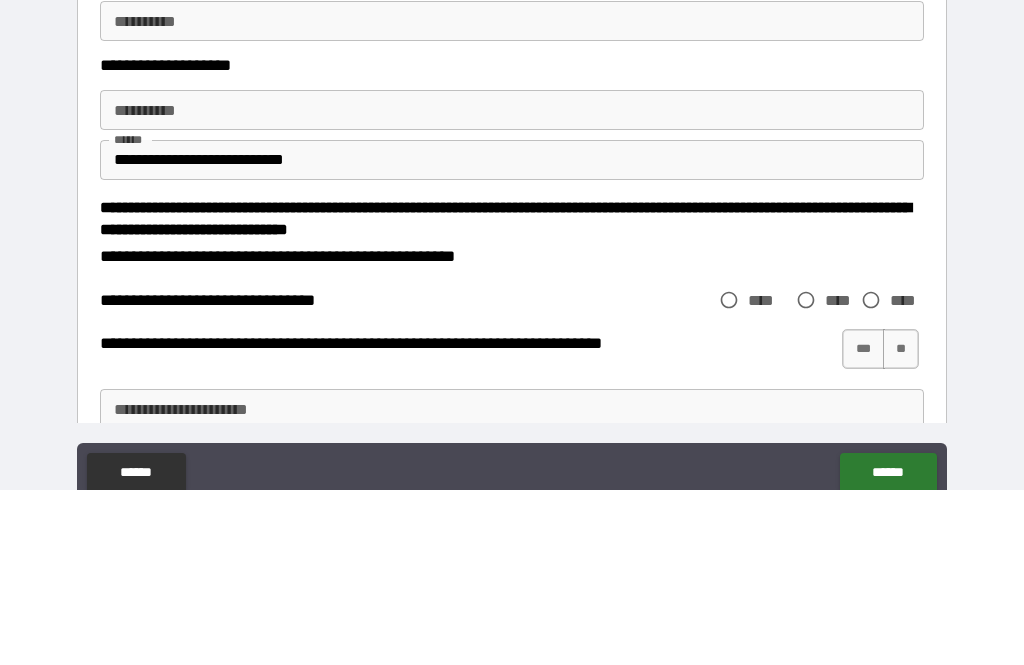 type on "**********" 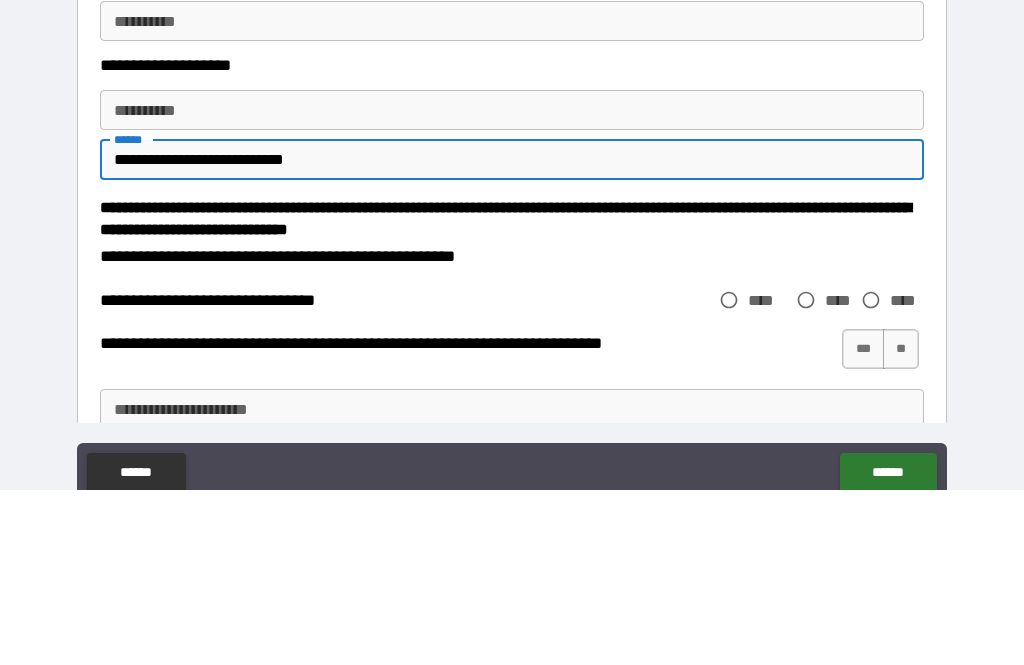 click on "**********" at bounding box center [512, 335] 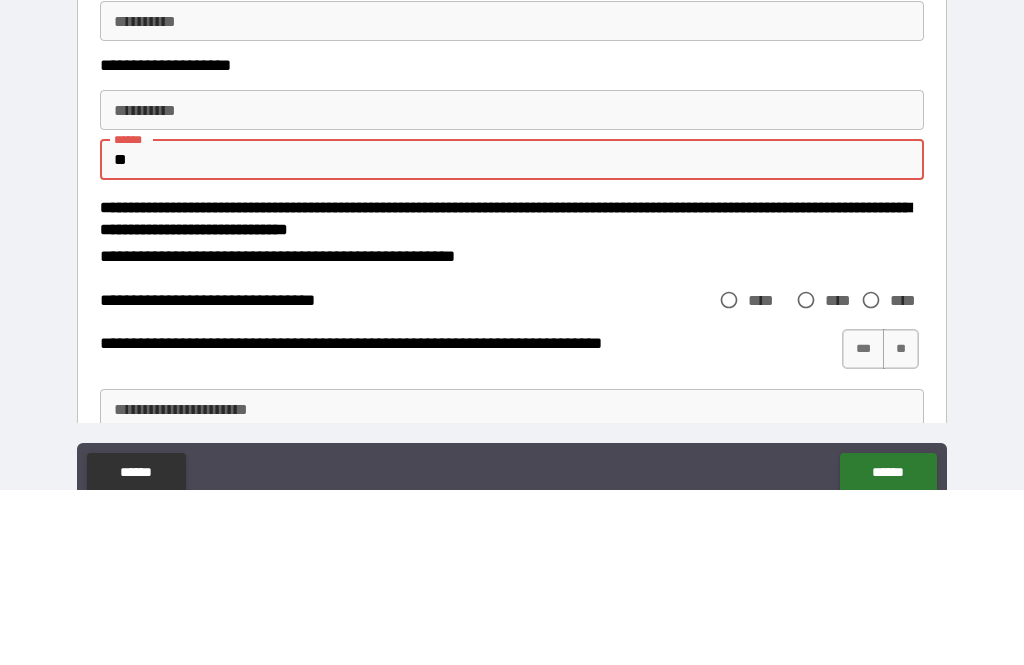 type on "*" 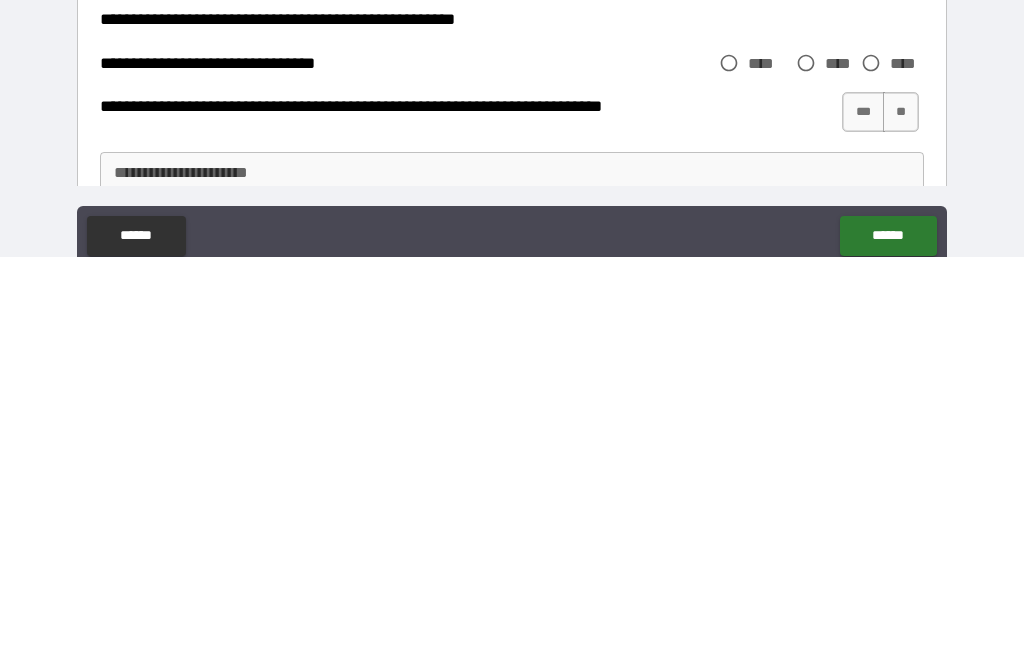 type on "**********" 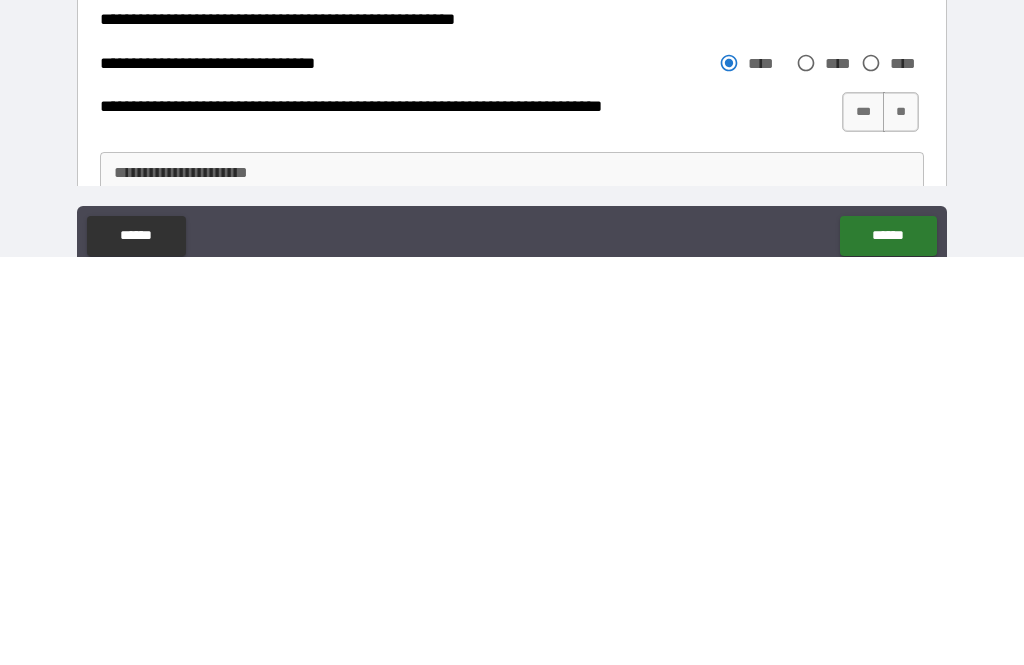 scroll, scrollTop: 64, scrollLeft: 0, axis: vertical 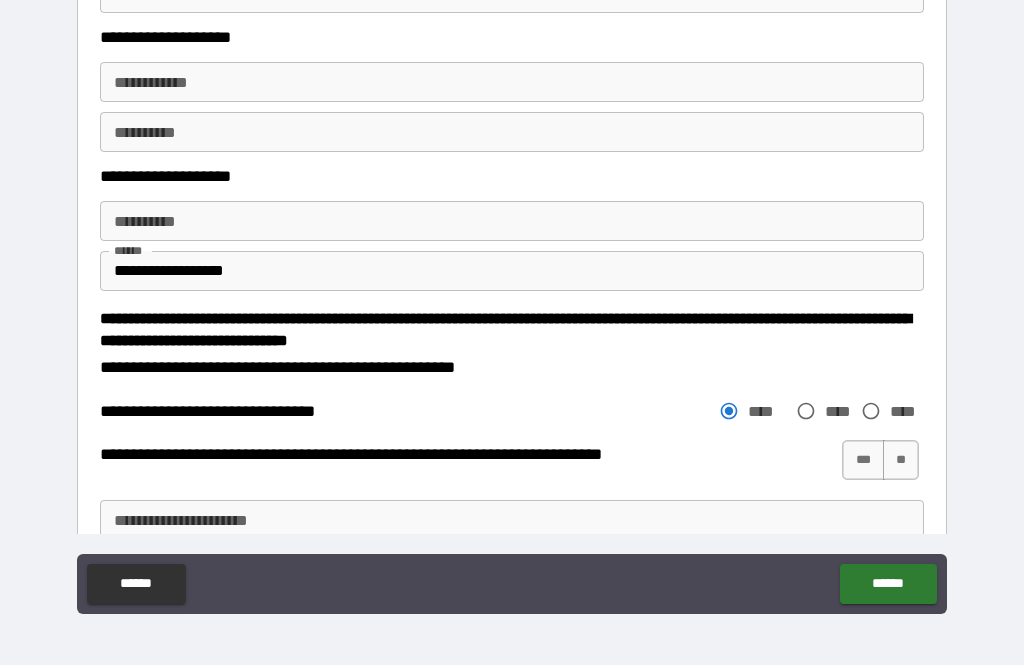click on "**" at bounding box center (901, 460) 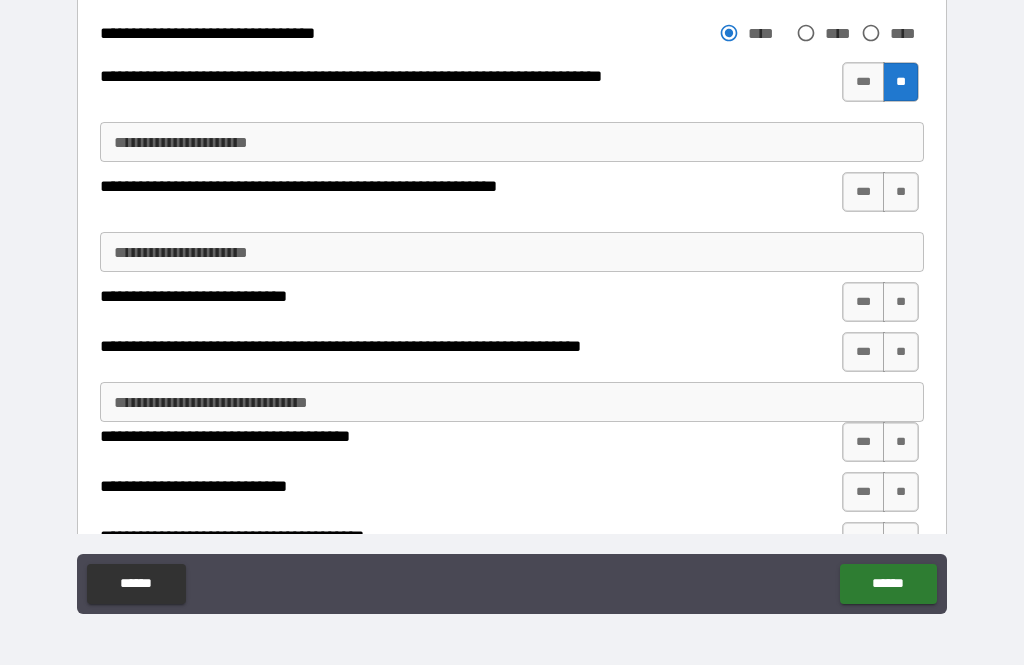 scroll, scrollTop: 2485, scrollLeft: 0, axis: vertical 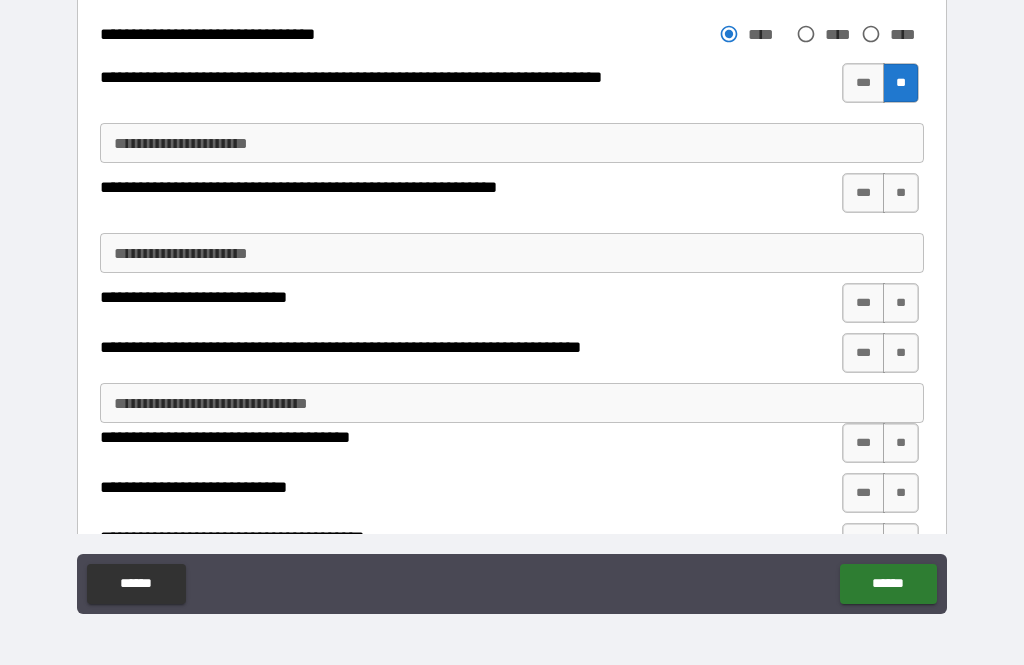 click on "**" at bounding box center [901, 193] 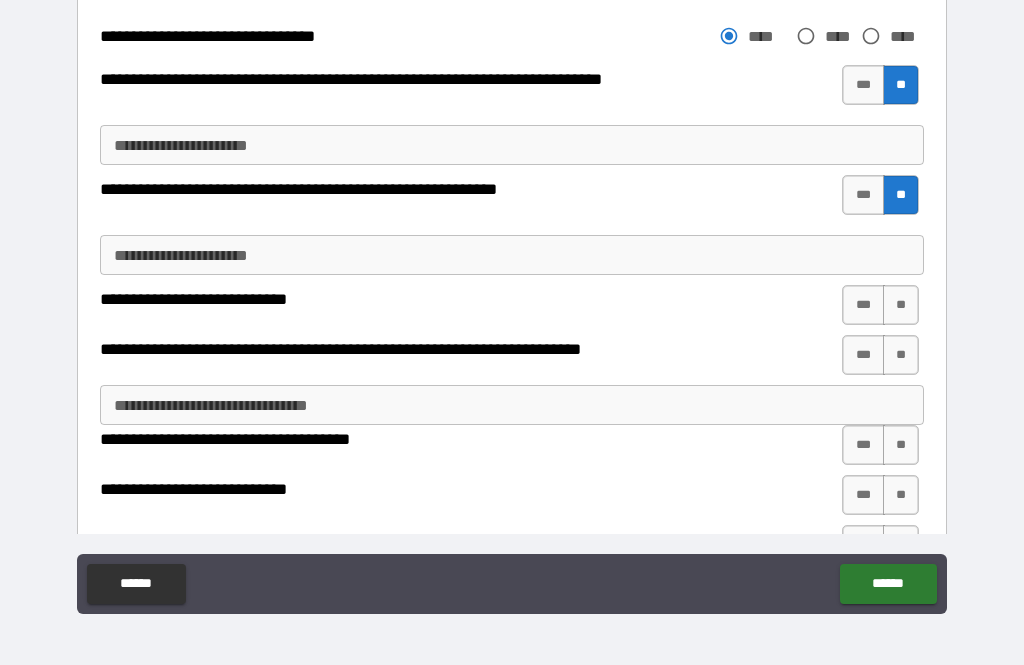 scroll, scrollTop: 2588, scrollLeft: 0, axis: vertical 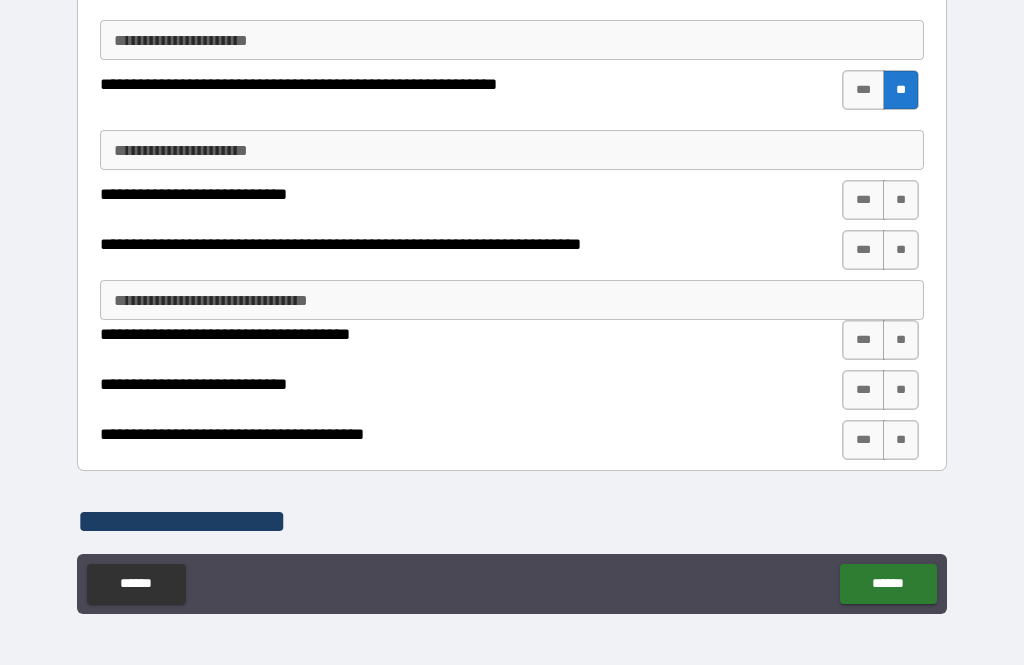 click on "**" at bounding box center [901, 200] 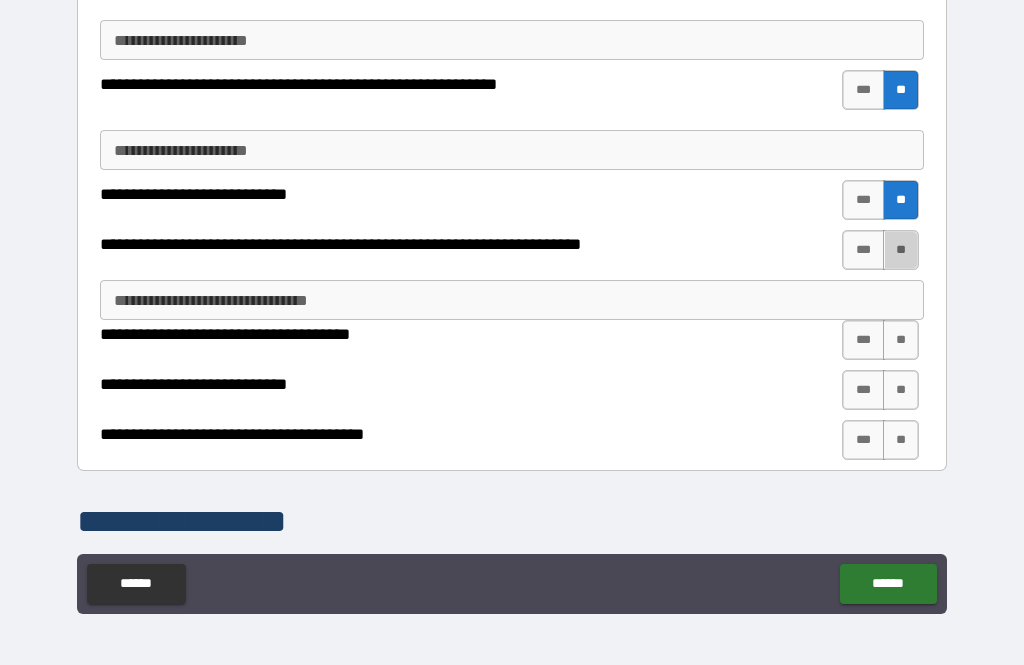 click on "**" at bounding box center [901, 250] 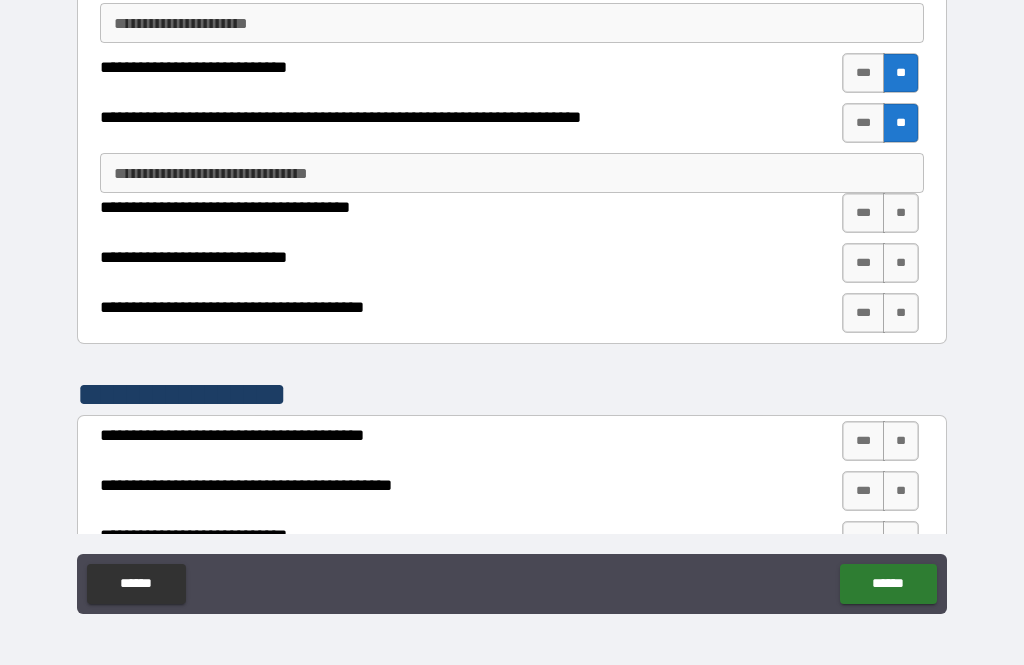 scroll, scrollTop: 2713, scrollLeft: 0, axis: vertical 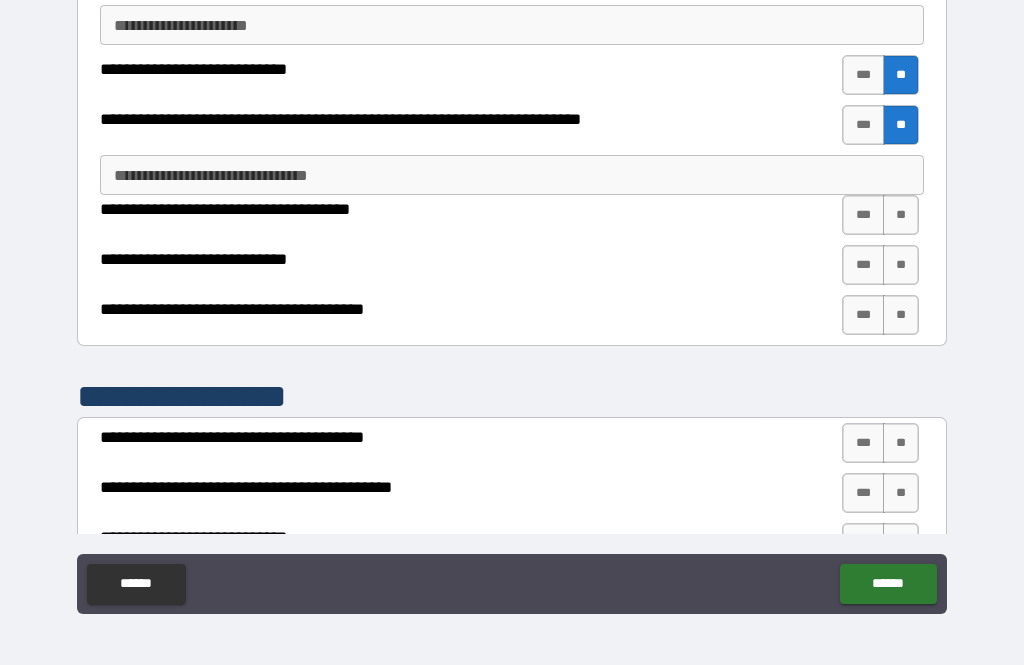 click on "***" at bounding box center (863, 215) 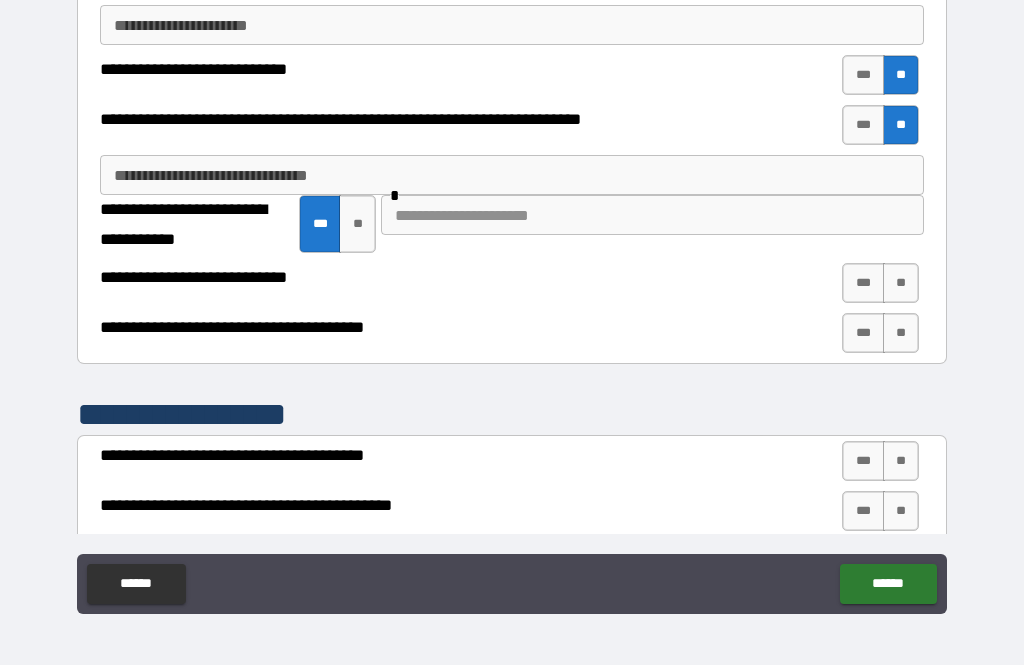 click on "***" at bounding box center (863, 283) 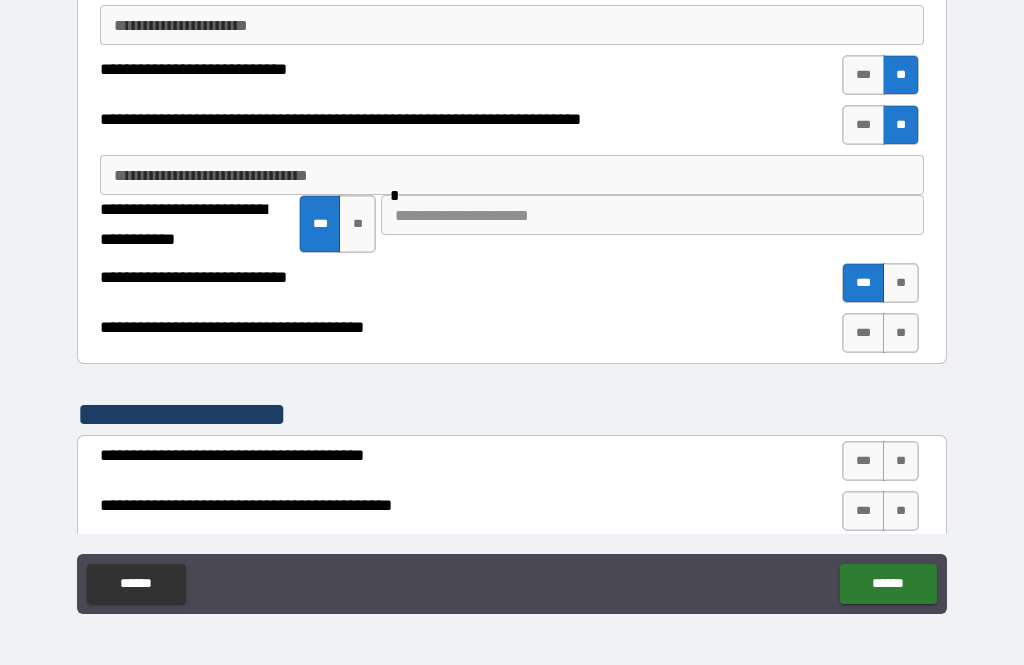 click at bounding box center [652, 215] 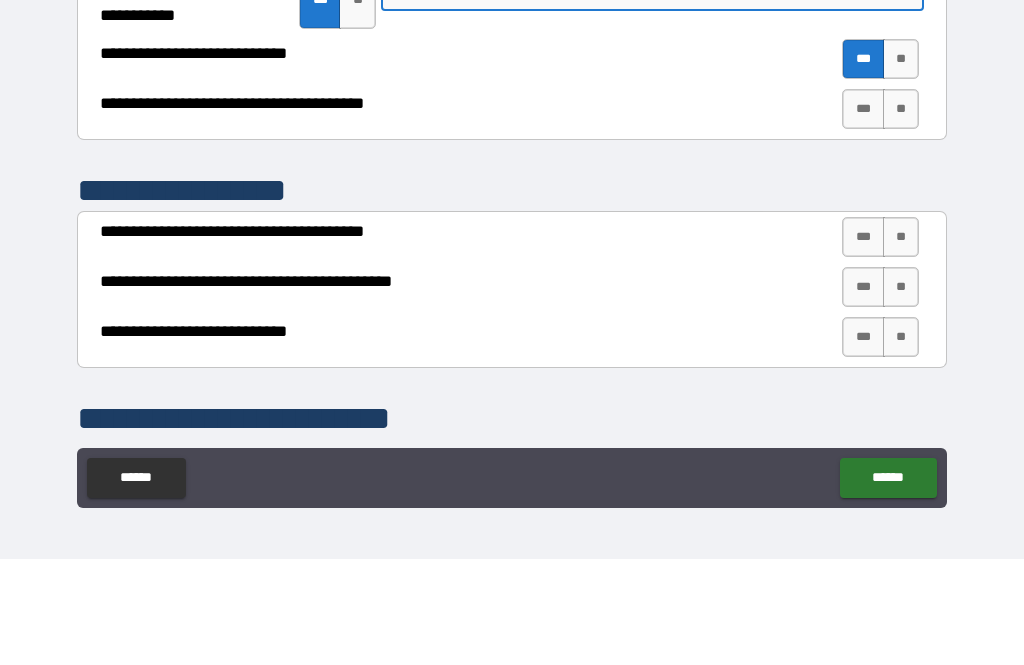 scroll, scrollTop: 2835, scrollLeft: 0, axis: vertical 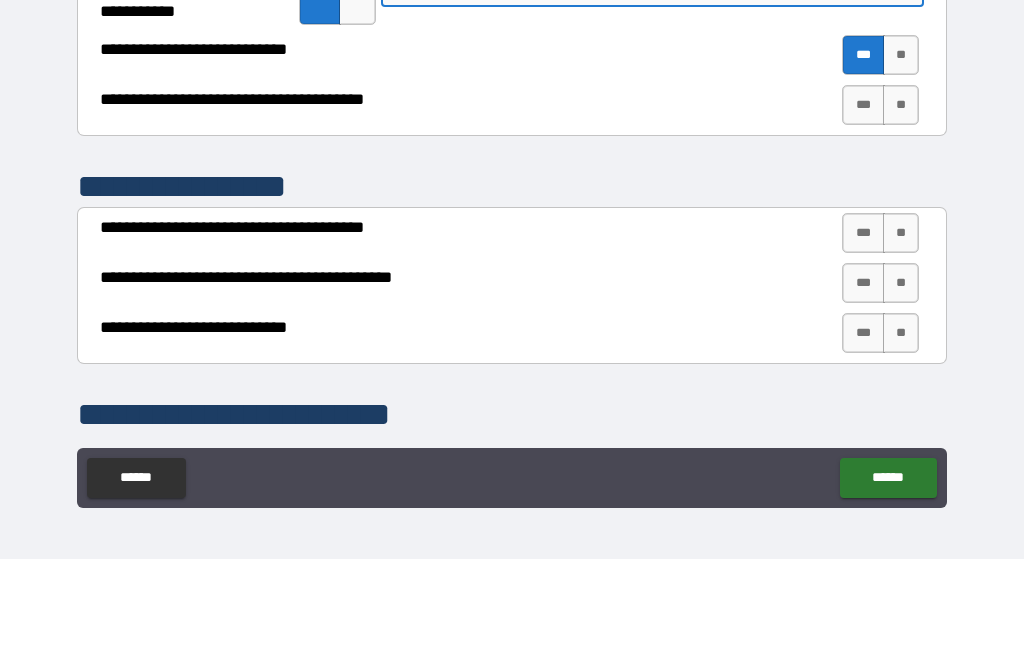 type on "******" 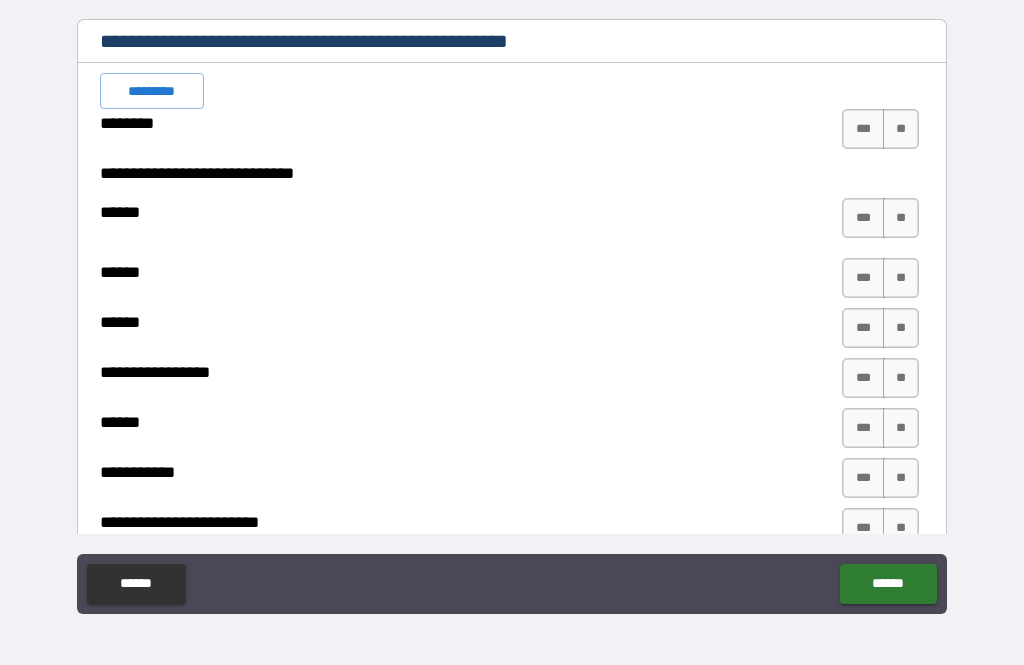 scroll, scrollTop: 3377, scrollLeft: 0, axis: vertical 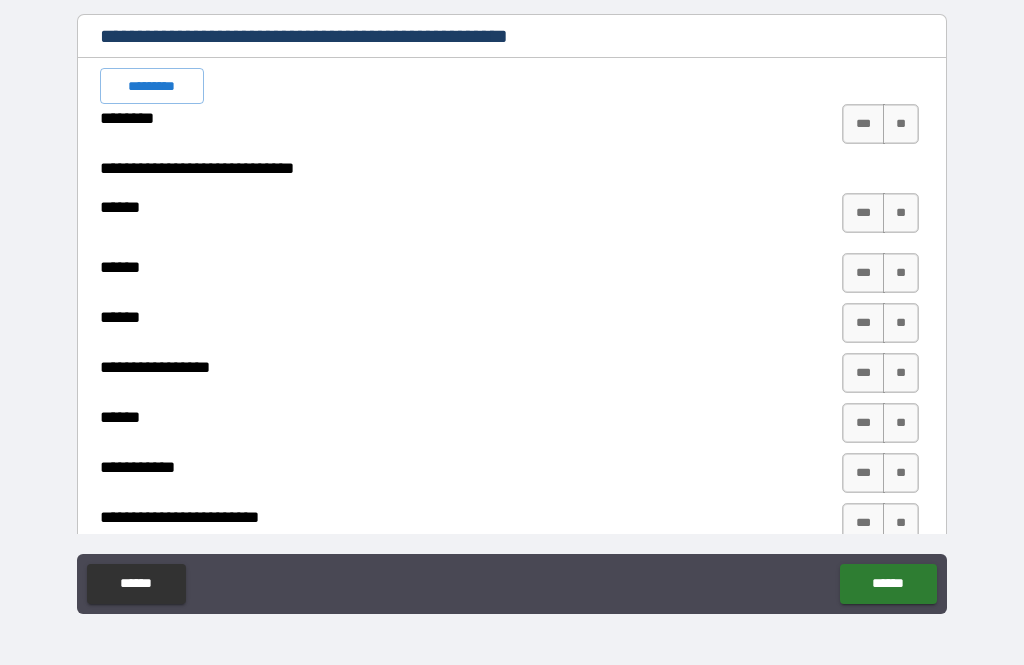 click on "**" at bounding box center [901, 124] 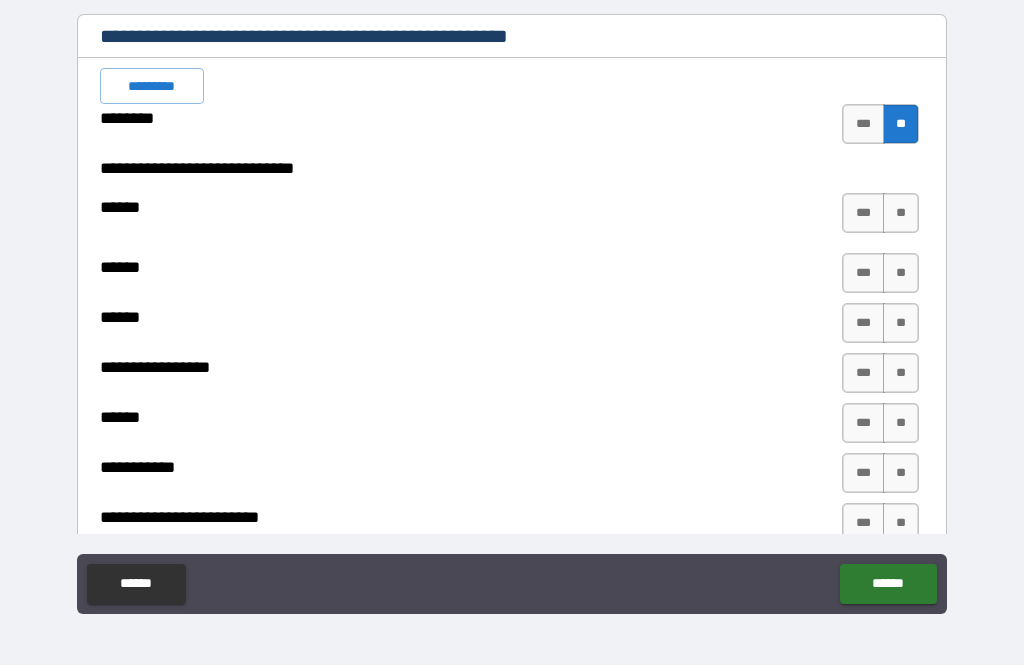 click on "**" at bounding box center [901, 213] 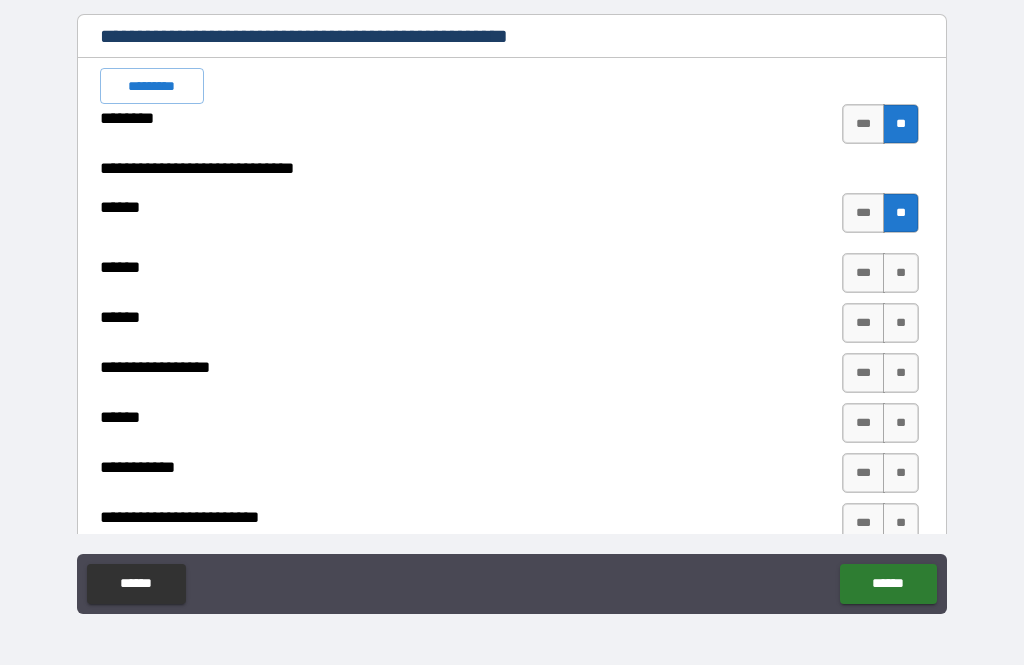 click on "**" at bounding box center [901, 273] 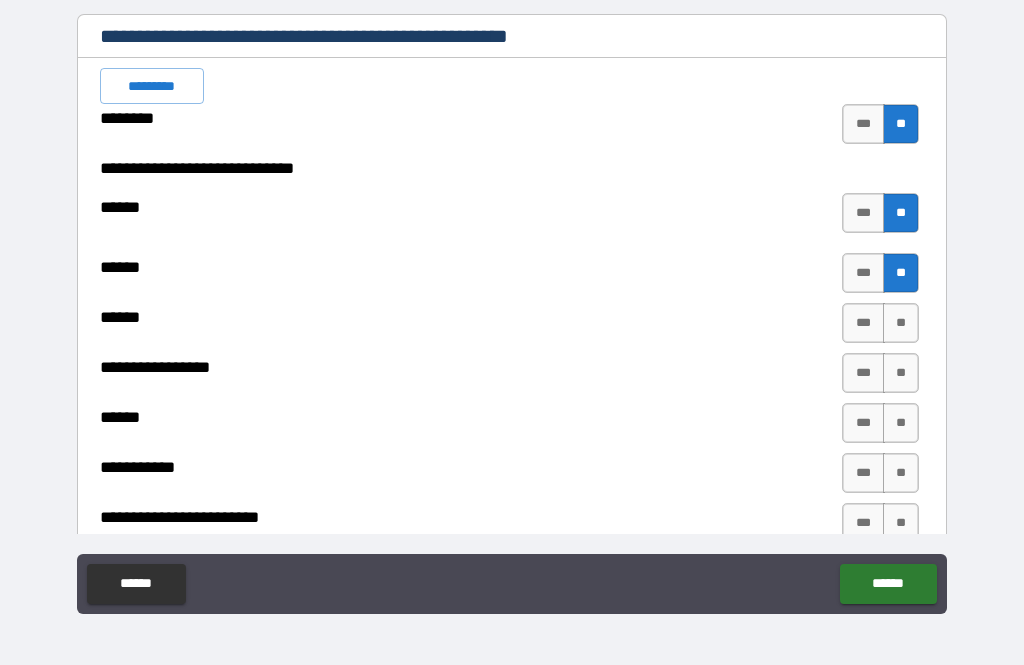 click on "**" at bounding box center (901, 323) 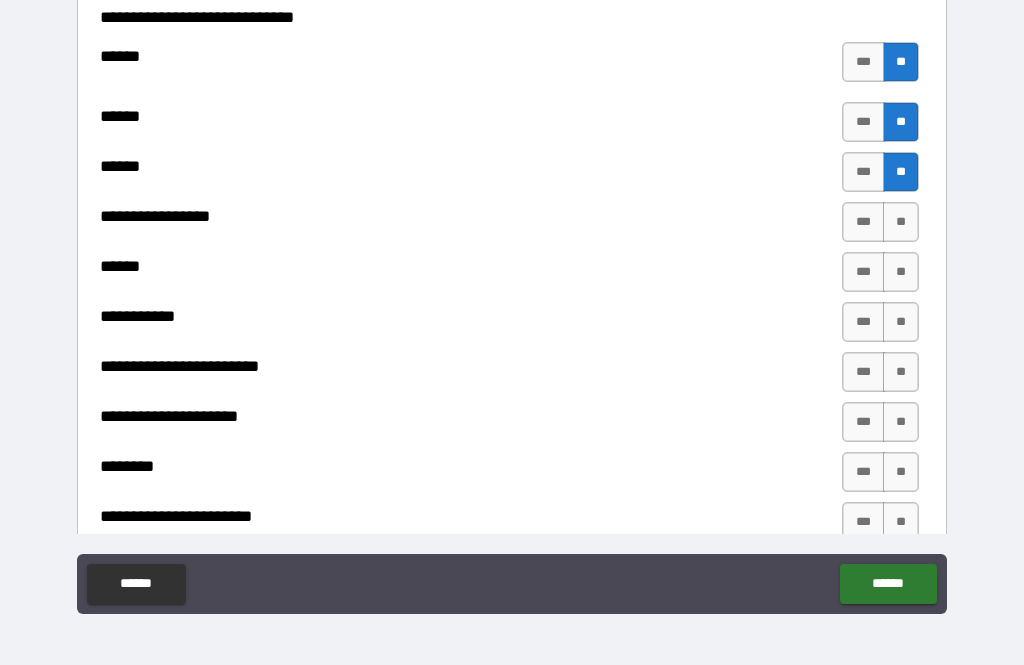 scroll, scrollTop: 3541, scrollLeft: 0, axis: vertical 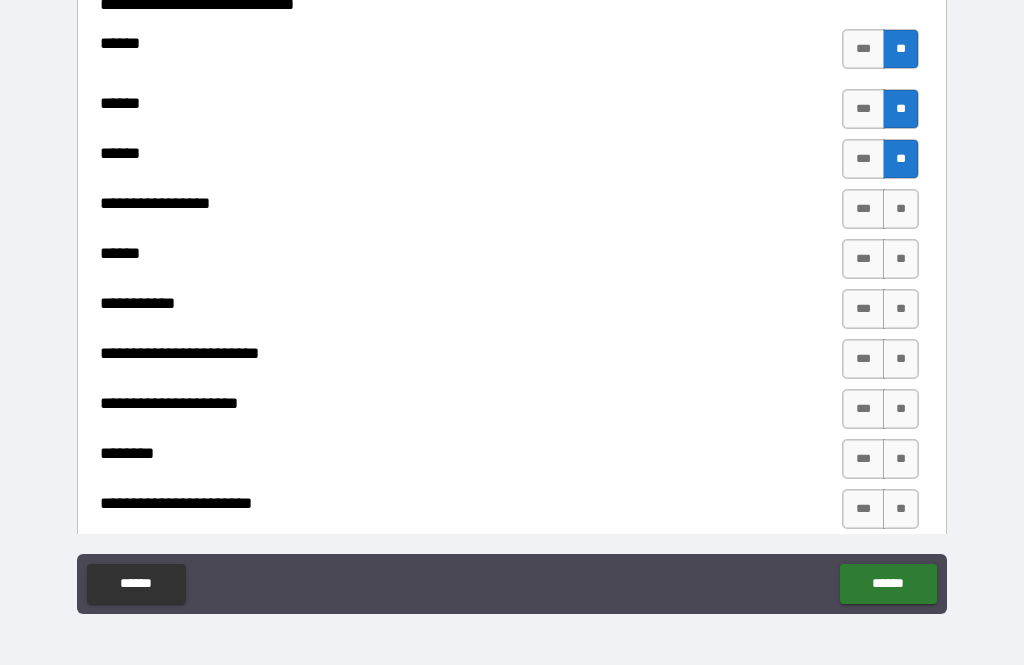 click on "**" at bounding box center [901, 209] 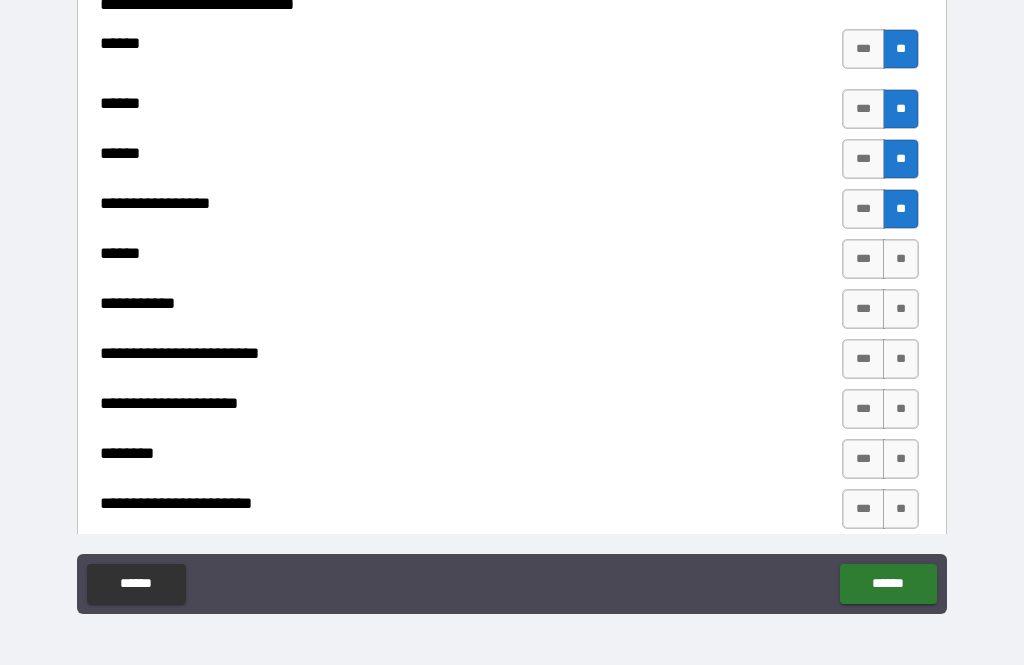 click on "**" at bounding box center [901, 259] 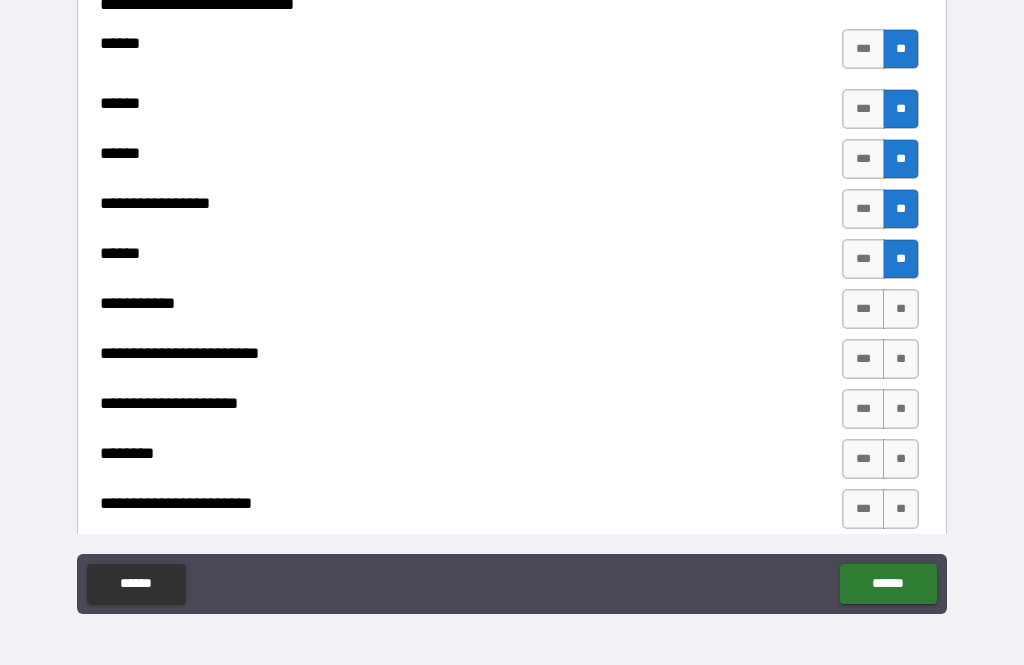 click on "**" at bounding box center [901, 309] 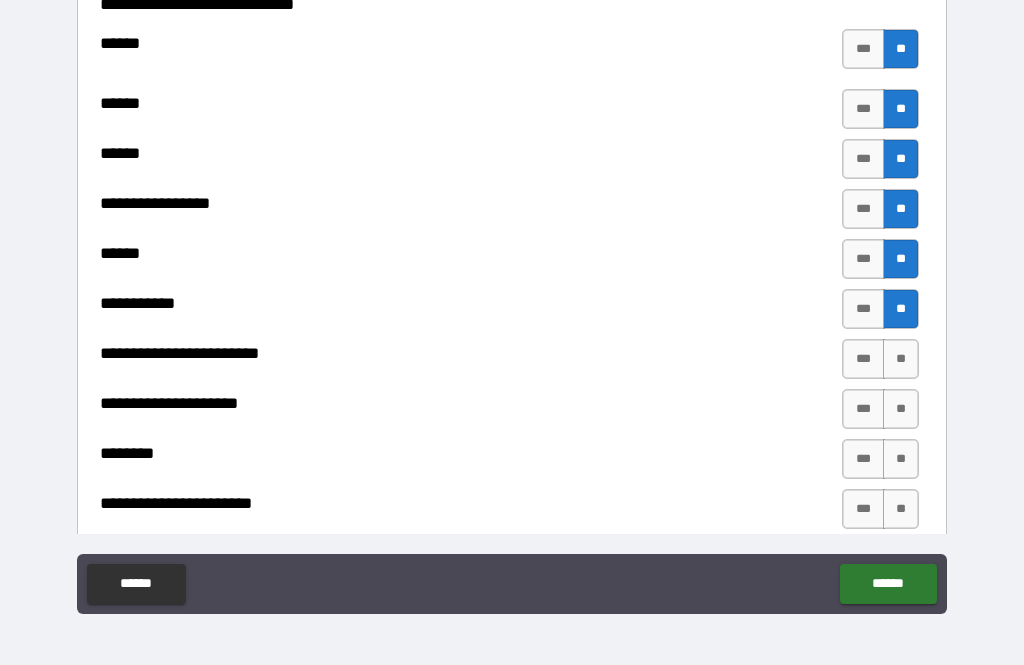 click on "**" at bounding box center [901, 309] 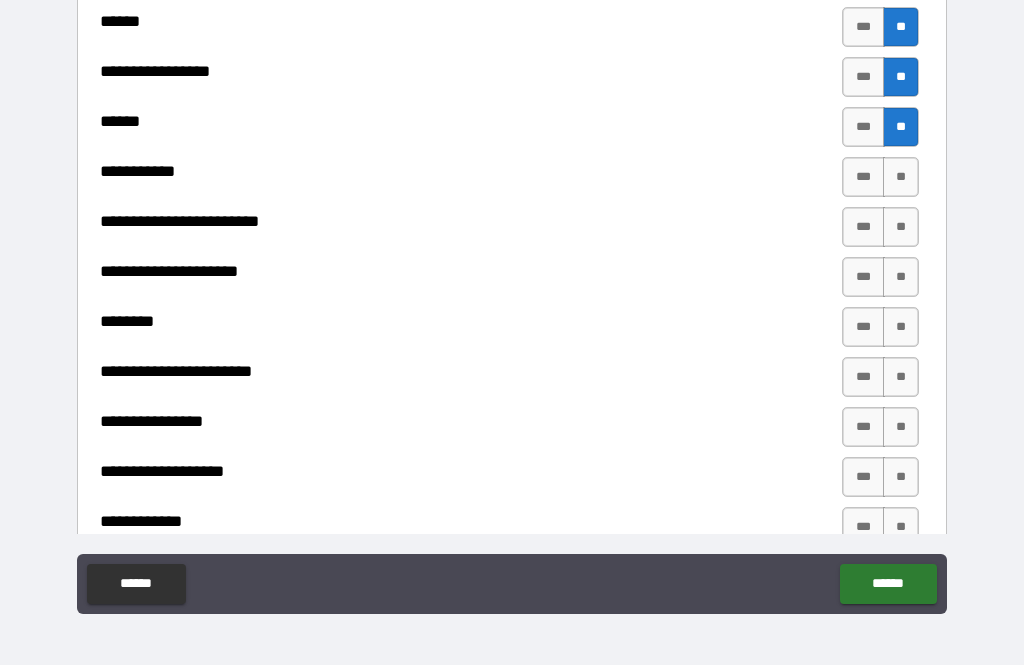 scroll, scrollTop: 3700, scrollLeft: 0, axis: vertical 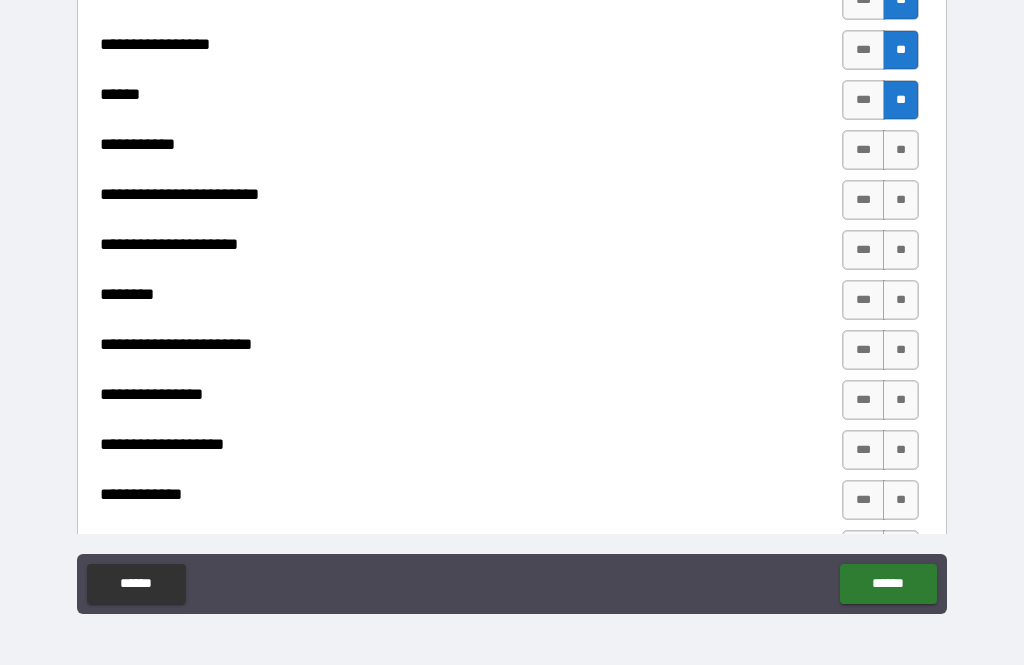 click on "**" at bounding box center [901, 150] 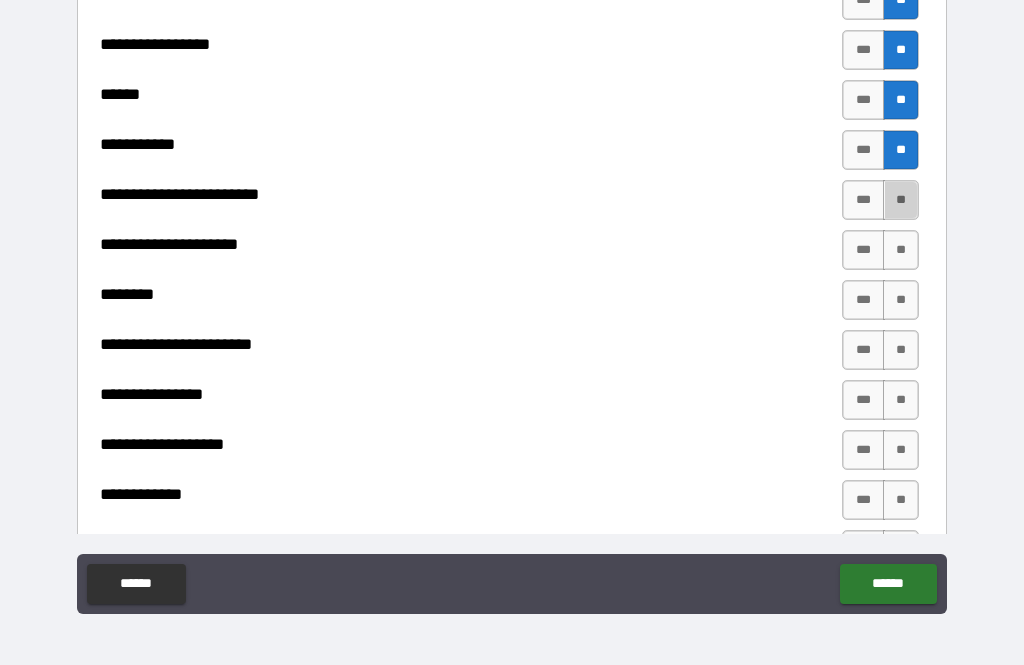 click on "**" at bounding box center (901, 200) 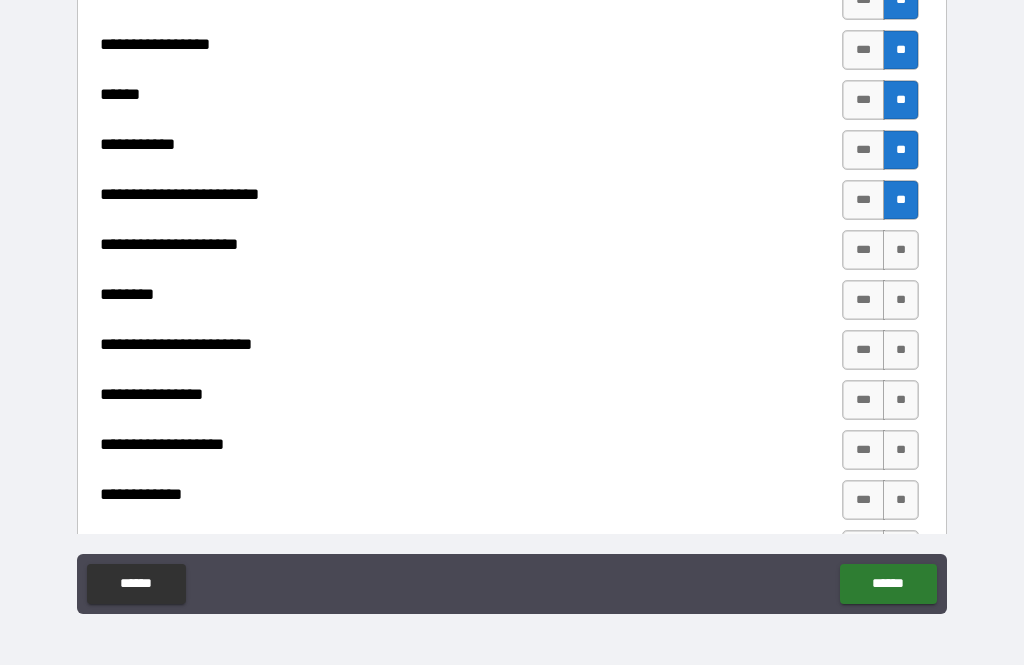 click on "**" at bounding box center [901, 250] 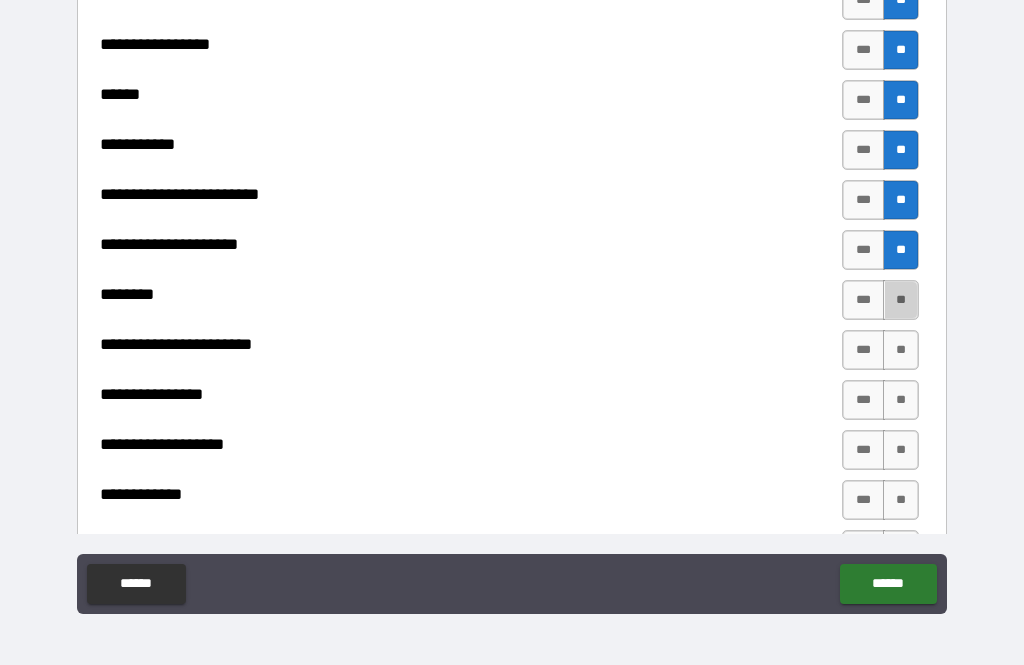click on "**" at bounding box center [901, 300] 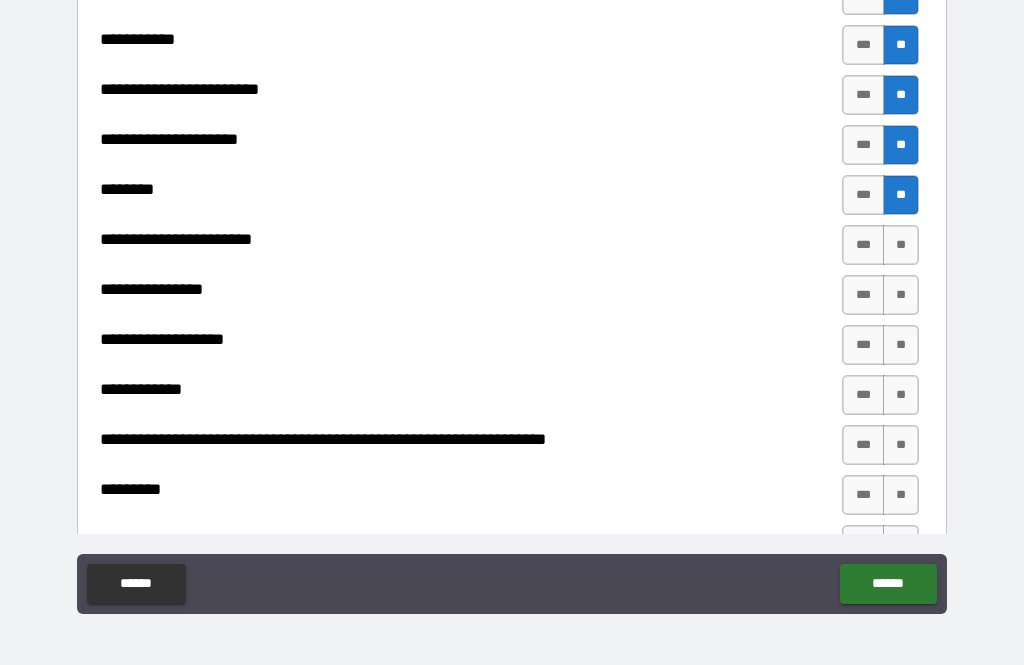 scroll, scrollTop: 3810, scrollLeft: 0, axis: vertical 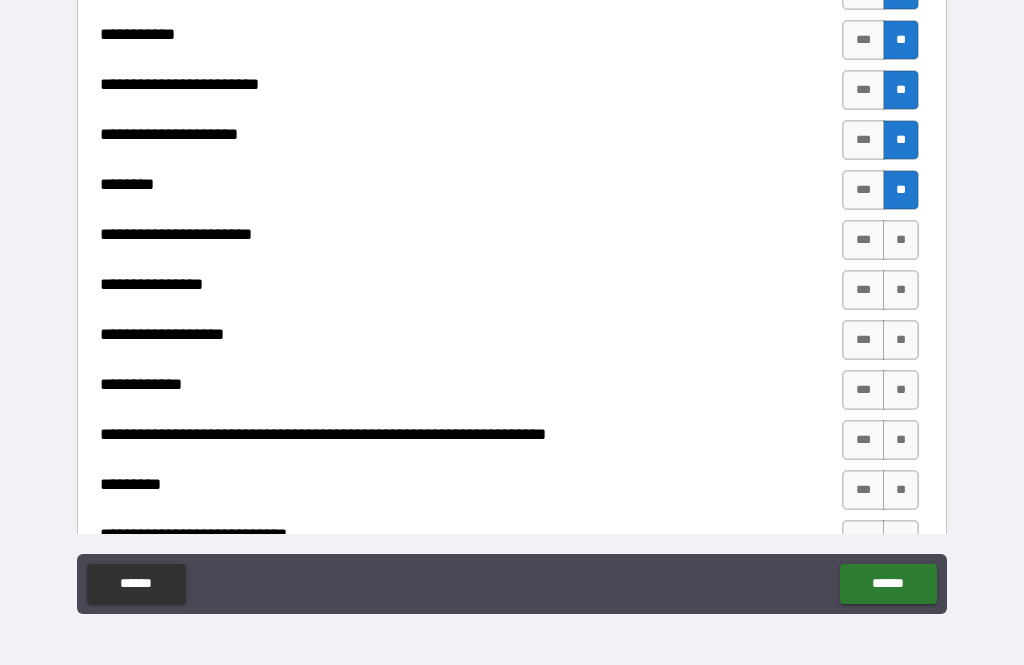 click on "**" at bounding box center (901, 240) 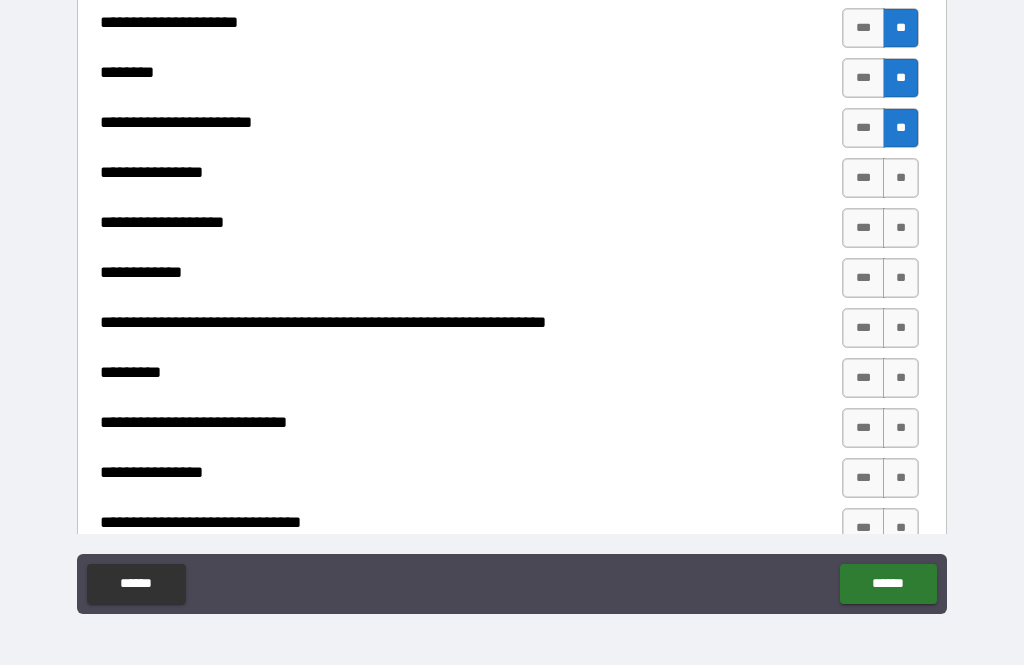 scroll, scrollTop: 3924, scrollLeft: 0, axis: vertical 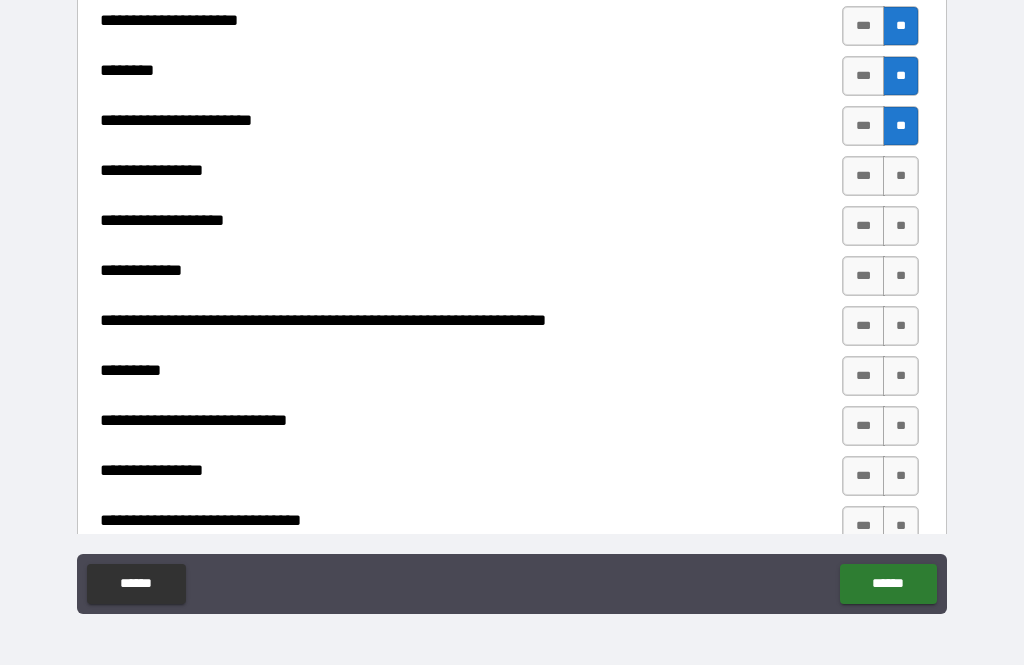 click on "**" at bounding box center (901, 176) 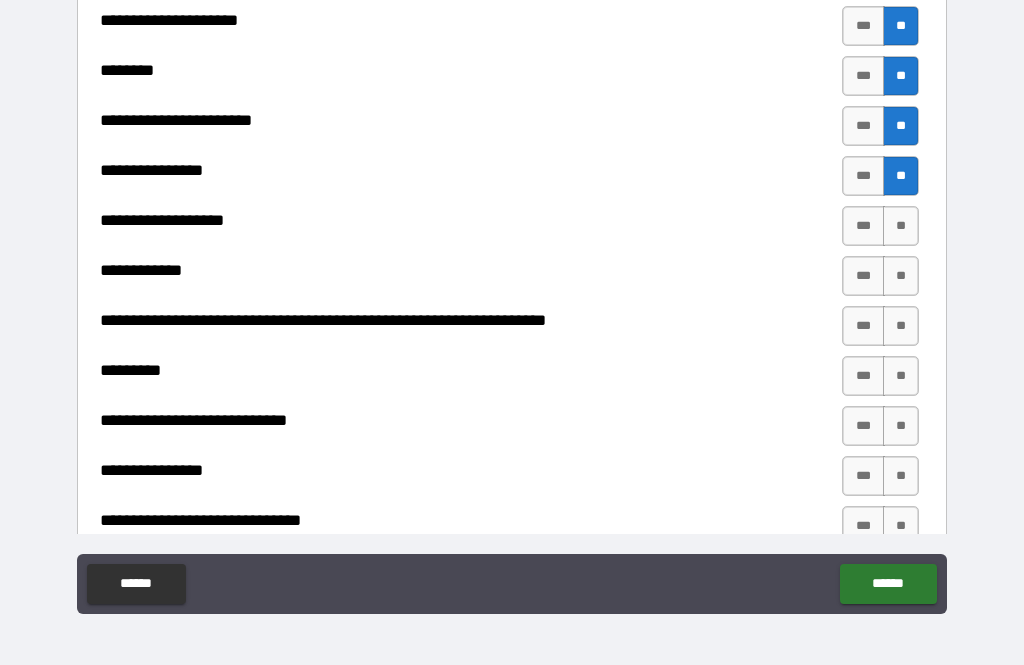 click on "**" at bounding box center (901, 226) 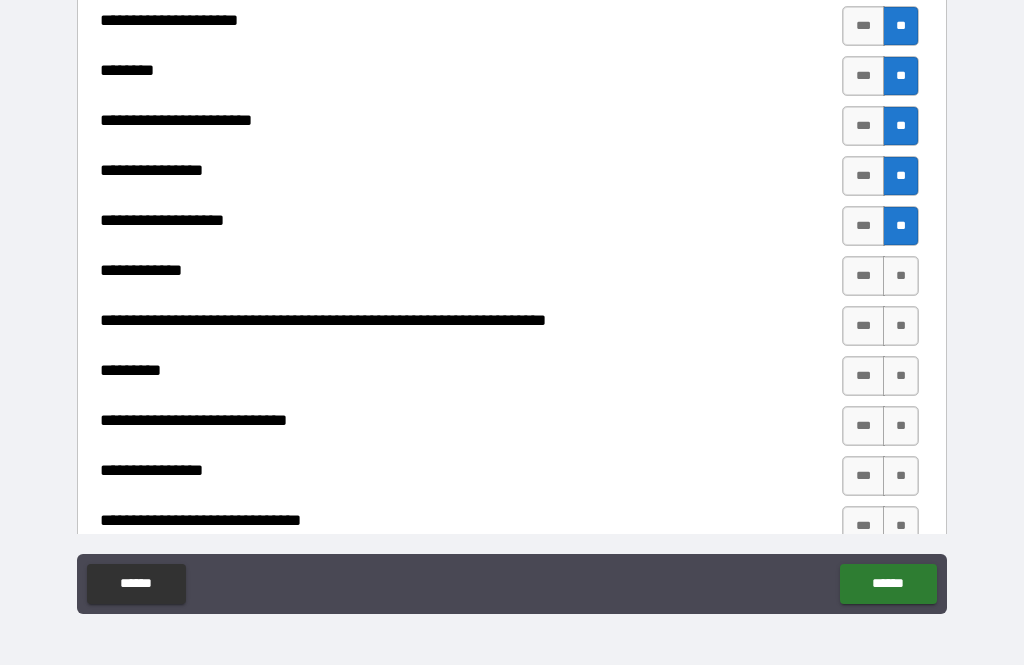 click on "**" at bounding box center (901, 276) 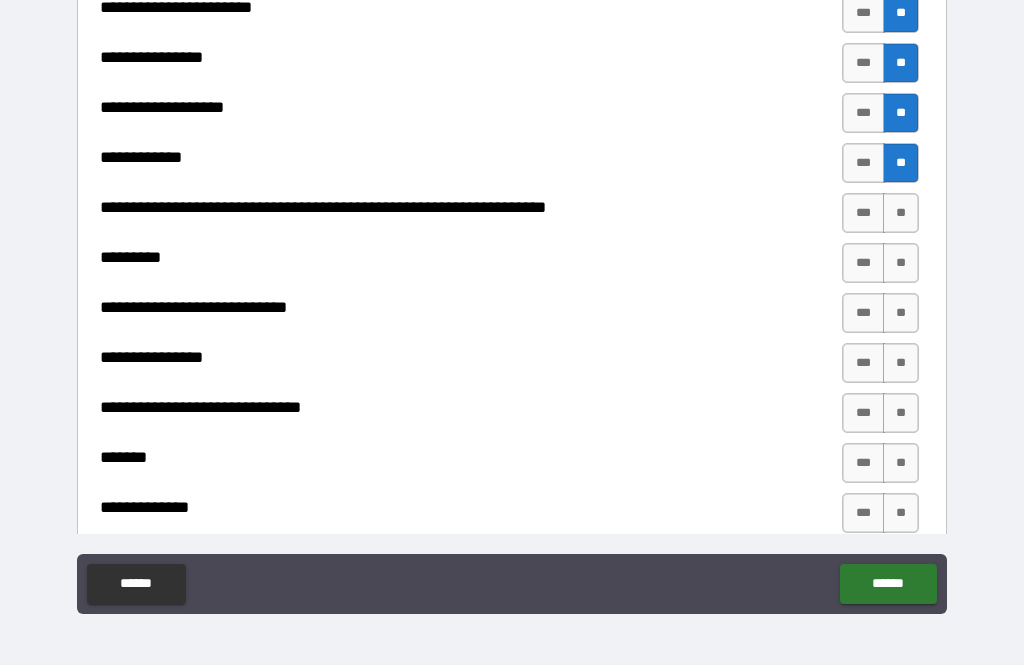 scroll, scrollTop: 4048, scrollLeft: 0, axis: vertical 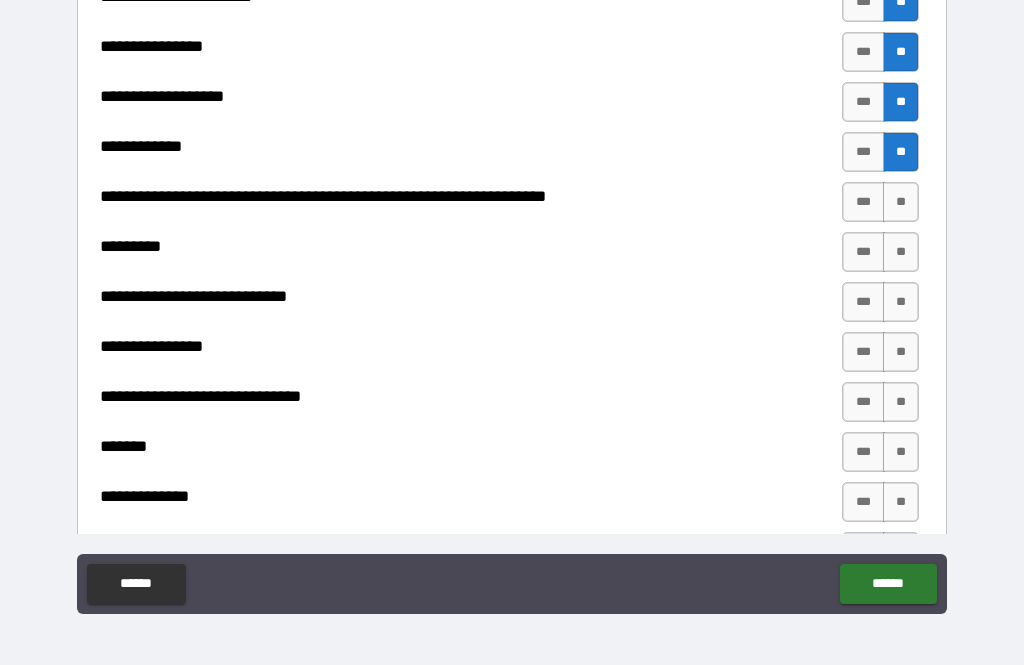 click on "**" at bounding box center [901, 202] 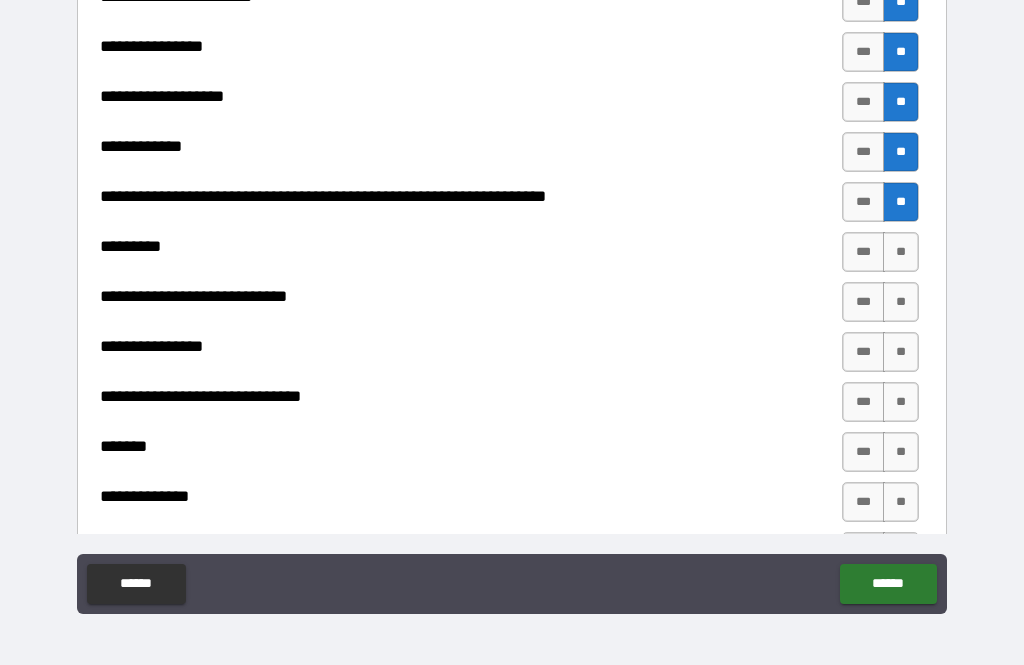 click on "**" at bounding box center [901, 252] 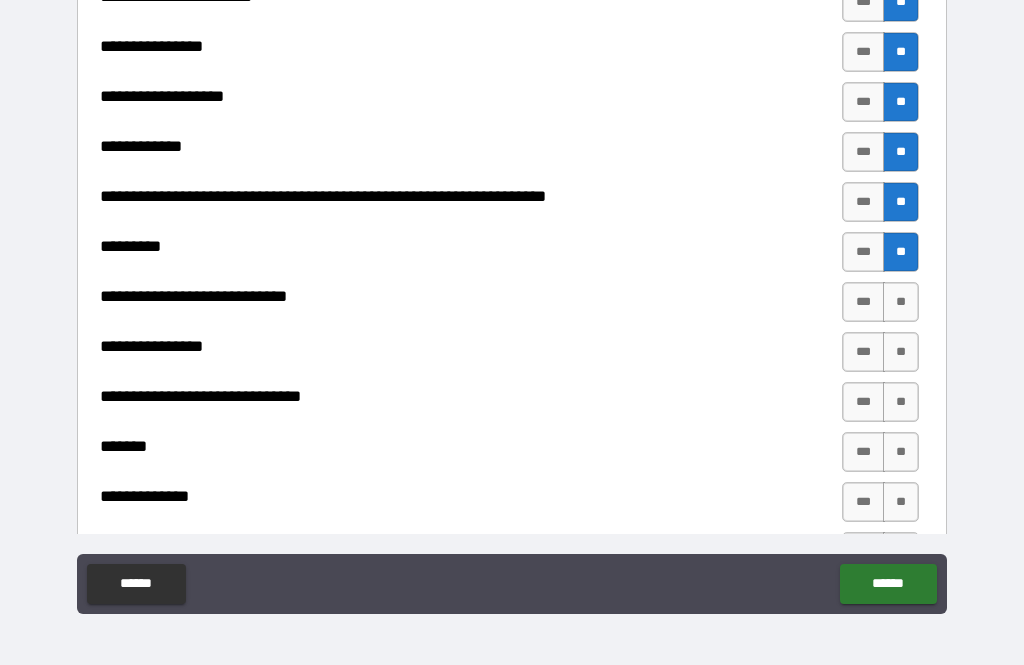 click on "**" at bounding box center (901, 302) 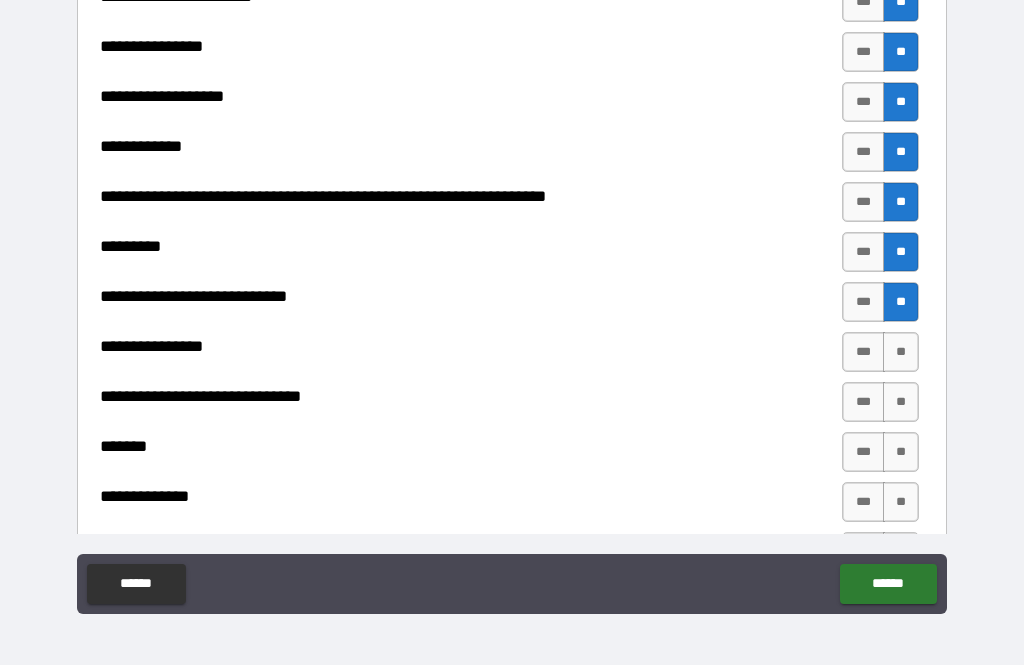 click on "**" at bounding box center (901, 352) 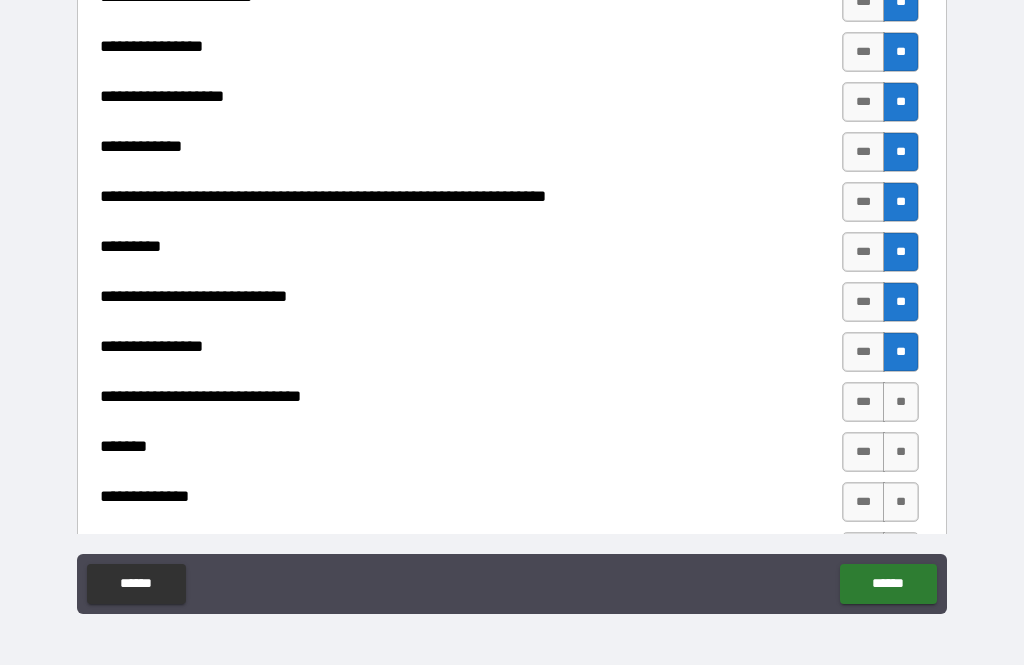 click on "**" at bounding box center (901, 402) 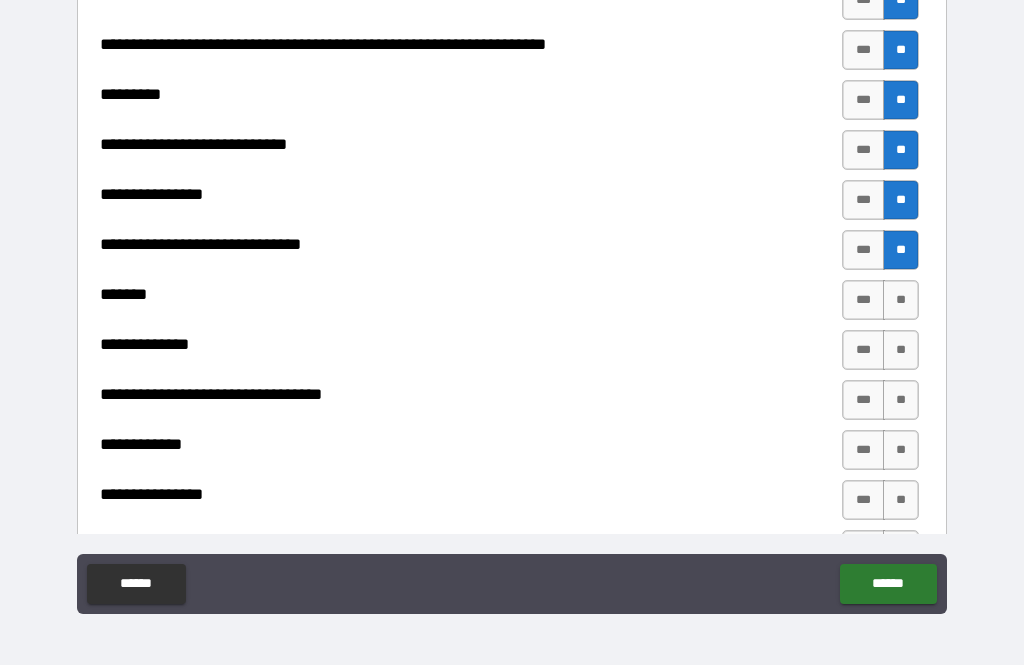 scroll, scrollTop: 4220, scrollLeft: 0, axis: vertical 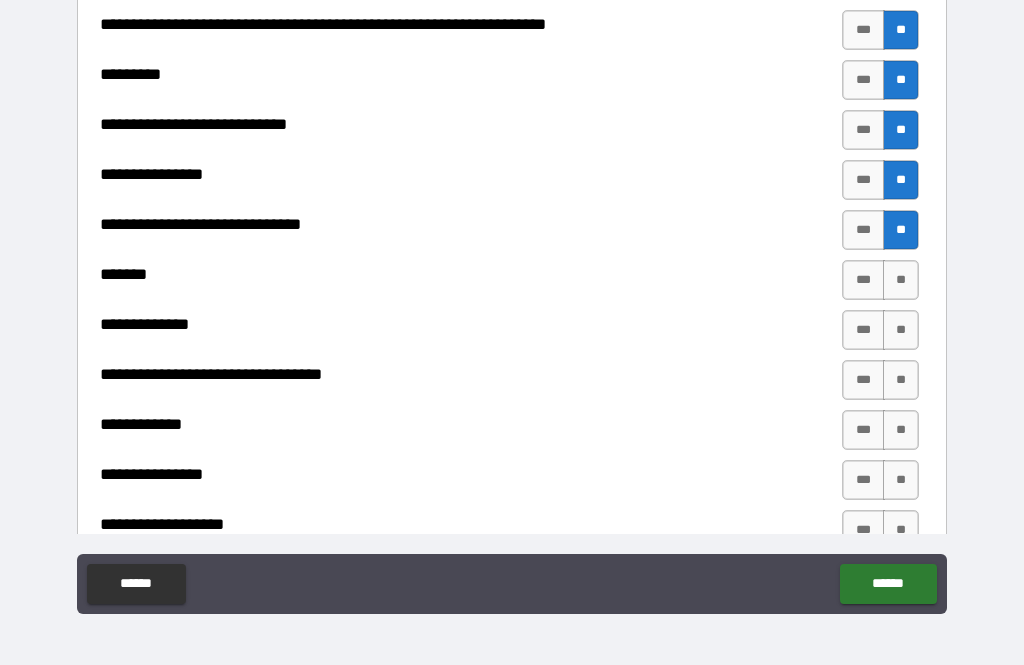 click on "**" at bounding box center (901, 280) 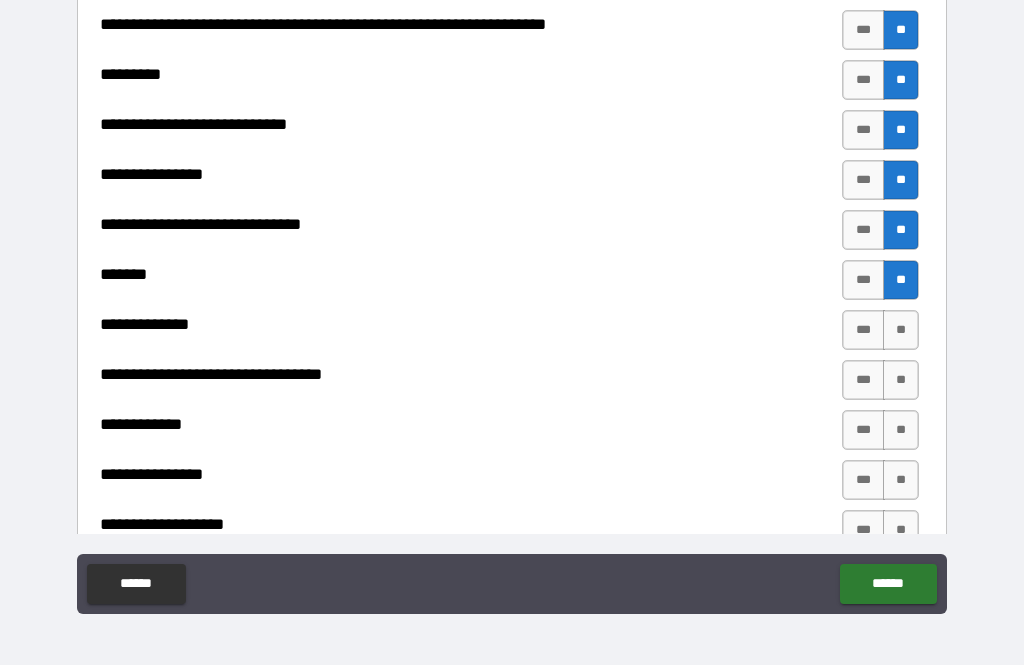 click on "**" at bounding box center (901, 330) 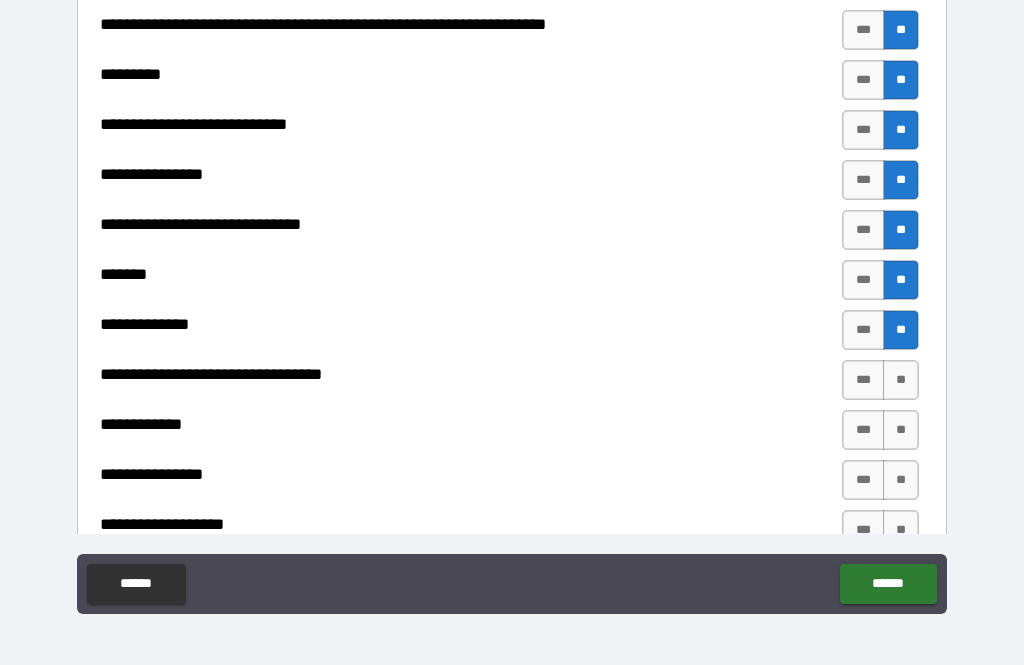click on "**" at bounding box center [901, 380] 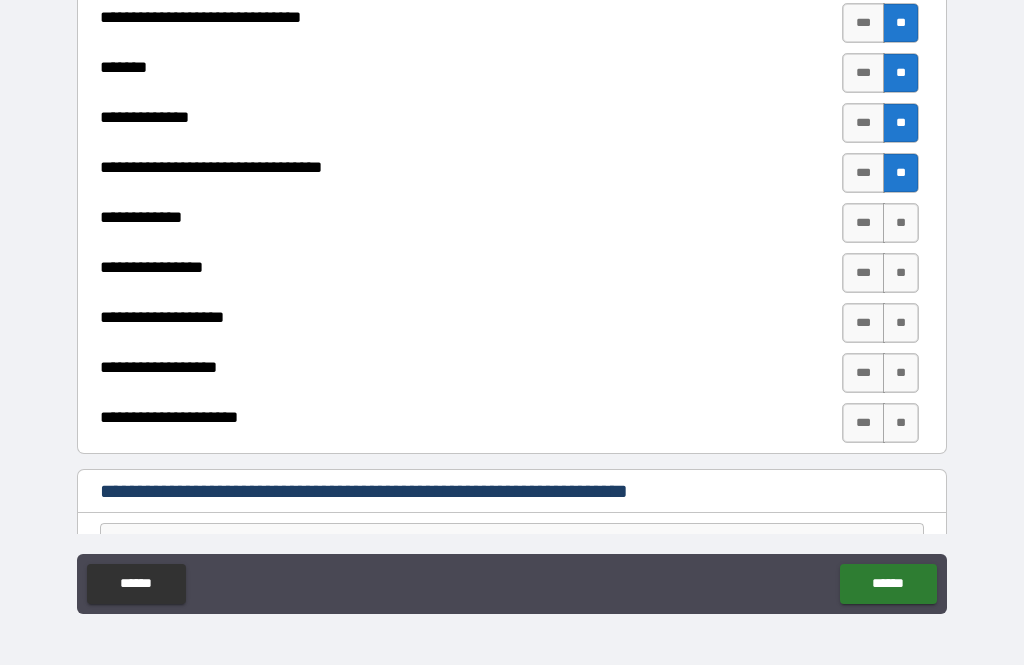 scroll, scrollTop: 4438, scrollLeft: 0, axis: vertical 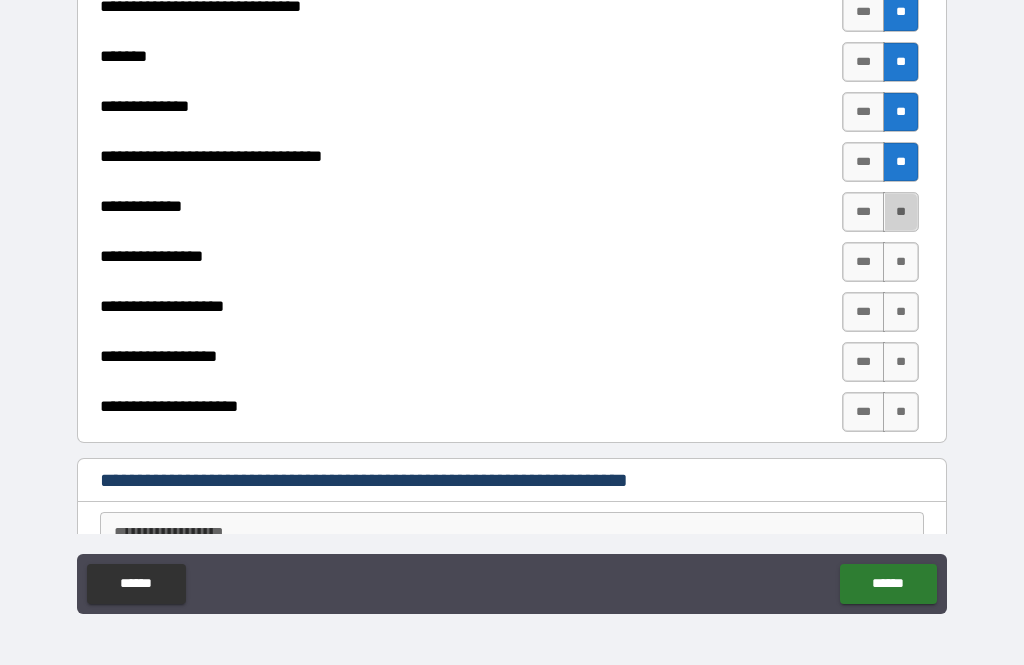 click on "**" at bounding box center [901, 212] 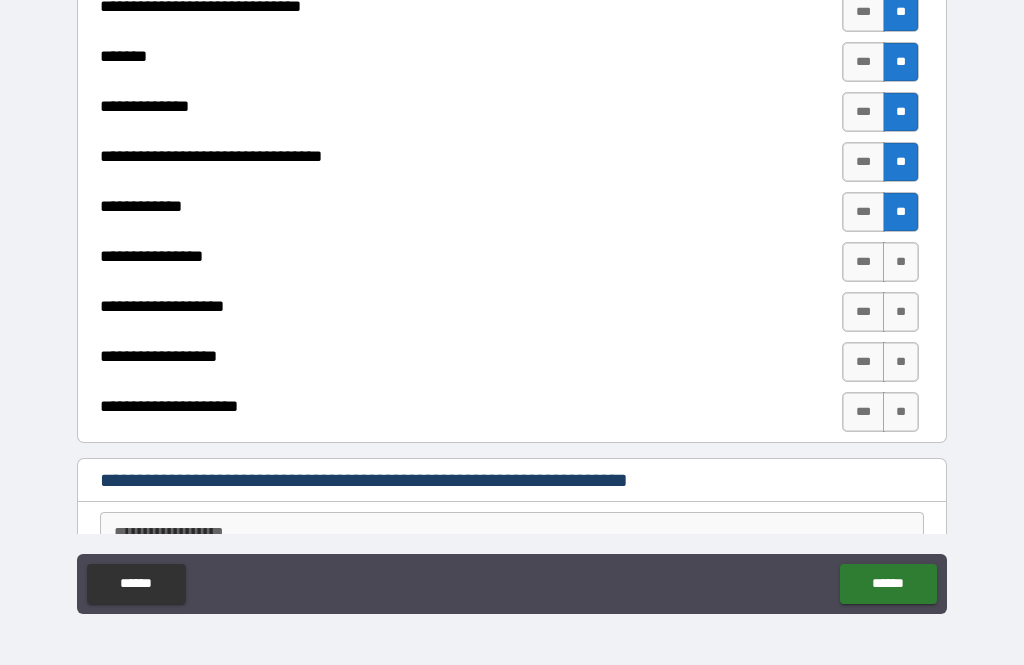 click on "**" at bounding box center [901, 212] 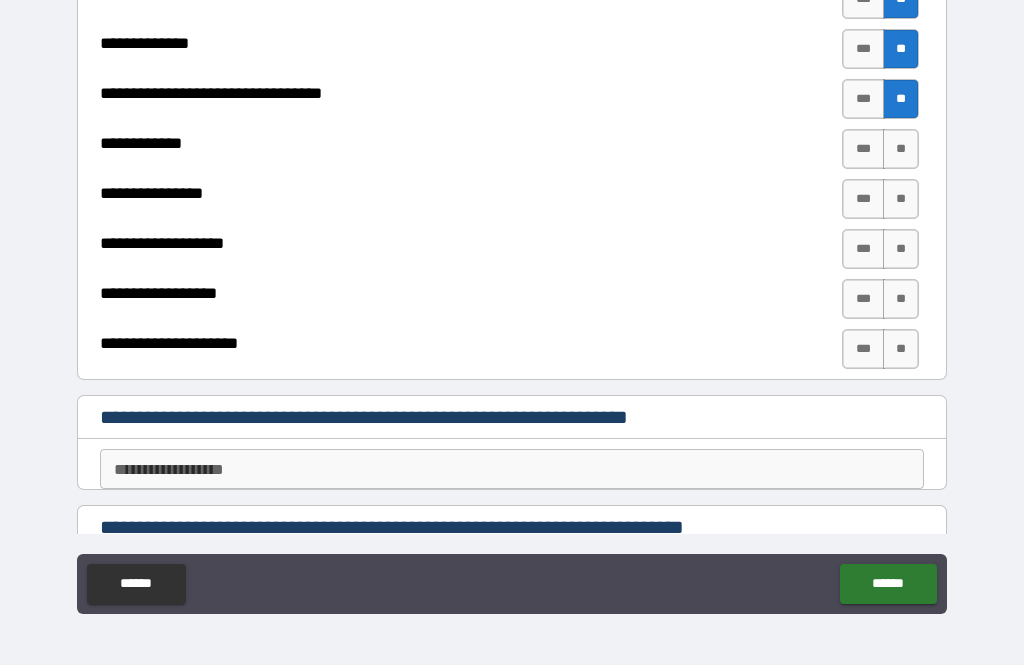 scroll, scrollTop: 4521, scrollLeft: 0, axis: vertical 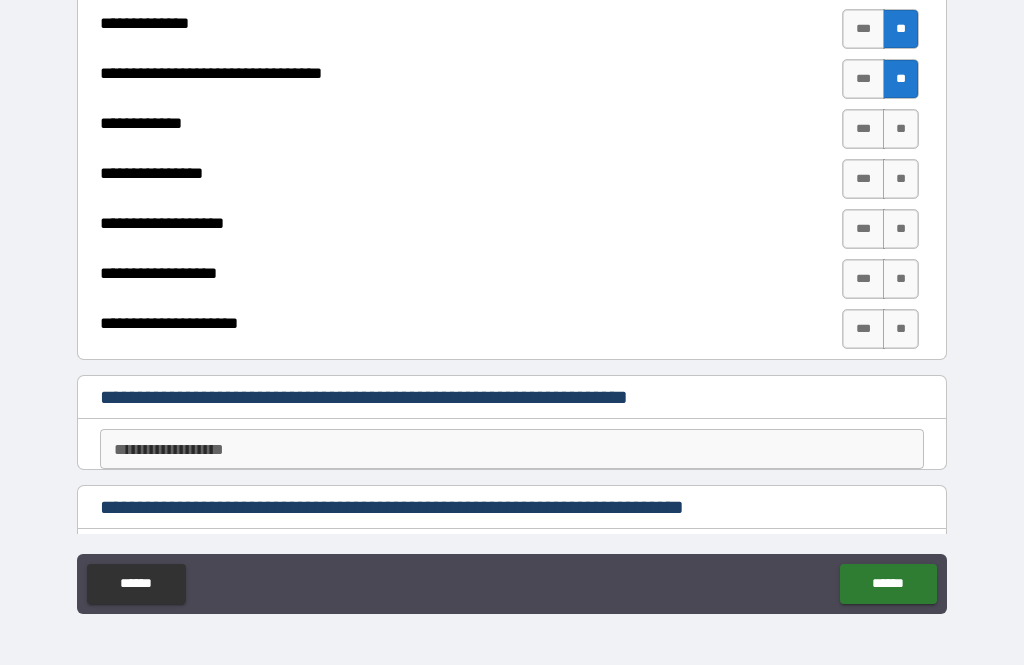 click on "**" at bounding box center [901, 179] 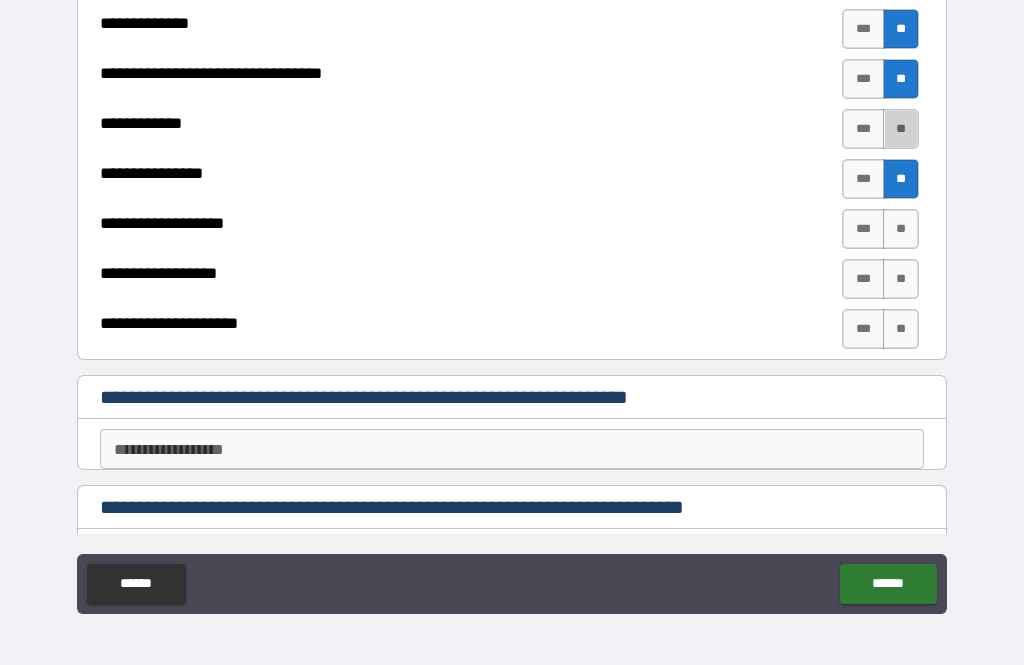 click on "**" at bounding box center [901, 129] 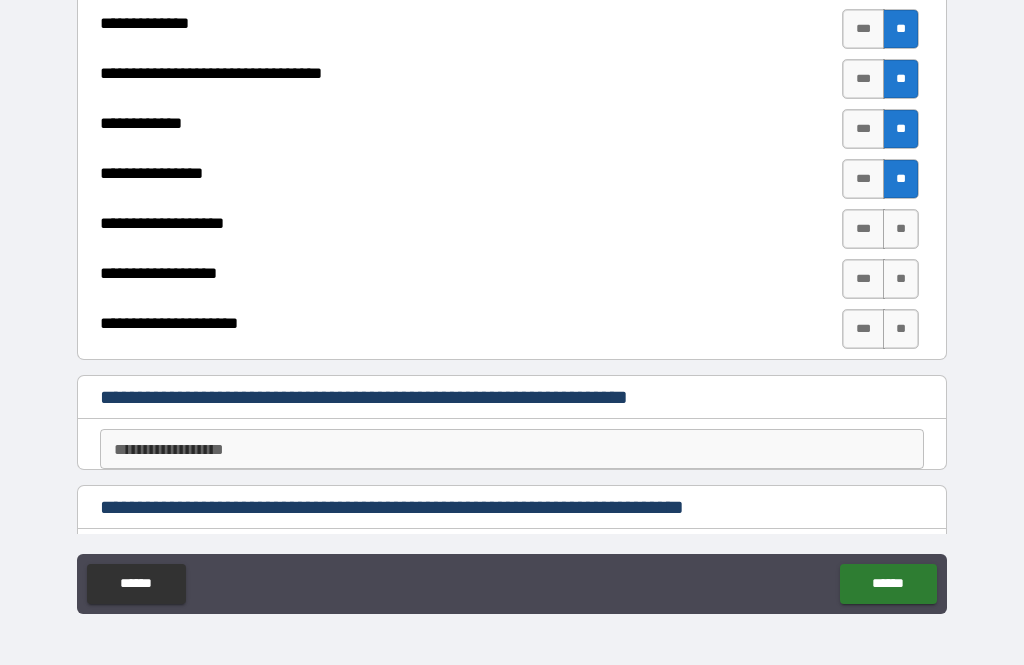 click on "**" at bounding box center [901, 229] 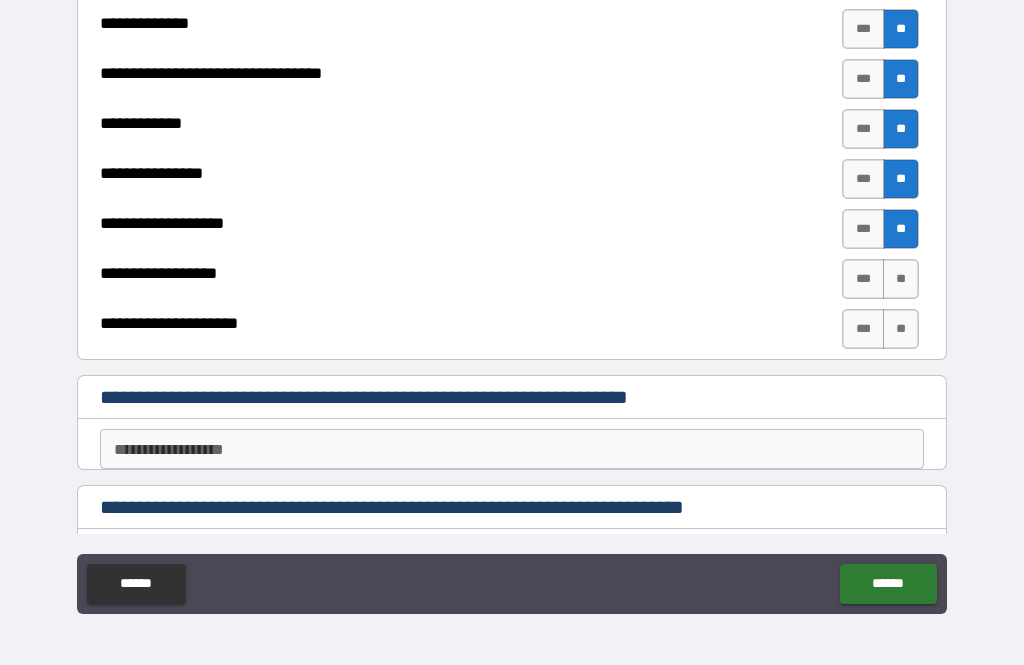 click on "**" at bounding box center [901, 279] 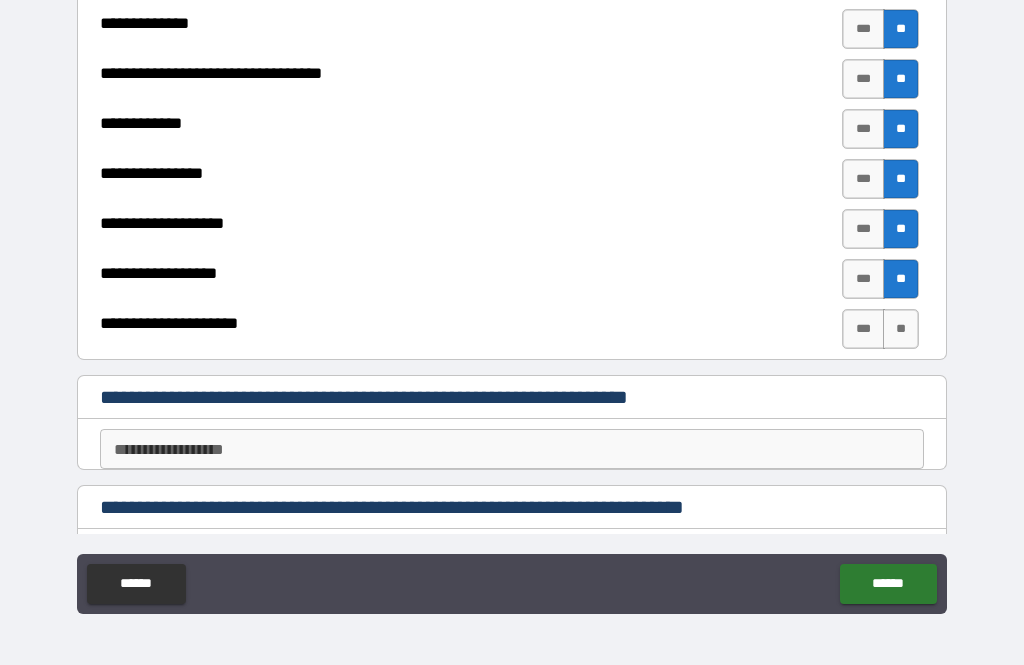click on "**" at bounding box center (901, 329) 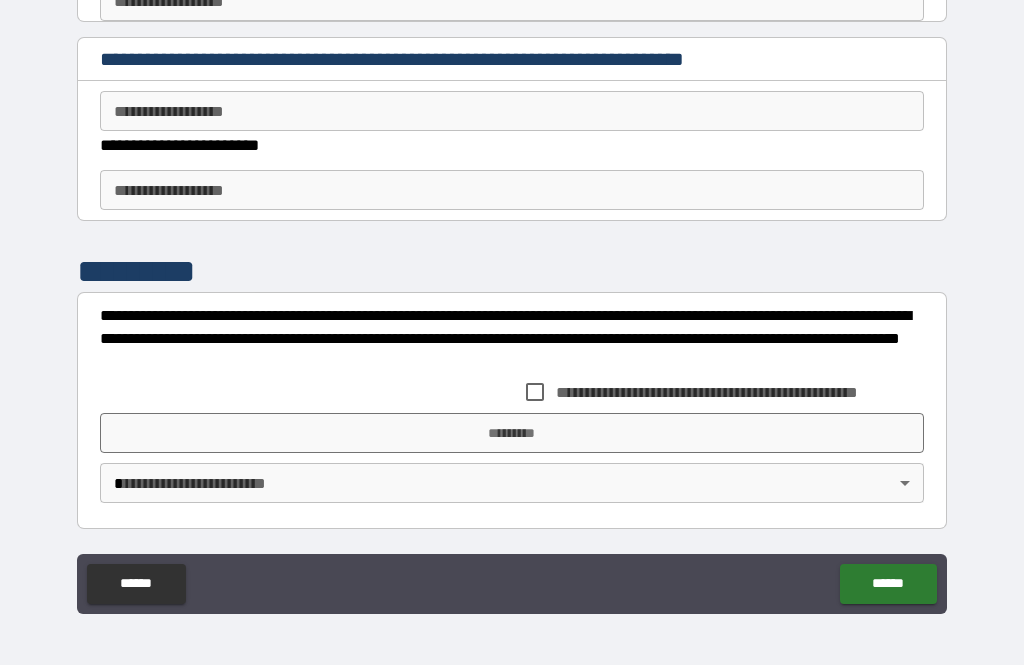 scroll, scrollTop: 4989, scrollLeft: 0, axis: vertical 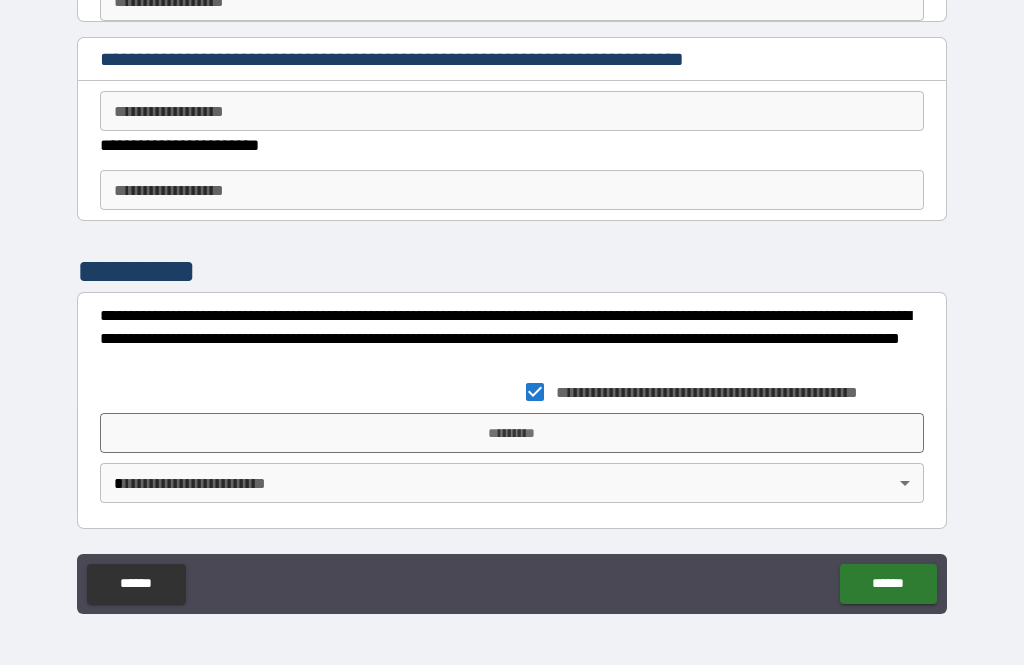 click on "*********" at bounding box center (512, 433) 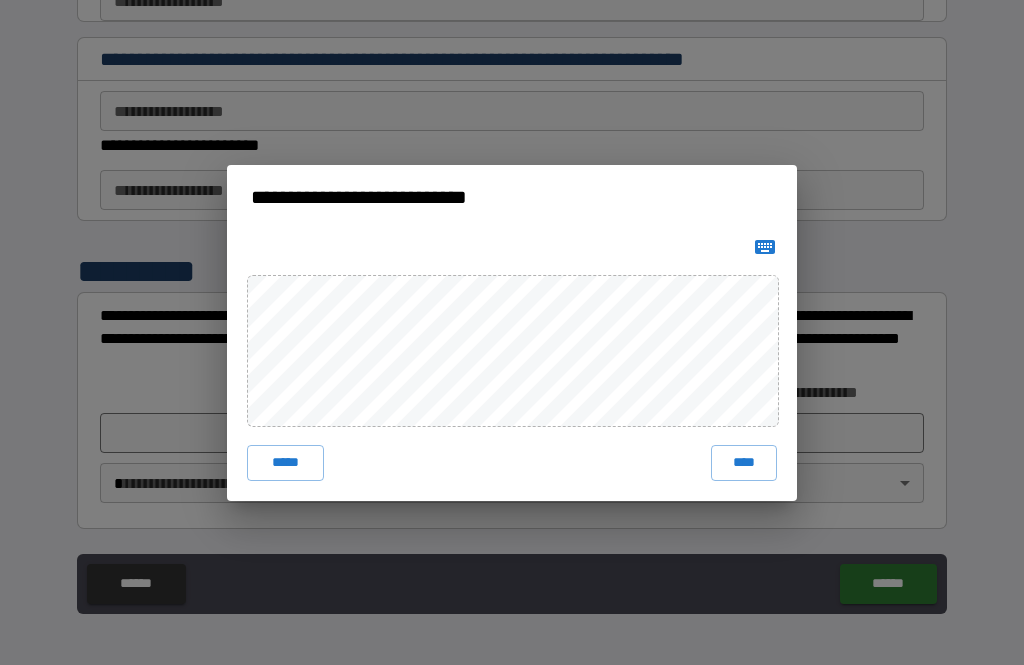click on "****" at bounding box center (744, 463) 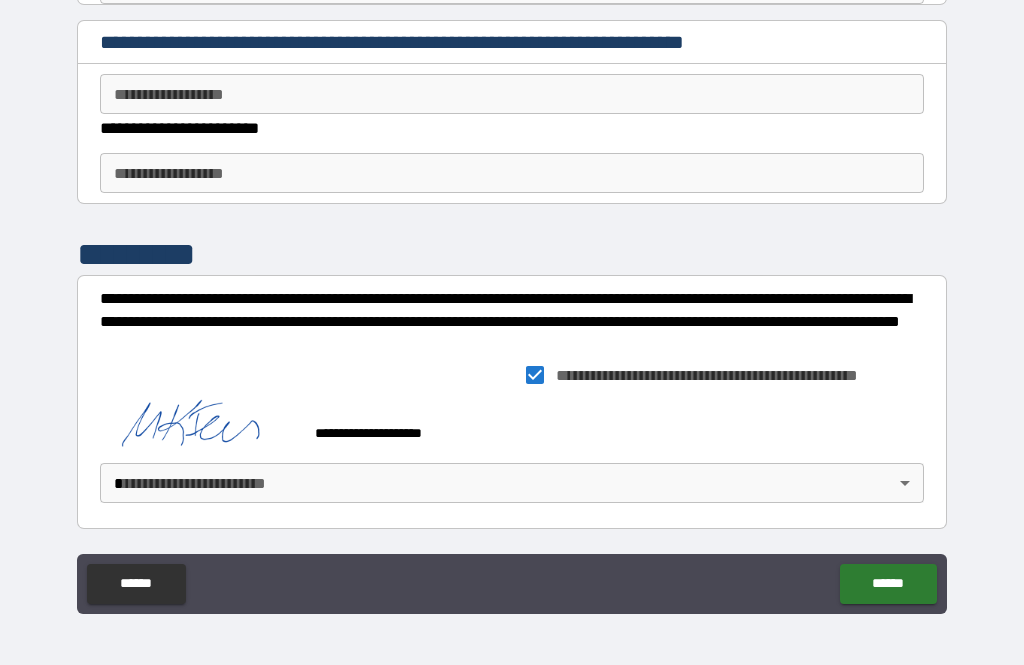 click on "**********" at bounding box center (512, 300) 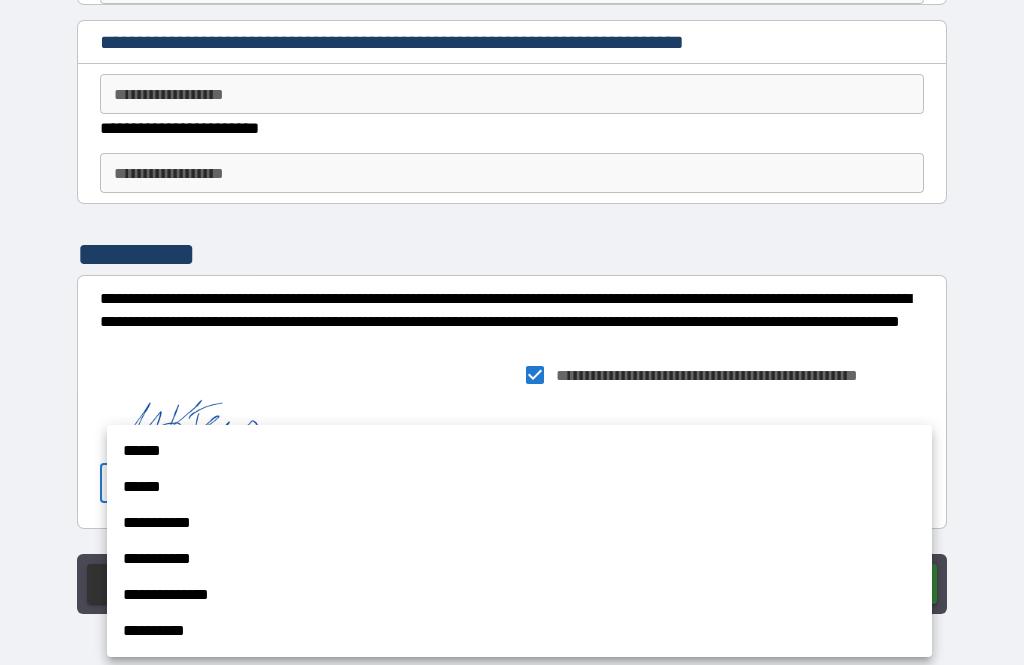 click on "******" at bounding box center [519, 451] 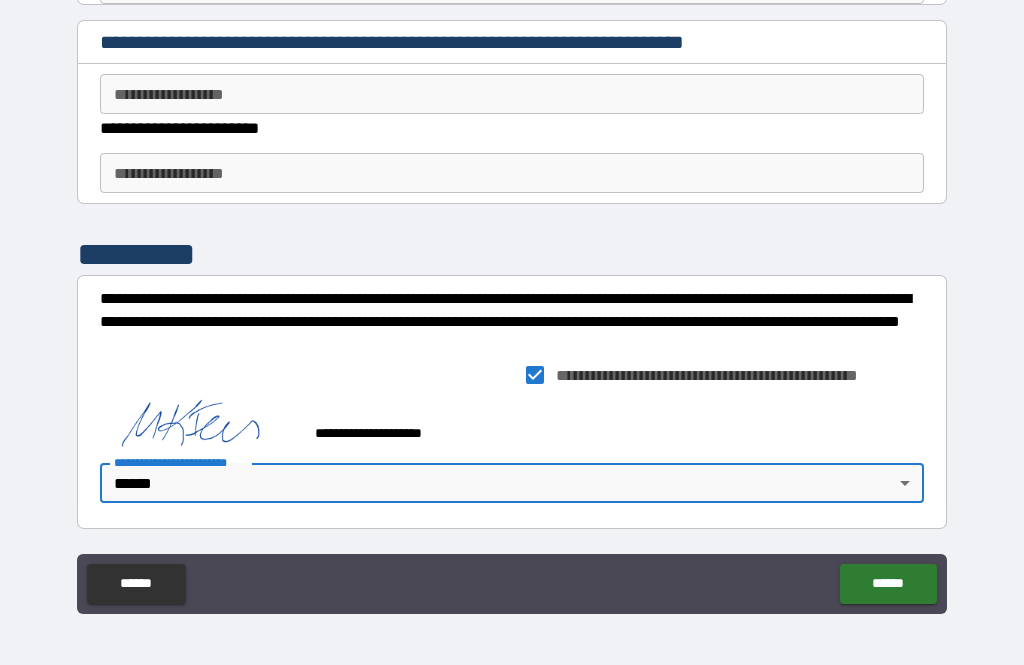 click on "******" at bounding box center [888, 584] 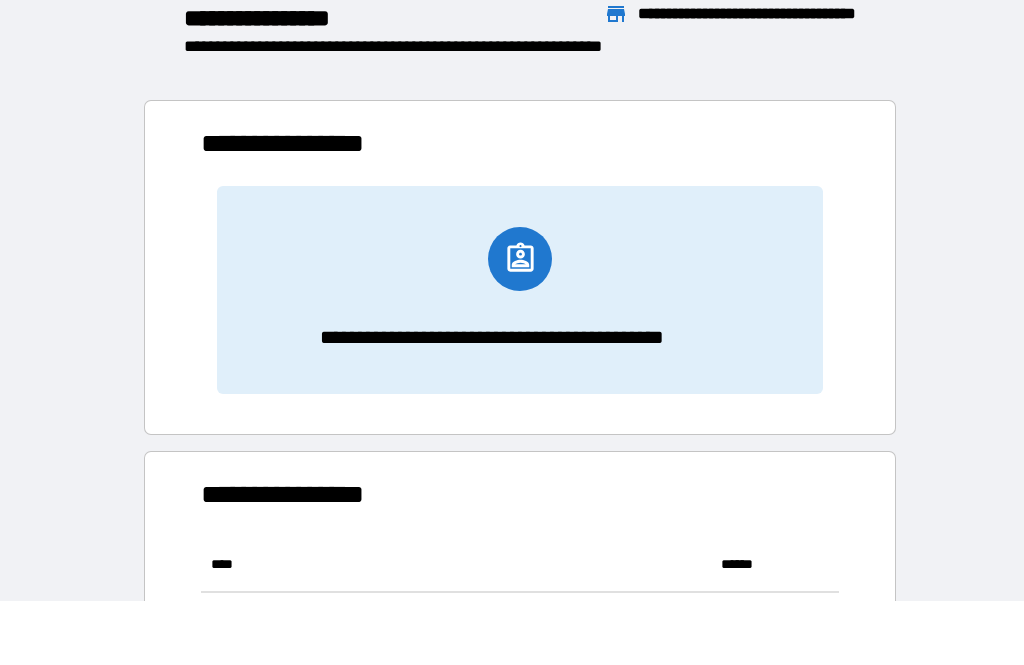 scroll, scrollTop: 1, scrollLeft: 1, axis: both 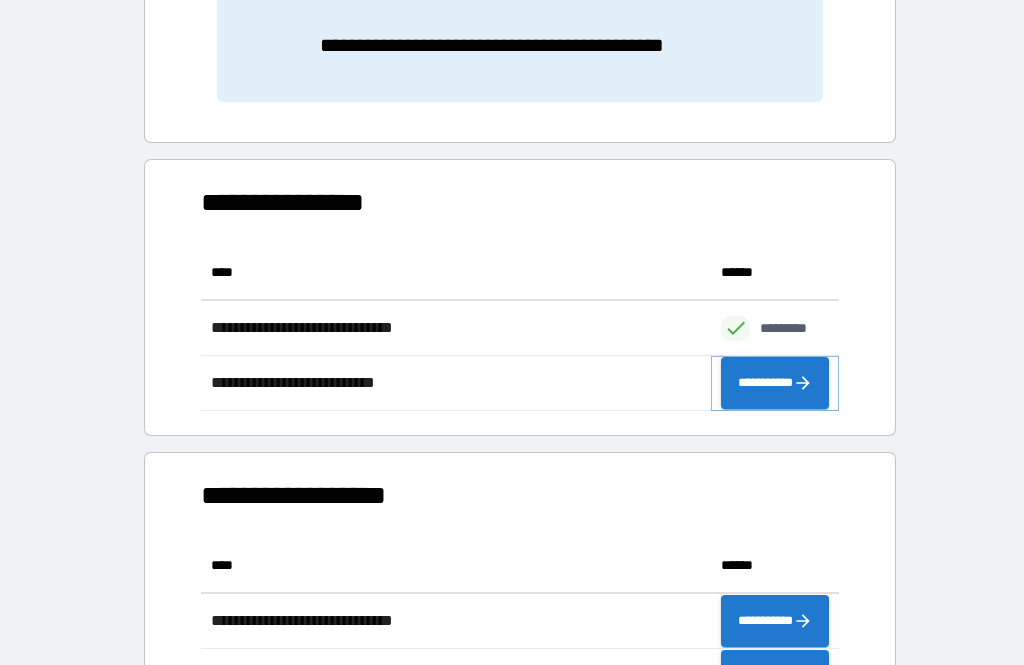 click on "**********" at bounding box center (775, 383) 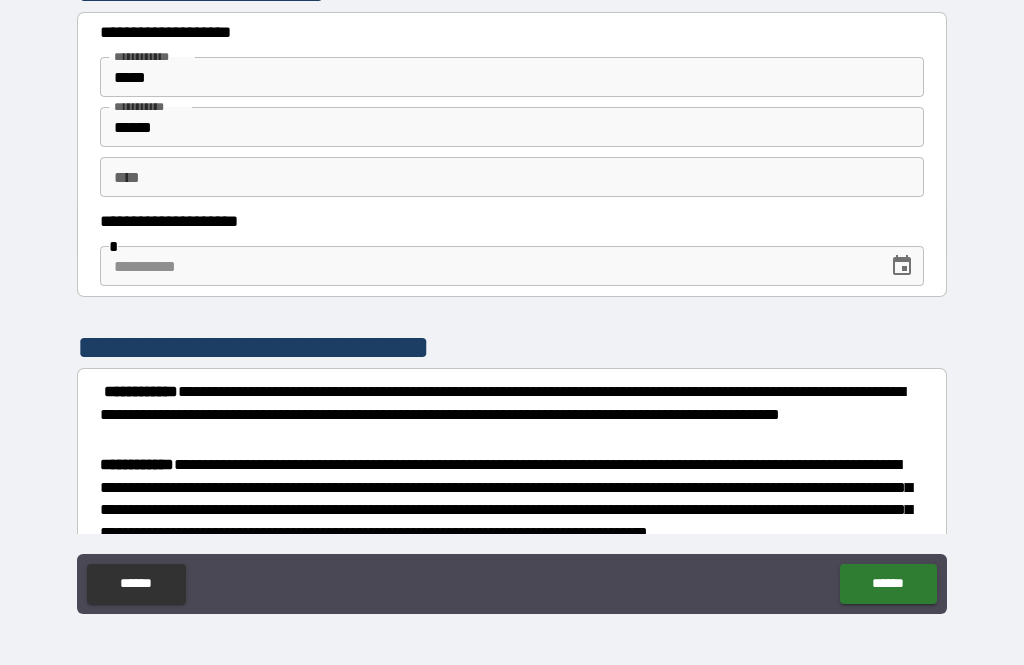scroll, scrollTop: 24, scrollLeft: 0, axis: vertical 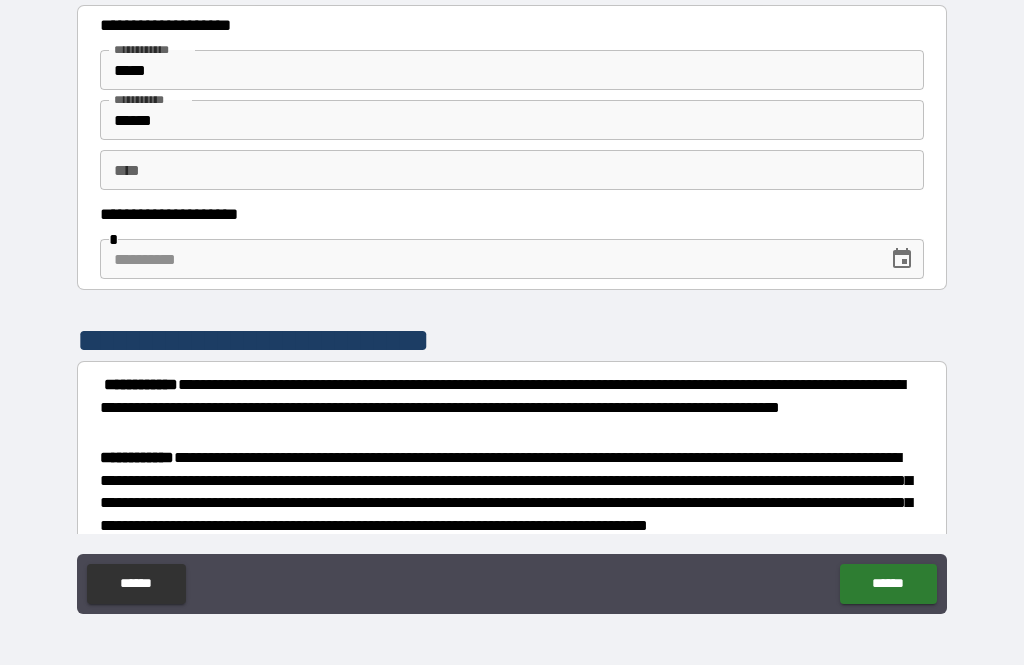 click at bounding box center (487, 259) 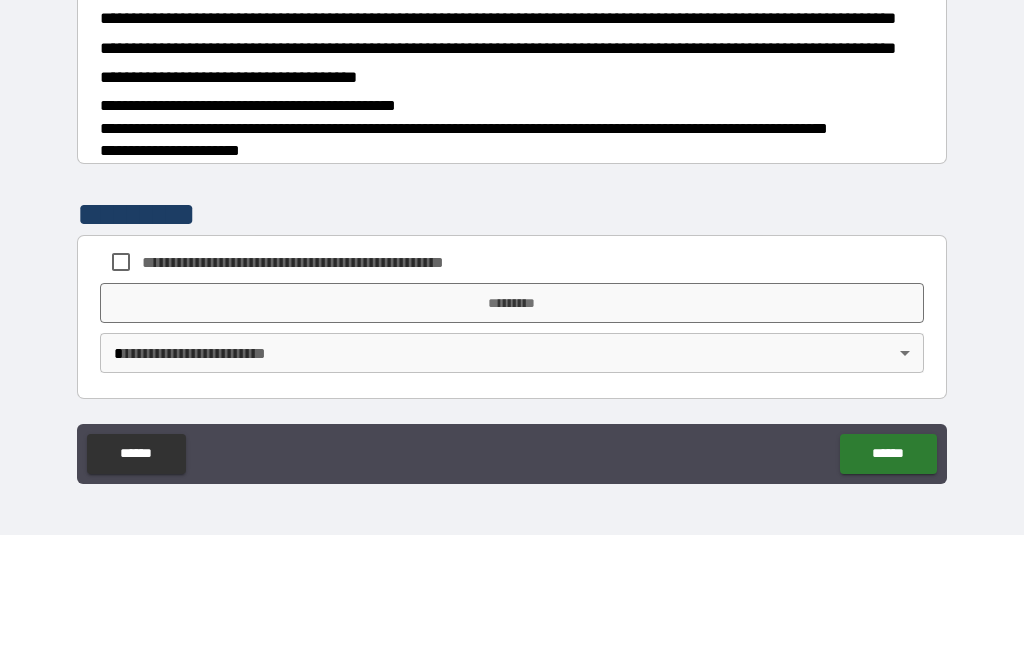 scroll, scrollTop: 1697, scrollLeft: 0, axis: vertical 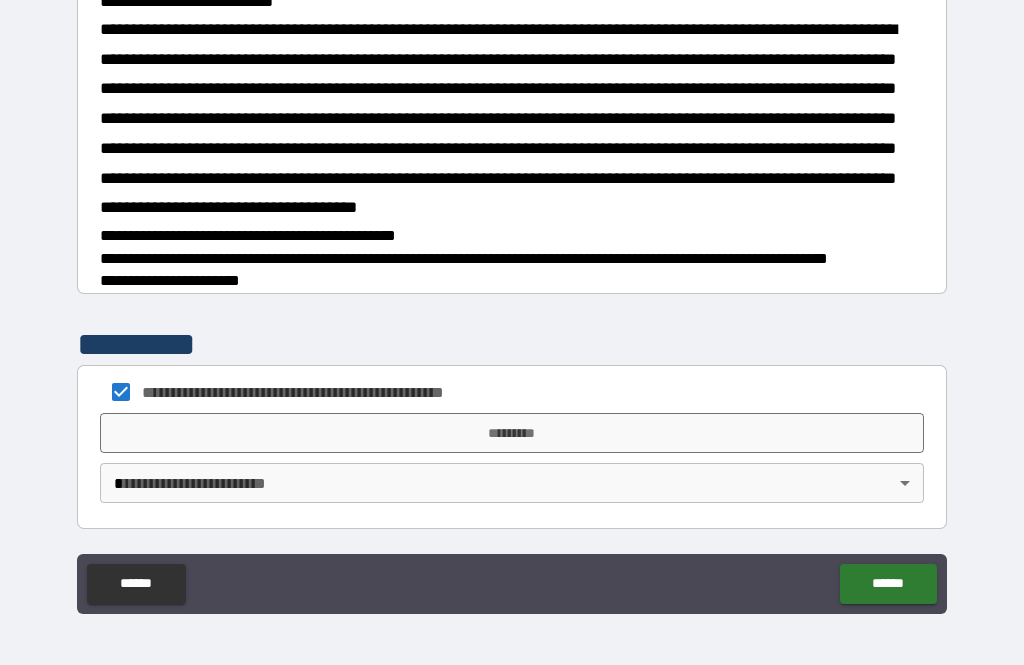 click on "*********" at bounding box center [512, 433] 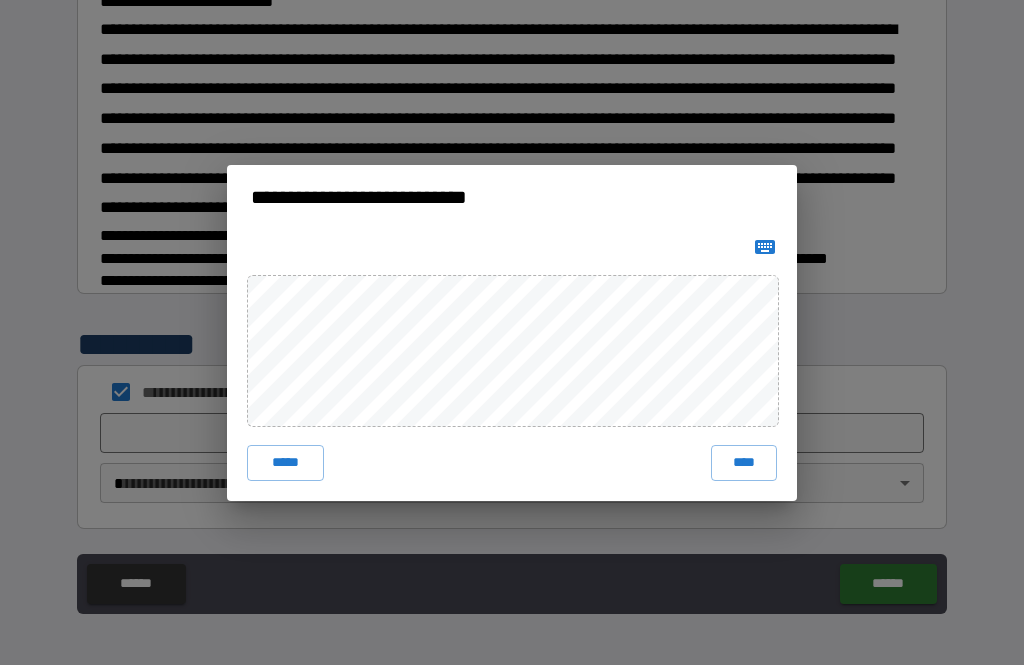 click on "****" at bounding box center [744, 463] 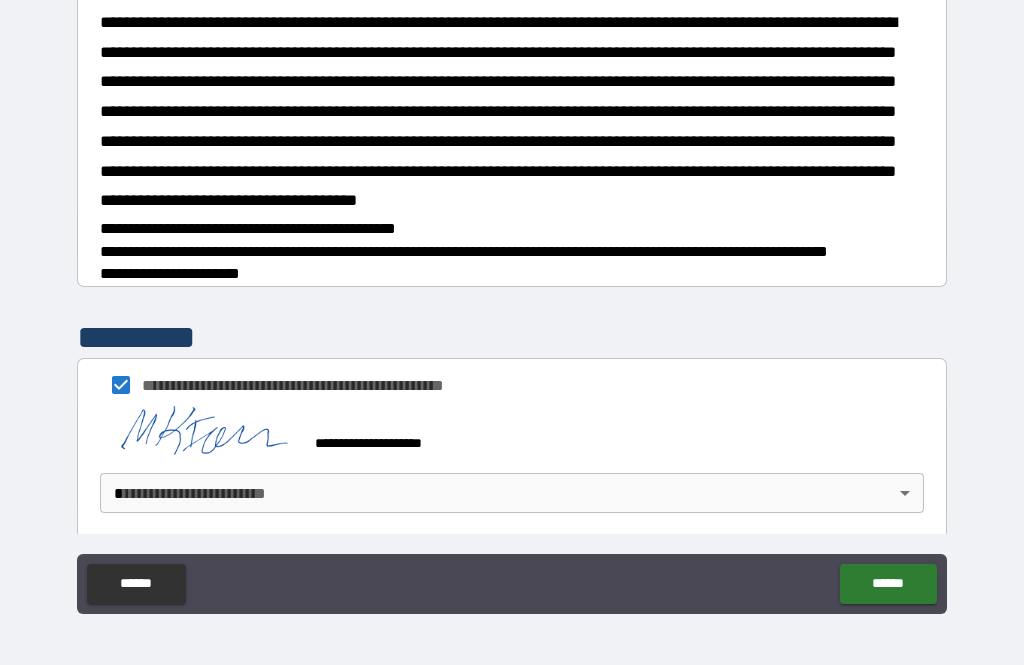 click on "**********" at bounding box center (512, 300) 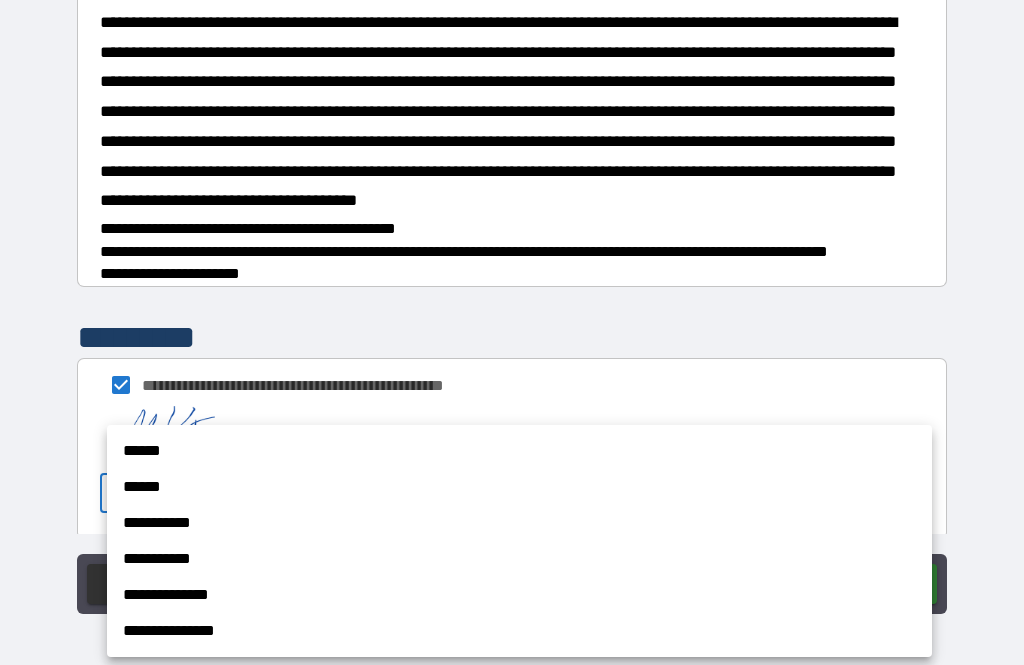 click on "******" at bounding box center [519, 451] 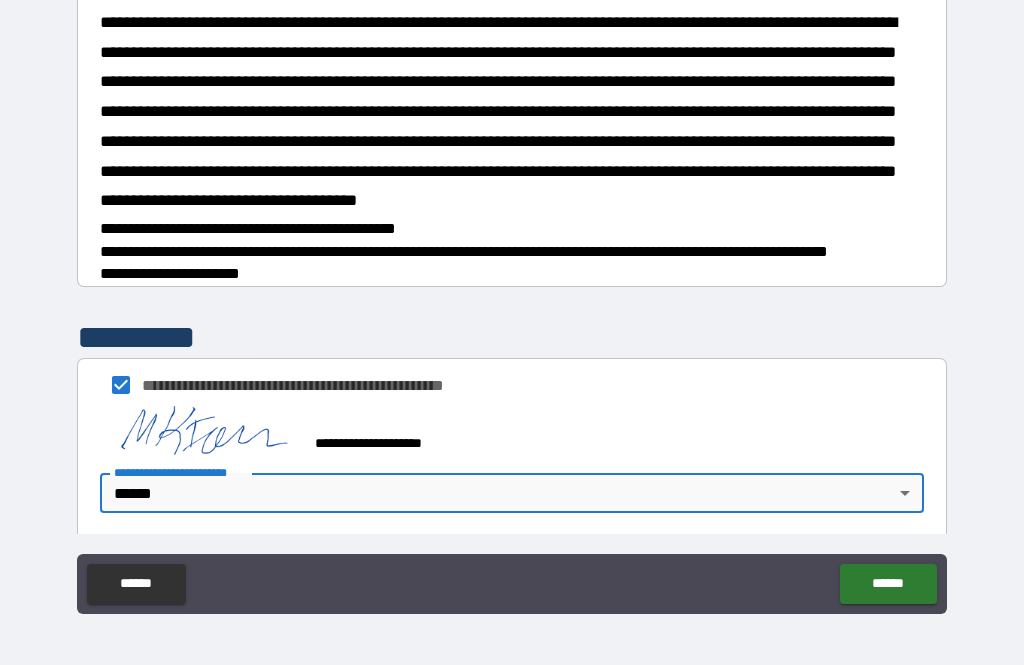 click on "******" at bounding box center [888, 584] 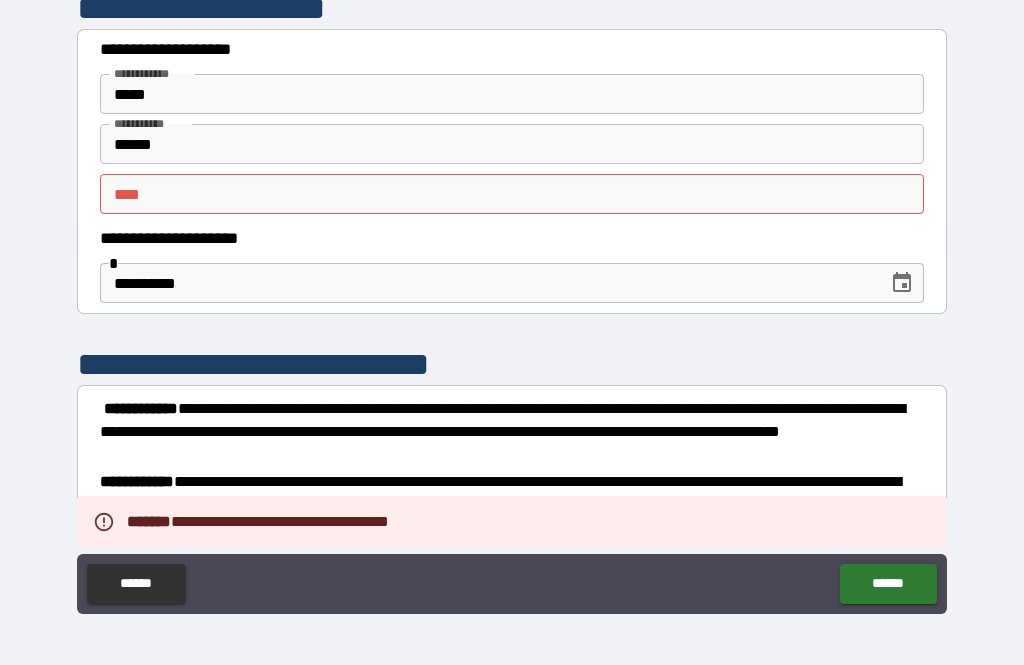 scroll, scrollTop: 0, scrollLeft: 0, axis: both 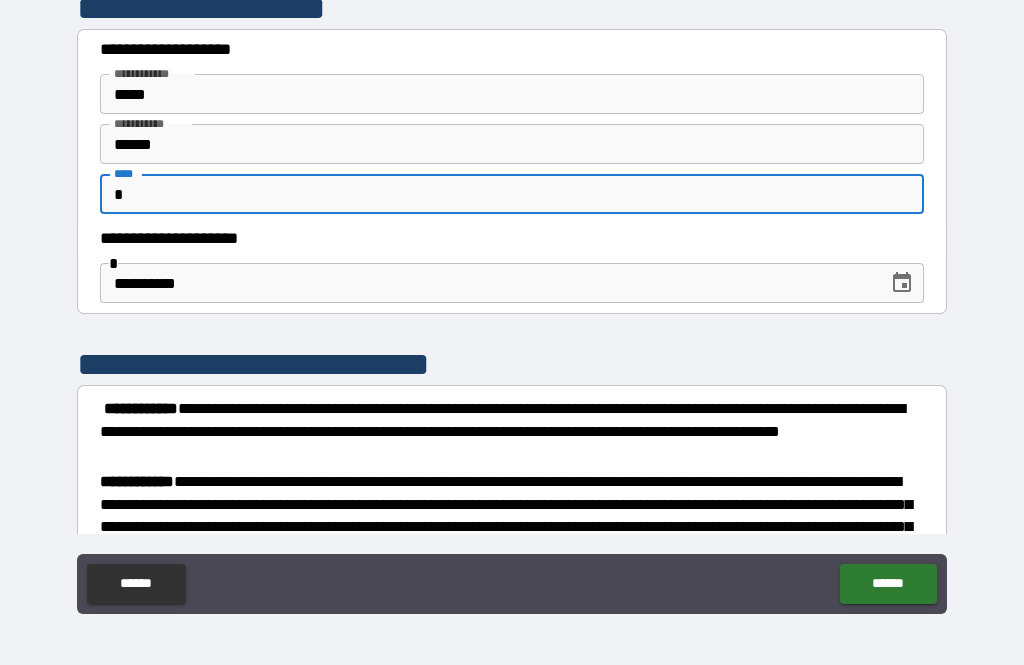 type on "*" 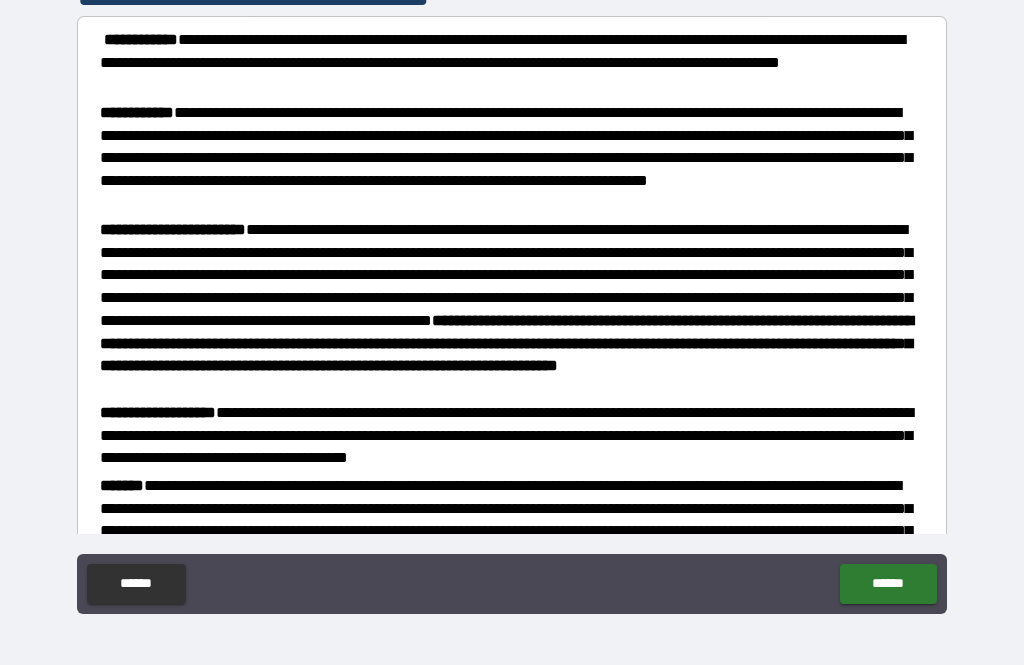 scroll, scrollTop: 0, scrollLeft: 0, axis: both 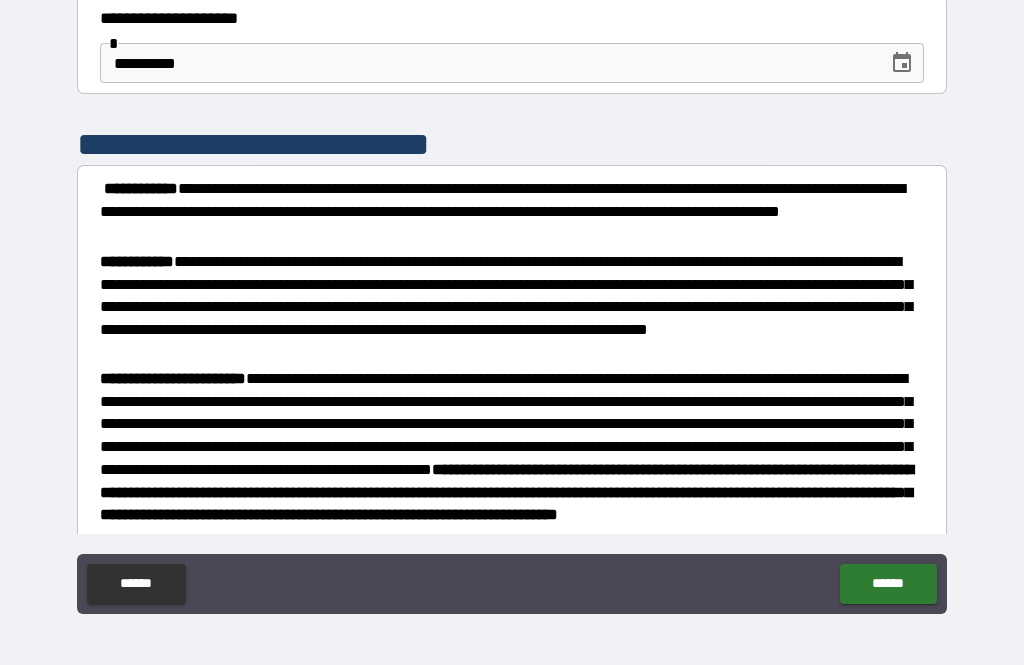 click on "******" at bounding box center (888, 584) 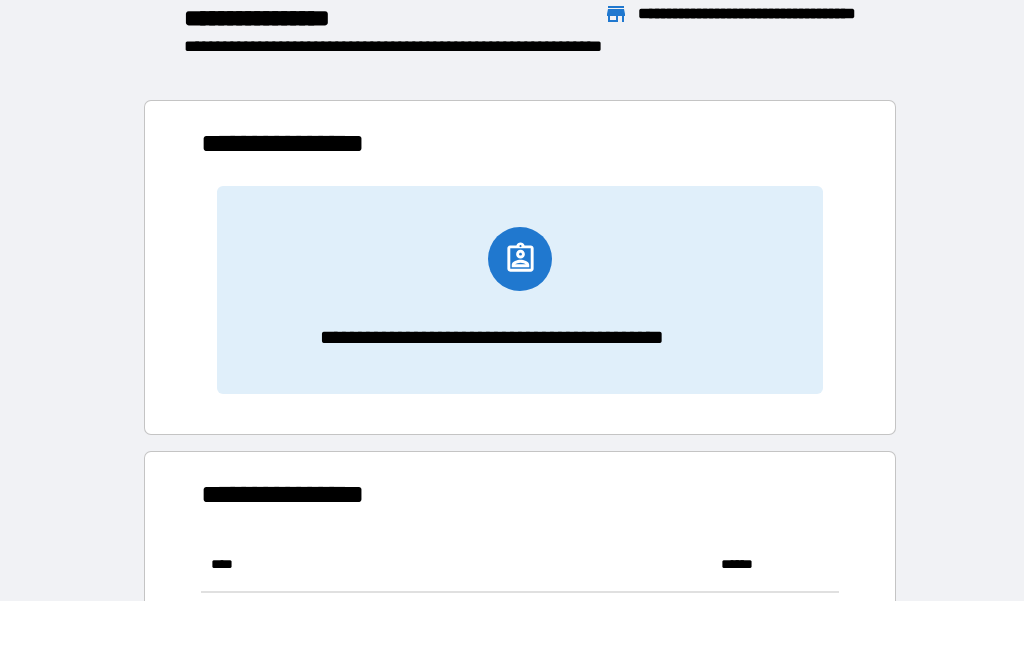 scroll, scrollTop: 1, scrollLeft: 1, axis: both 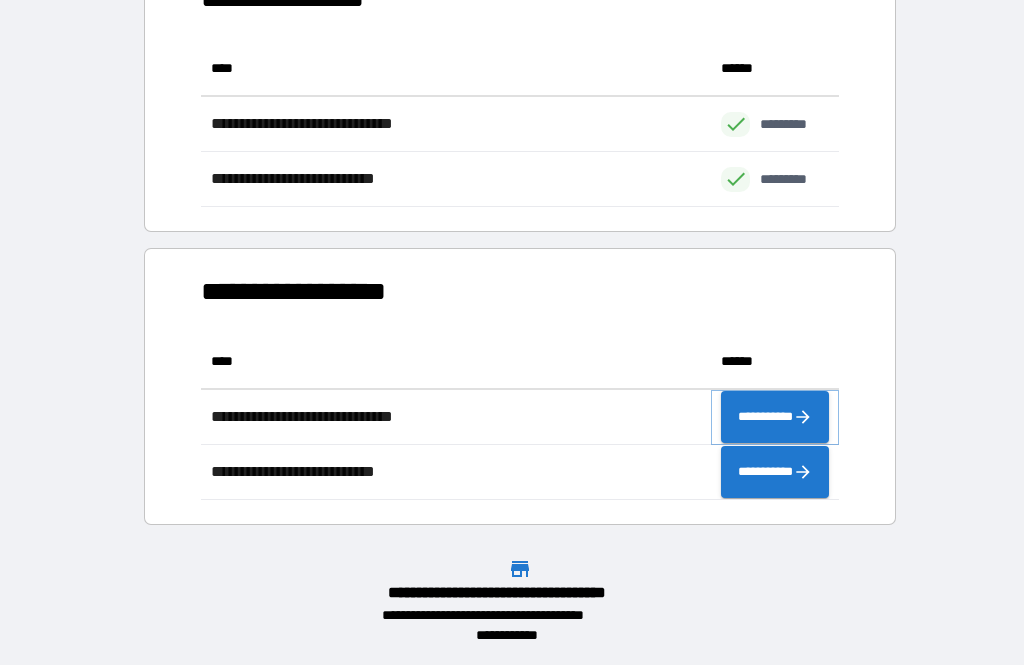 click on "**********" at bounding box center [775, 417] 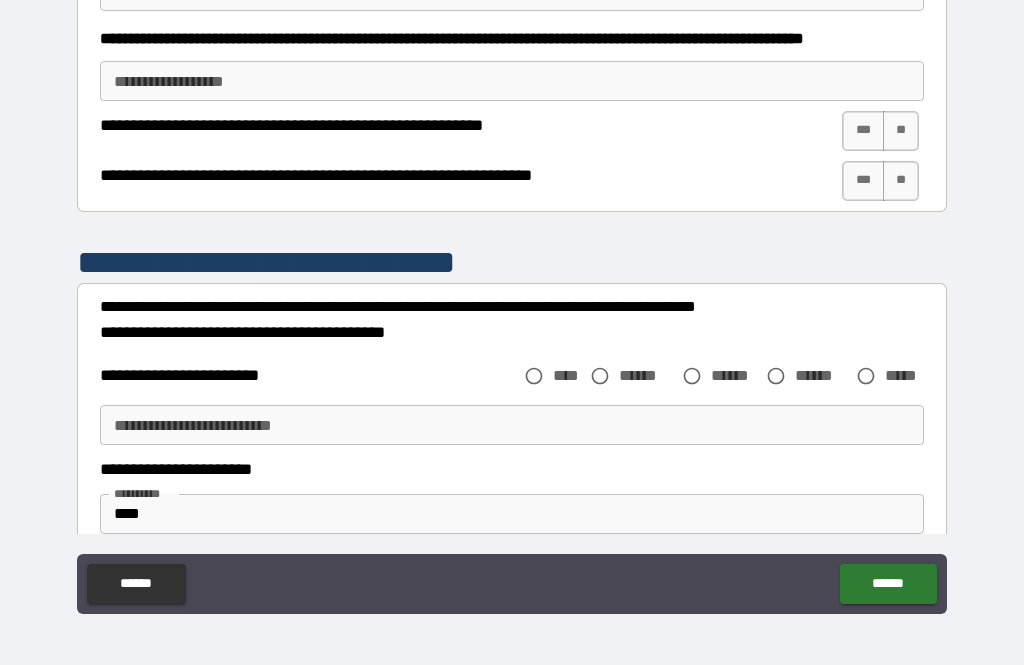 scroll, scrollTop: 980, scrollLeft: 0, axis: vertical 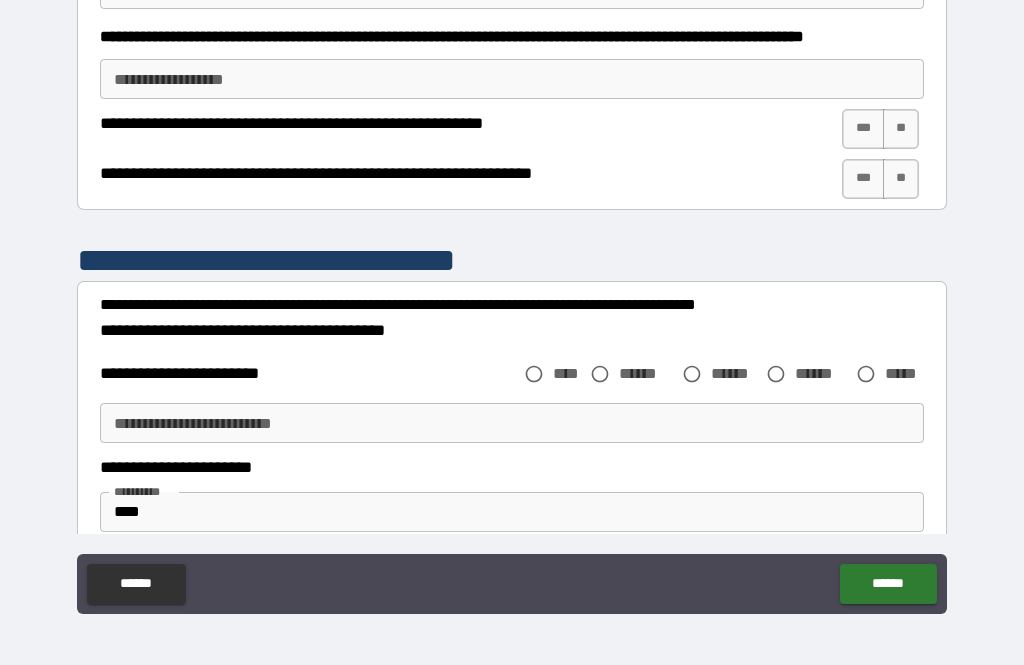 click on "**" at bounding box center [901, 129] 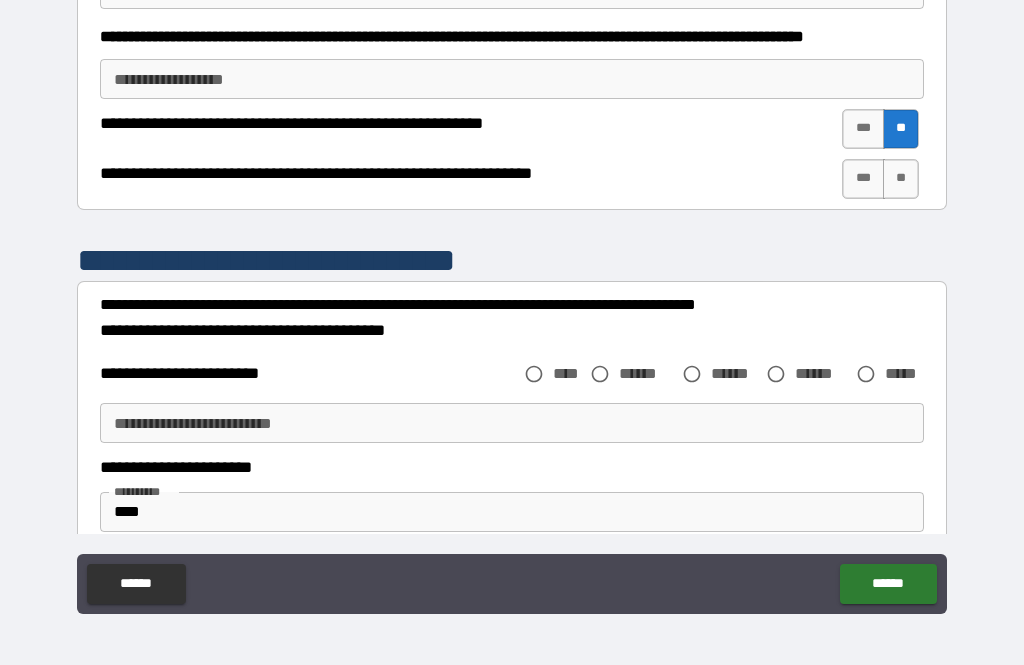 click on "***" at bounding box center (863, 179) 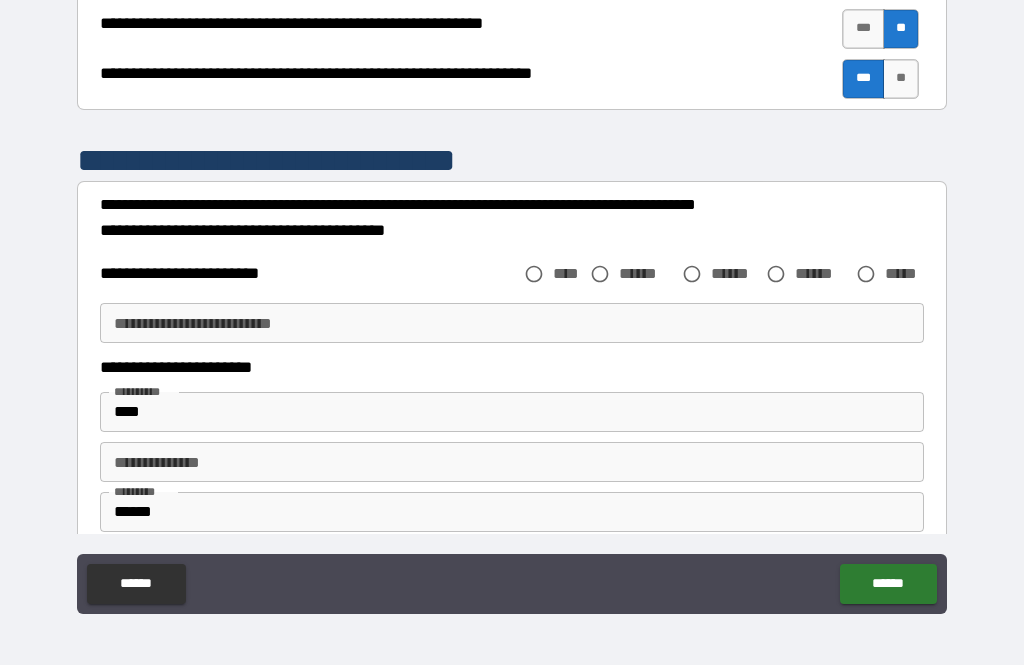 scroll, scrollTop: 1081, scrollLeft: 0, axis: vertical 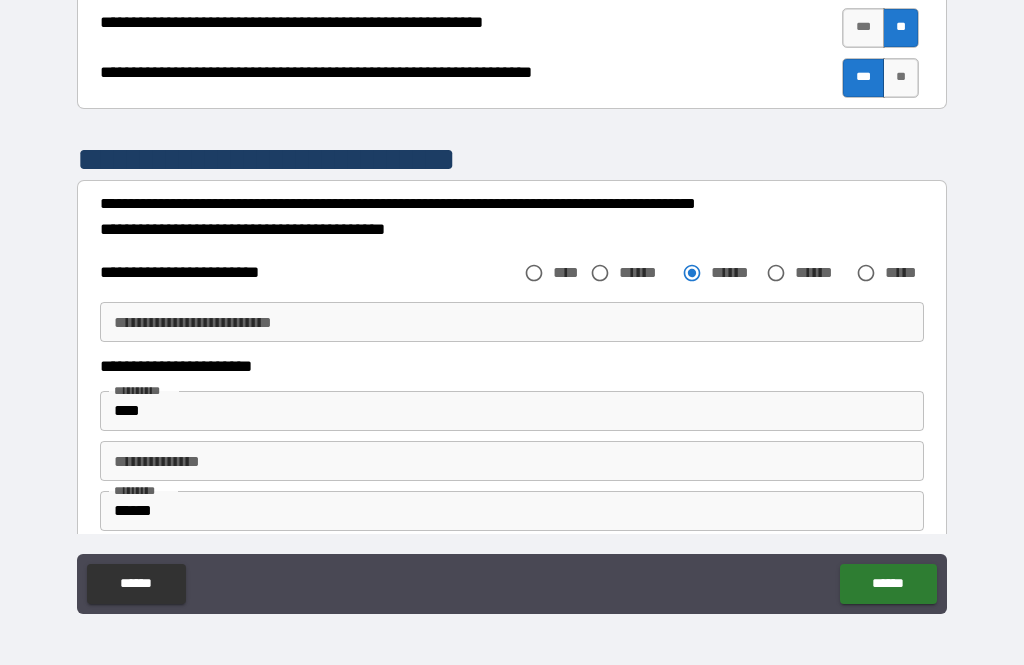 click on "****" at bounding box center (512, 411) 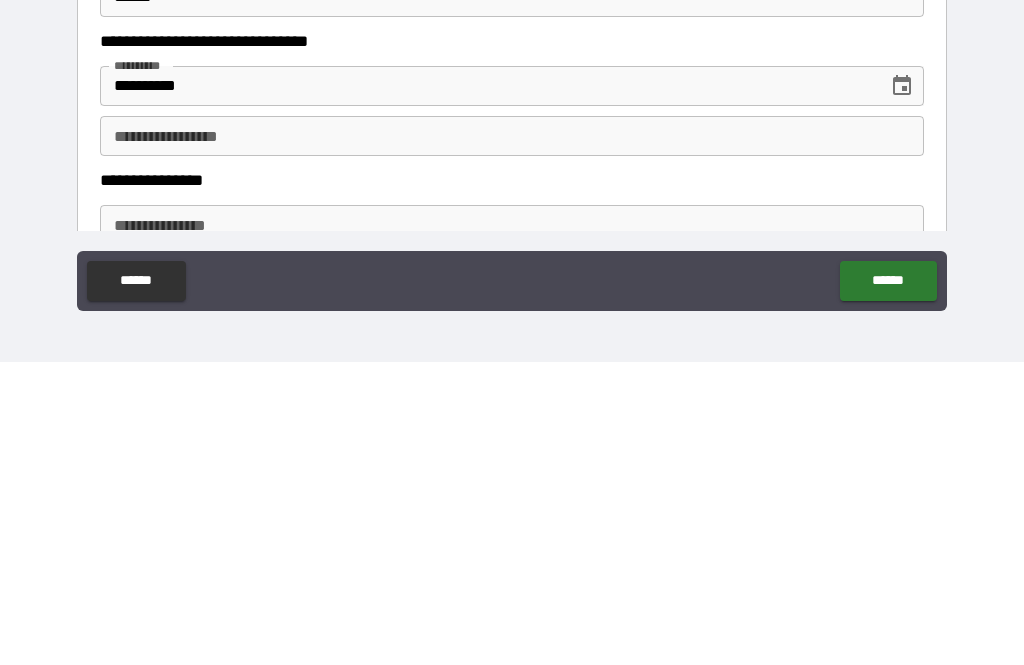scroll, scrollTop: 1292, scrollLeft: 0, axis: vertical 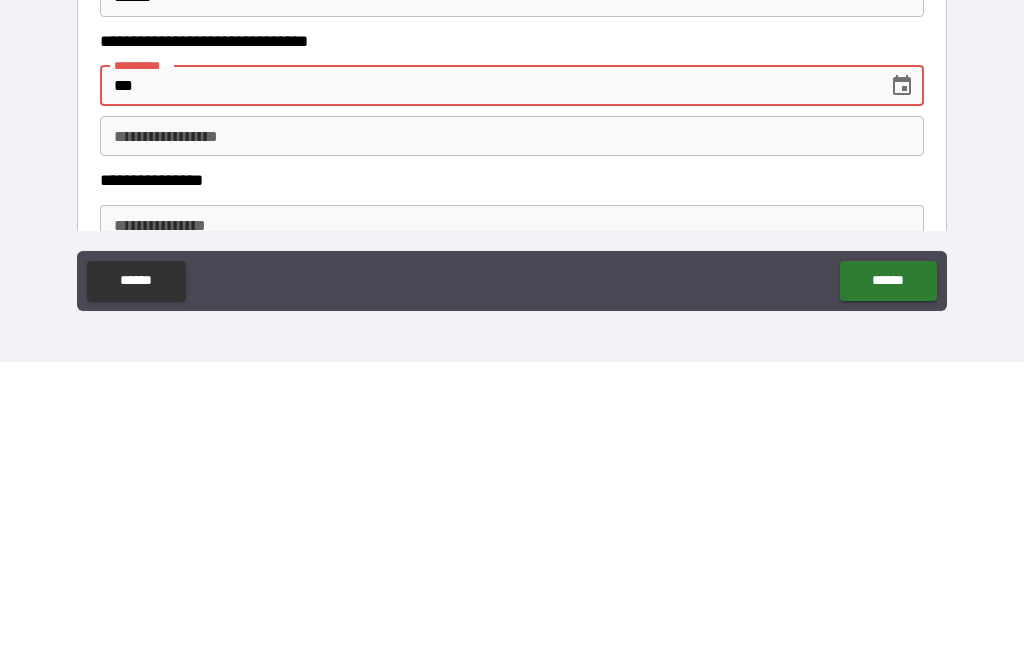 type on "*" 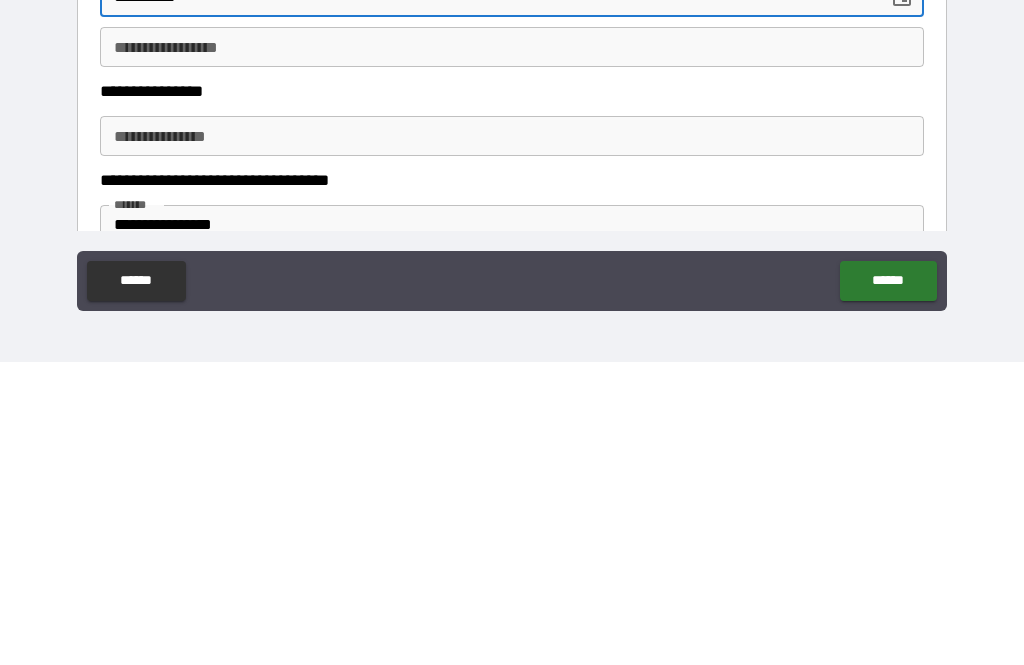 scroll, scrollTop: 1432, scrollLeft: 0, axis: vertical 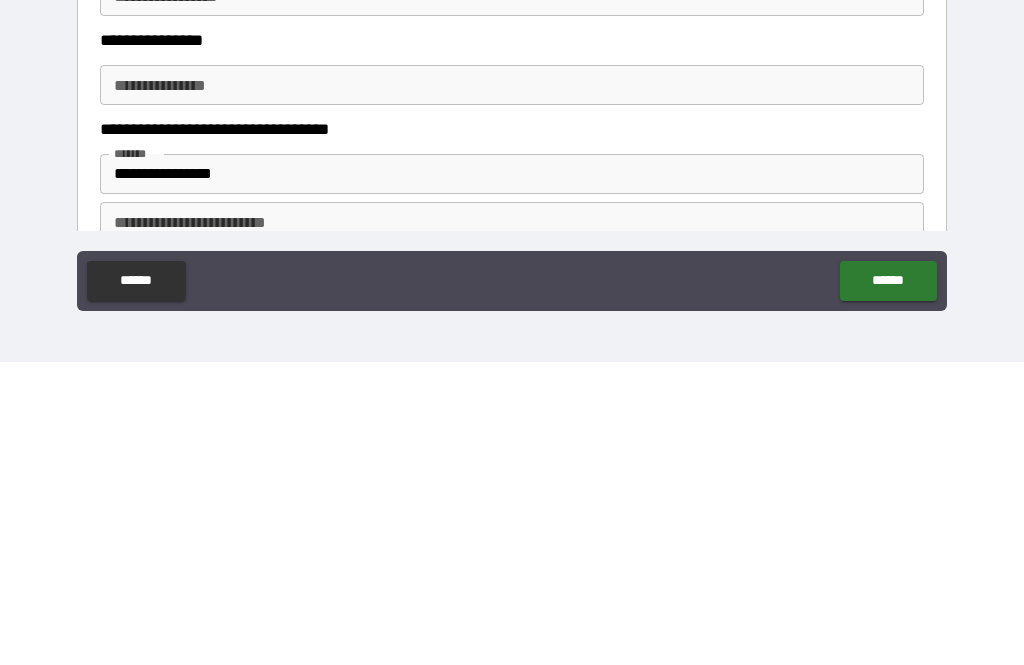 type on "**********" 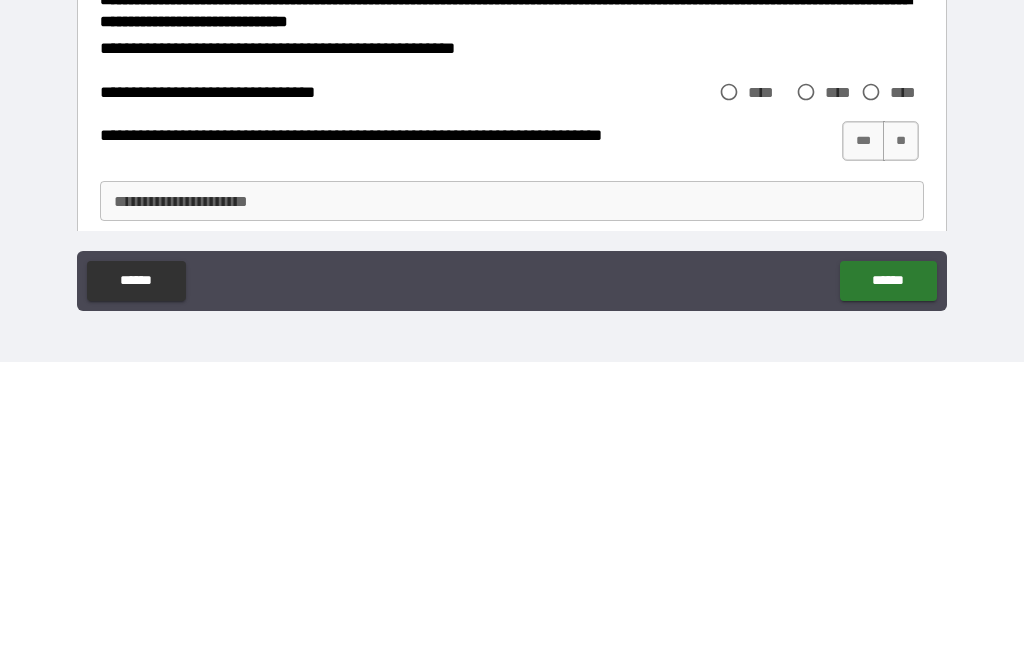scroll, scrollTop: 2124, scrollLeft: 0, axis: vertical 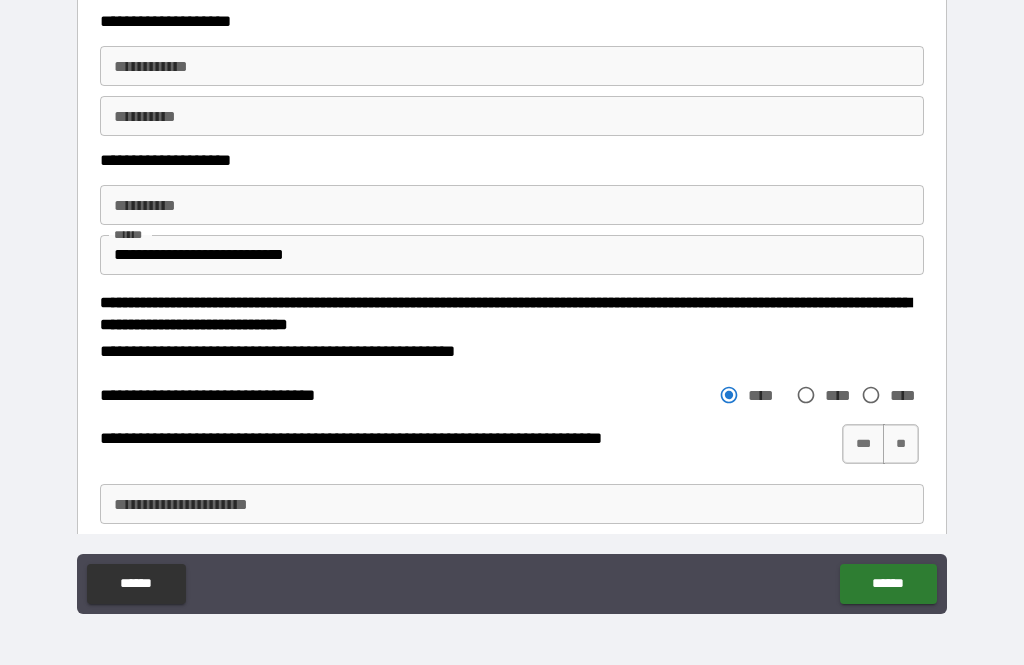 click on "**" at bounding box center (901, 444) 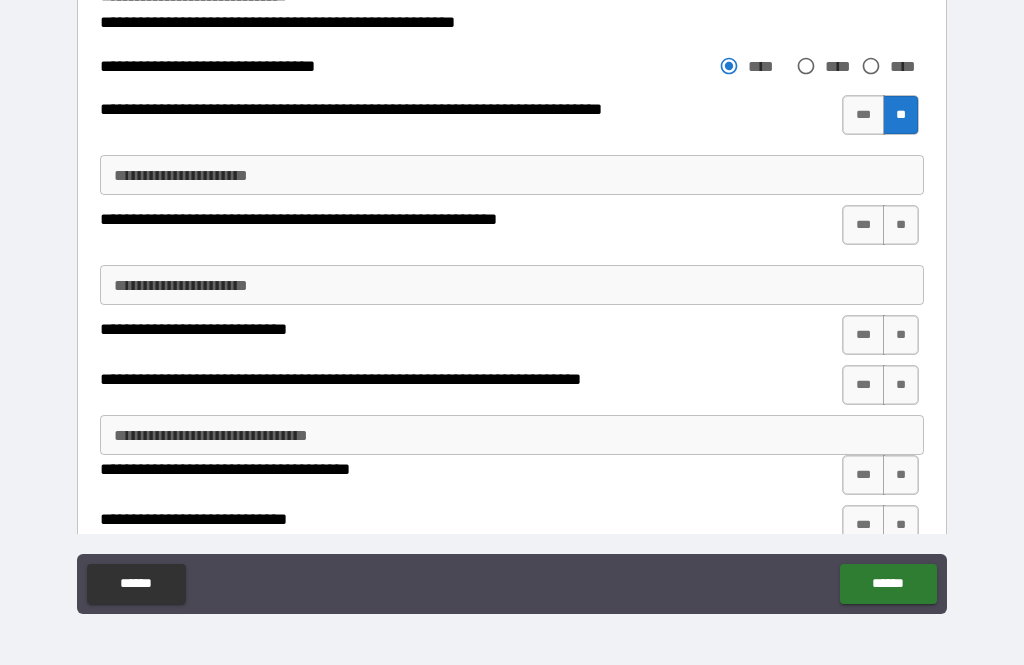 scroll, scrollTop: 2453, scrollLeft: 0, axis: vertical 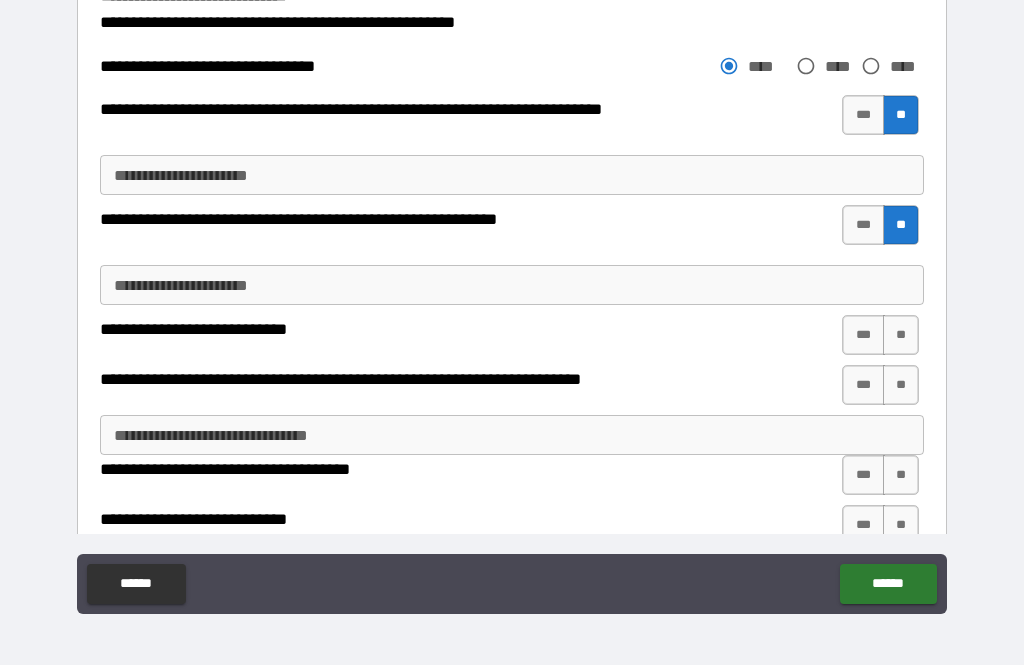 click on "**" at bounding box center (901, 335) 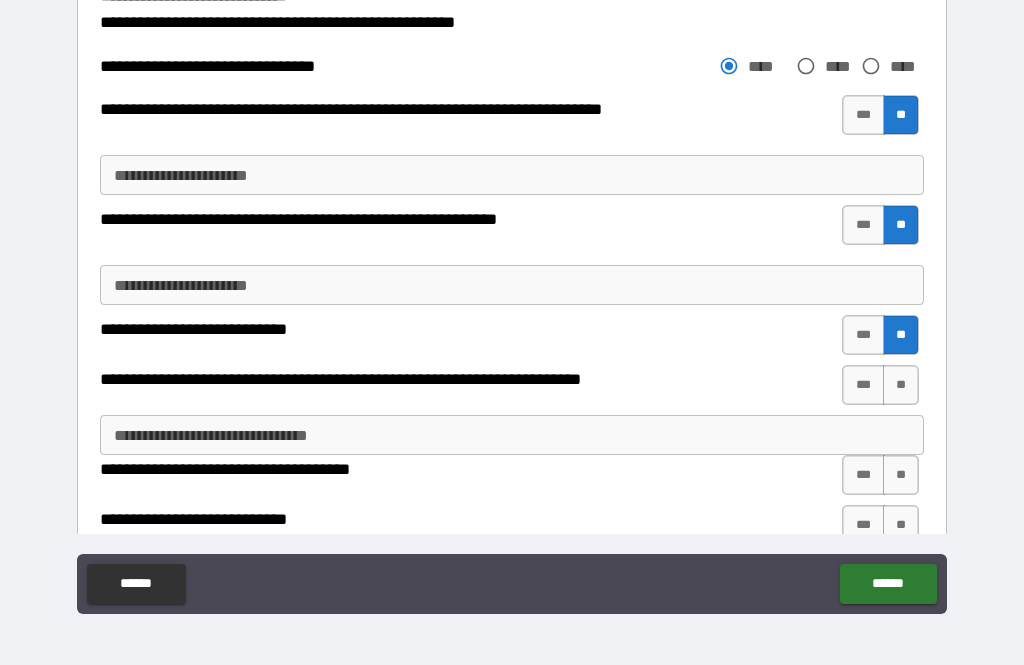 click on "**" at bounding box center [901, 385] 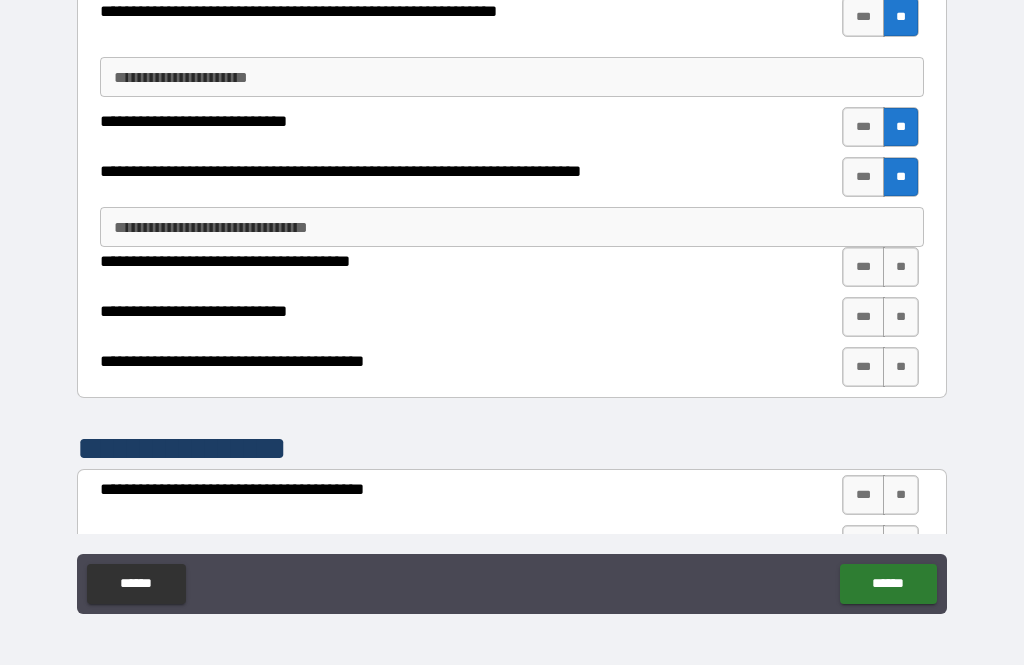 scroll, scrollTop: 2668, scrollLeft: 0, axis: vertical 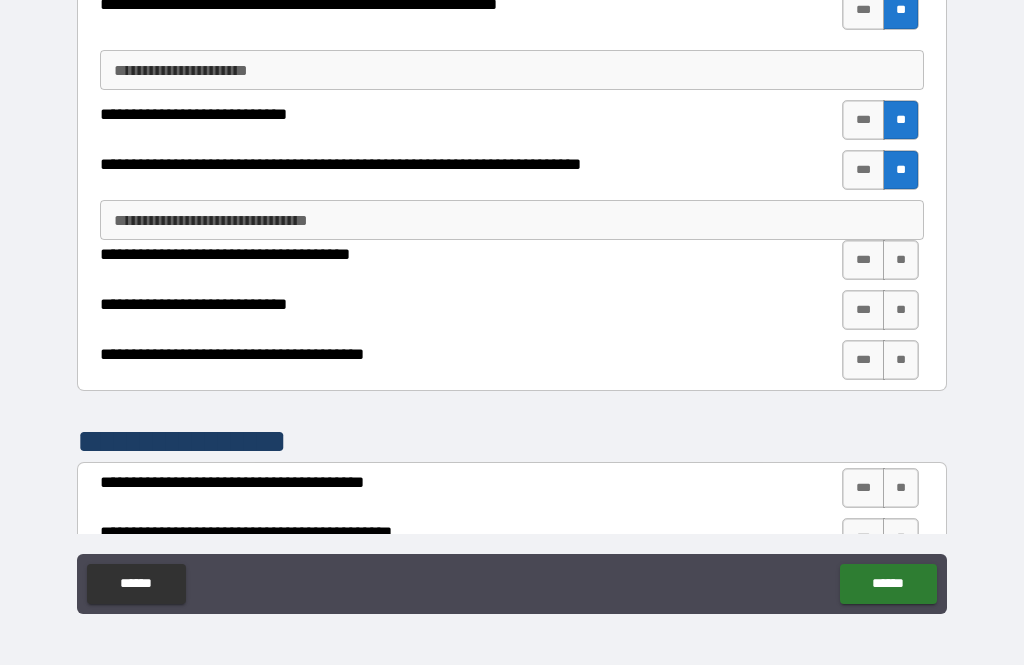 click on "**" at bounding box center [901, 260] 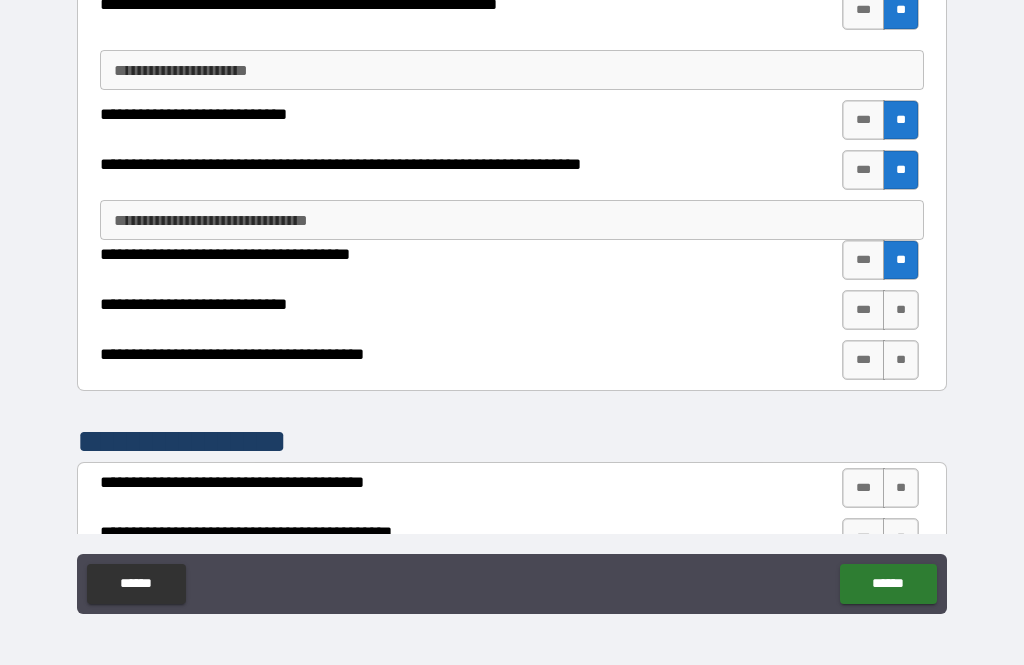 click on "***" at bounding box center (863, 310) 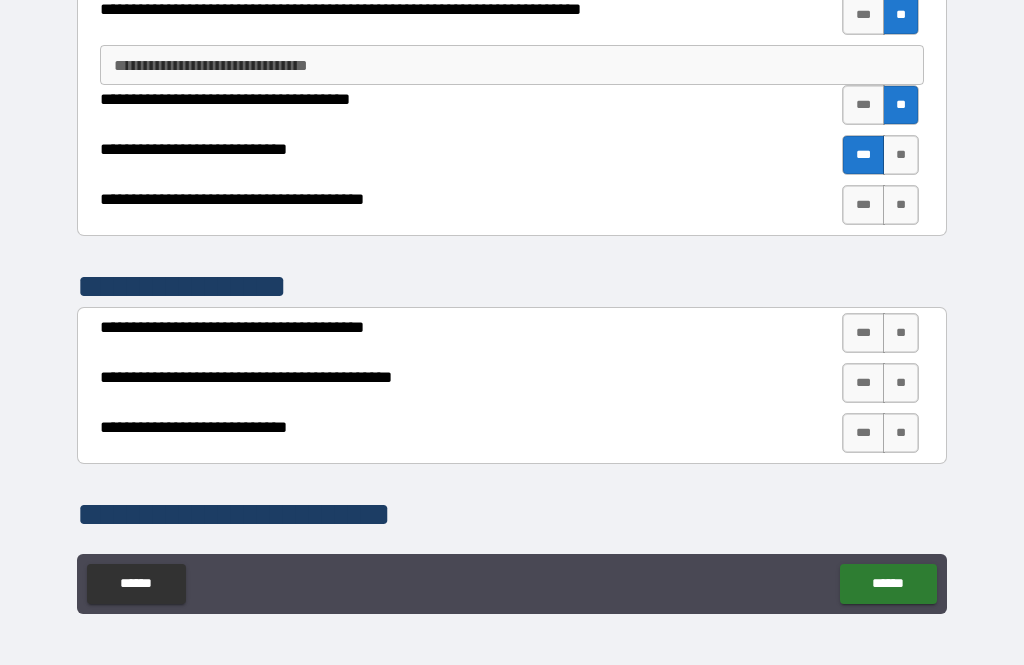 scroll, scrollTop: 2845, scrollLeft: 0, axis: vertical 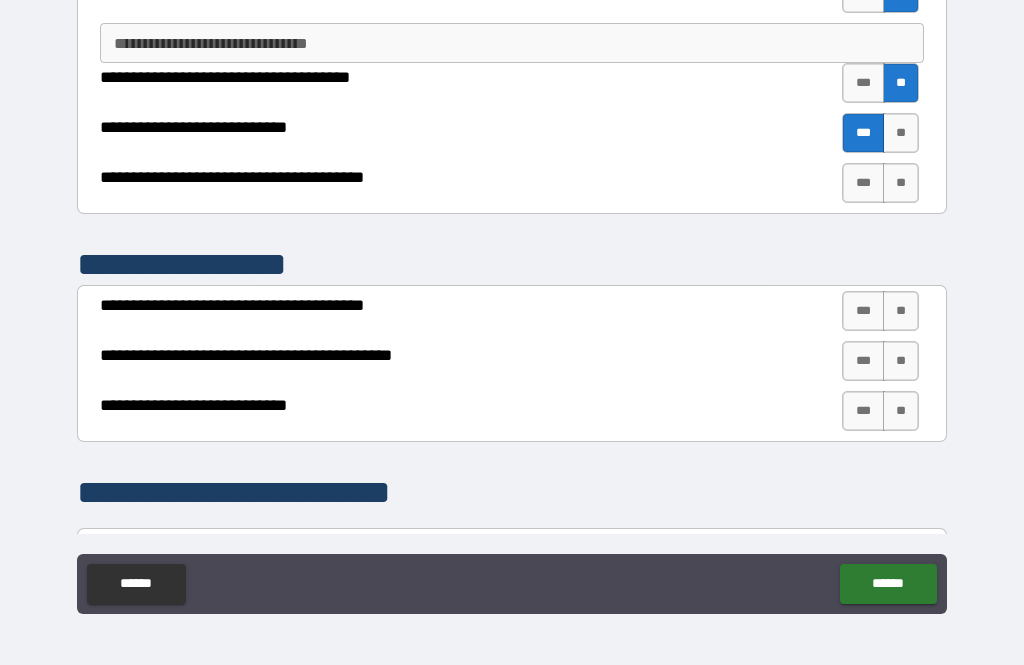 click on "***" at bounding box center [863, 183] 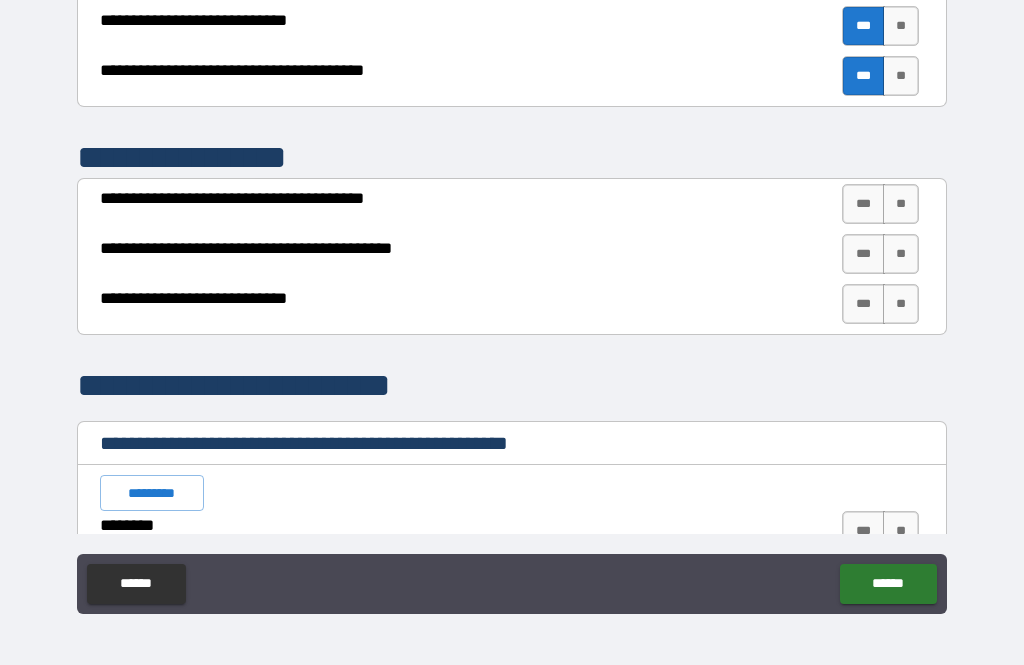 scroll, scrollTop: 2958, scrollLeft: 0, axis: vertical 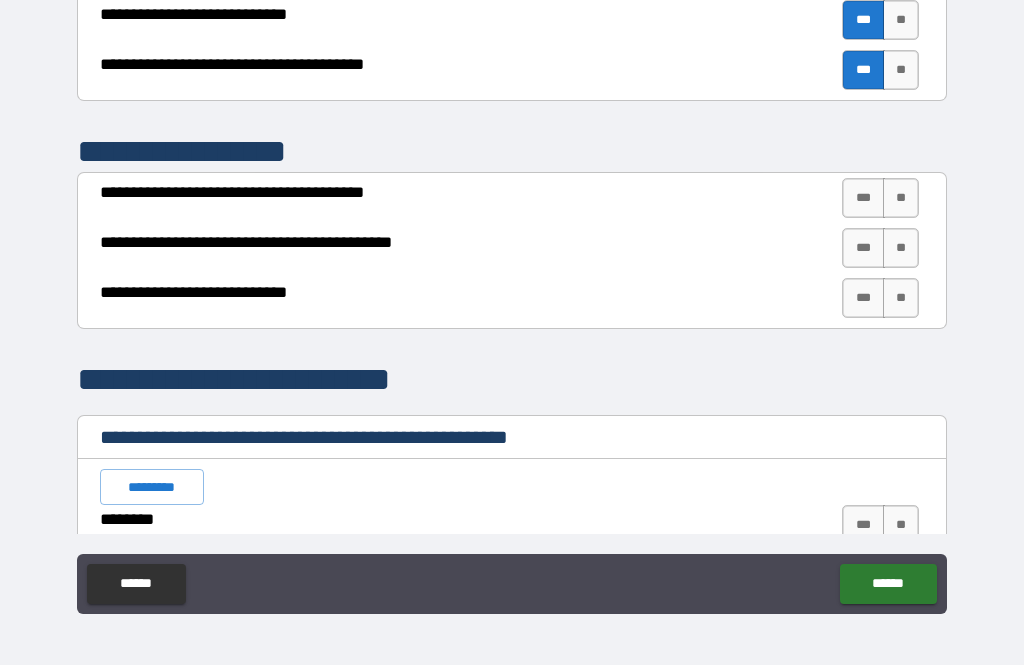 click on "**" at bounding box center [901, 198] 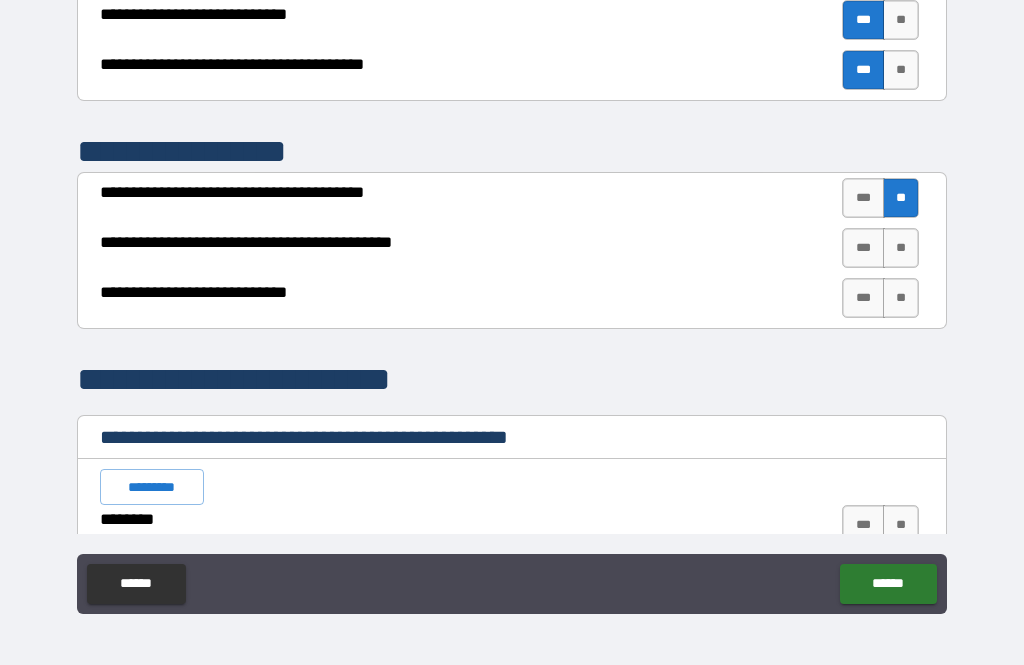 click on "**" at bounding box center (901, 248) 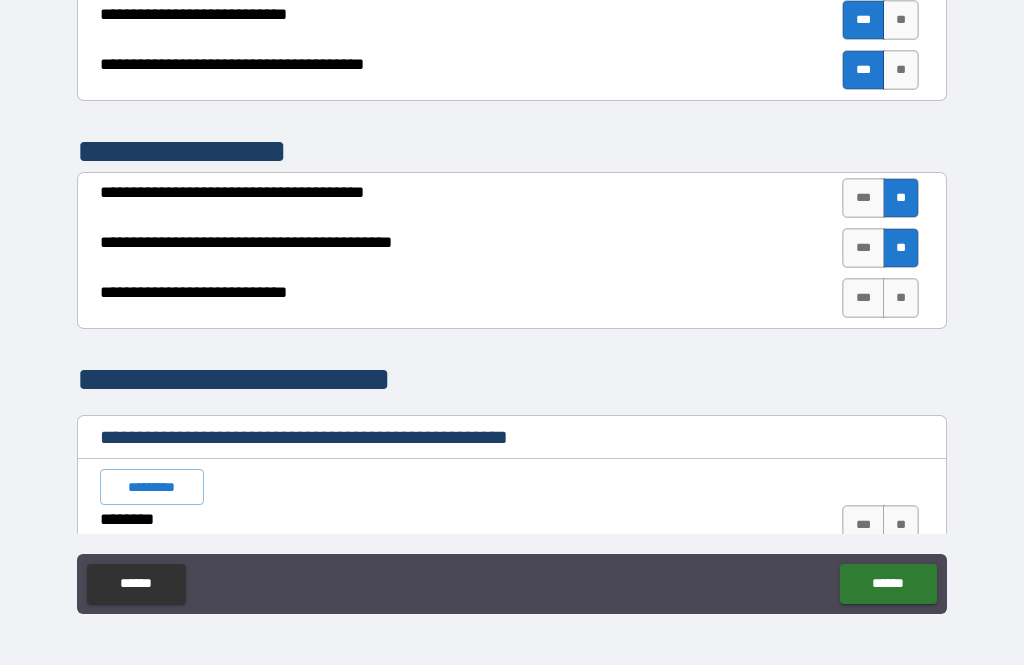 click on "**" at bounding box center [901, 298] 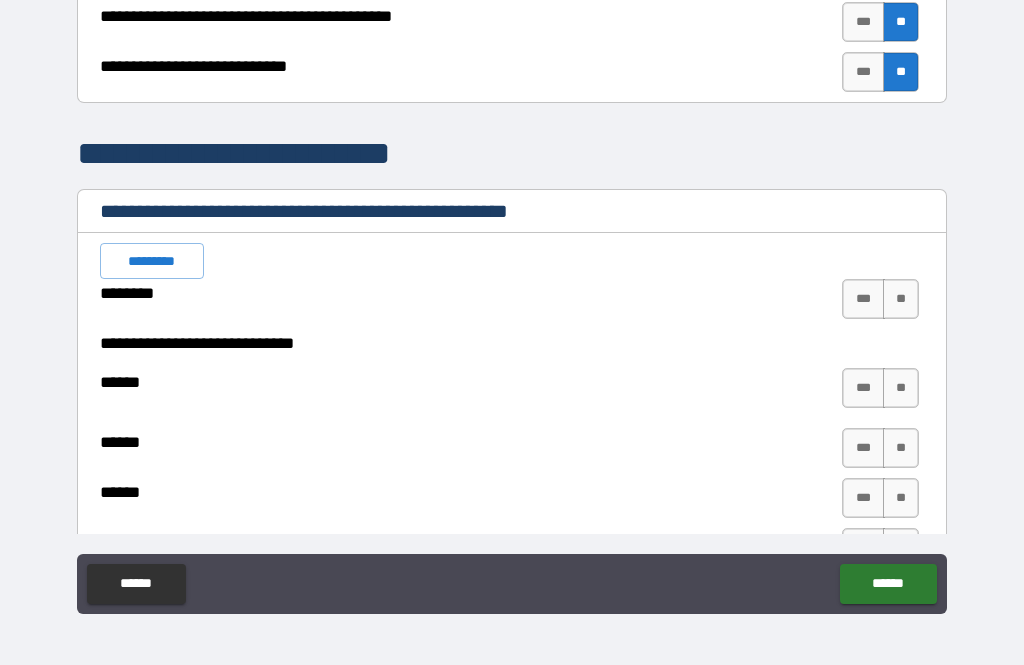 scroll, scrollTop: 3187, scrollLeft: 0, axis: vertical 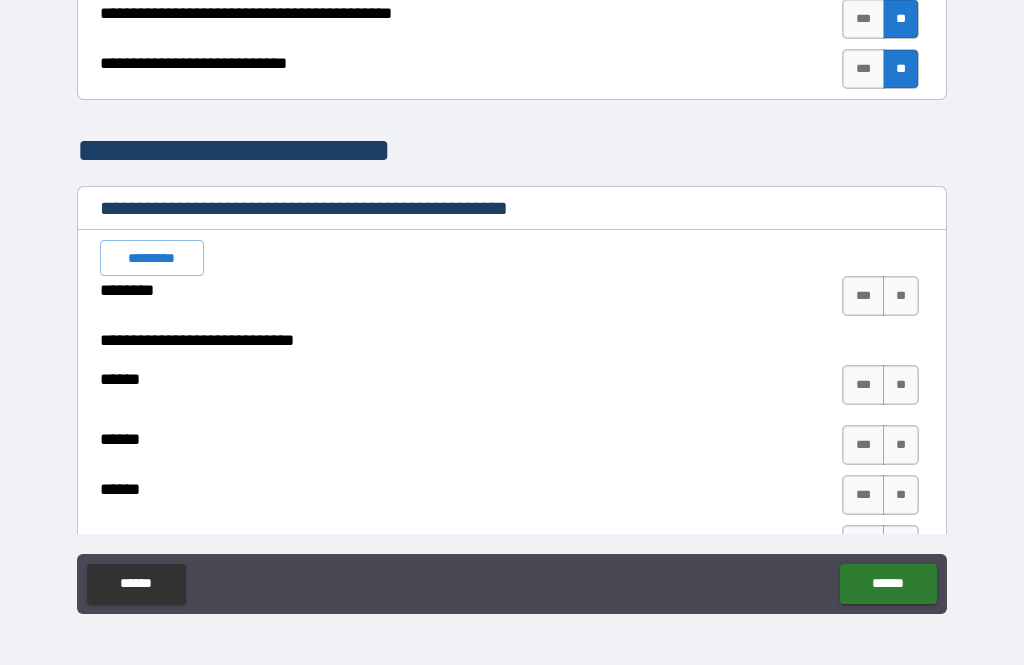 click on "*********" at bounding box center (152, 258) 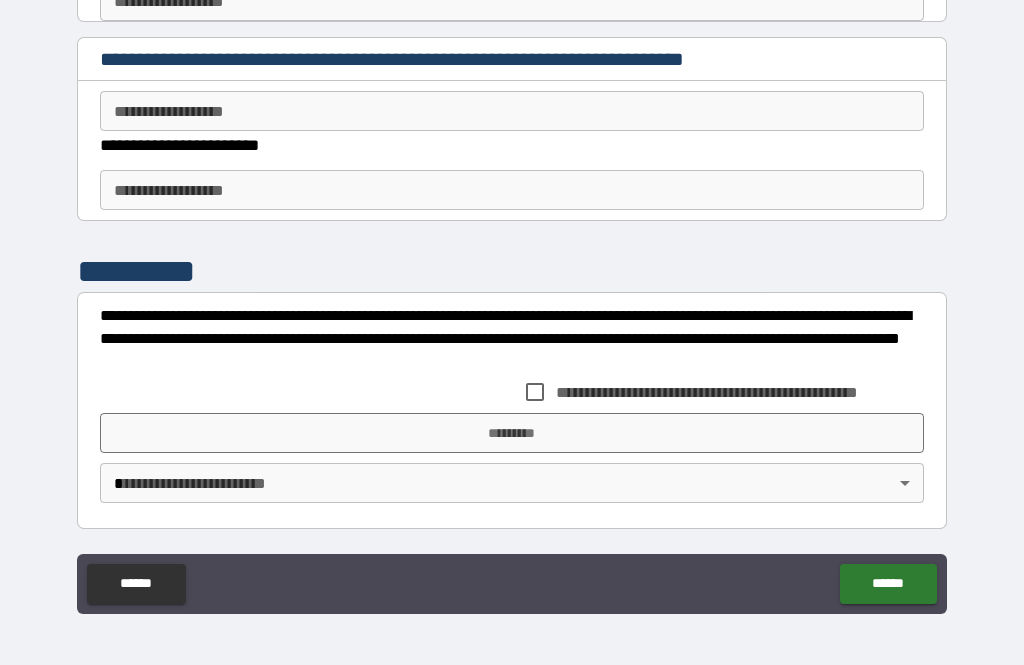 scroll, scrollTop: 4968, scrollLeft: 0, axis: vertical 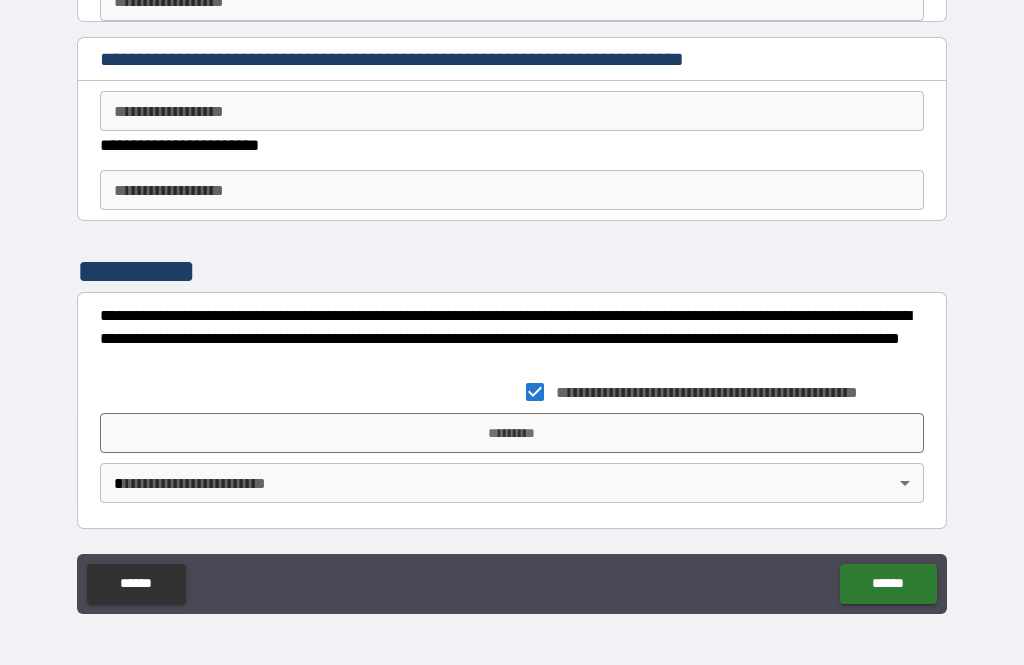 click on "*********" at bounding box center [512, 433] 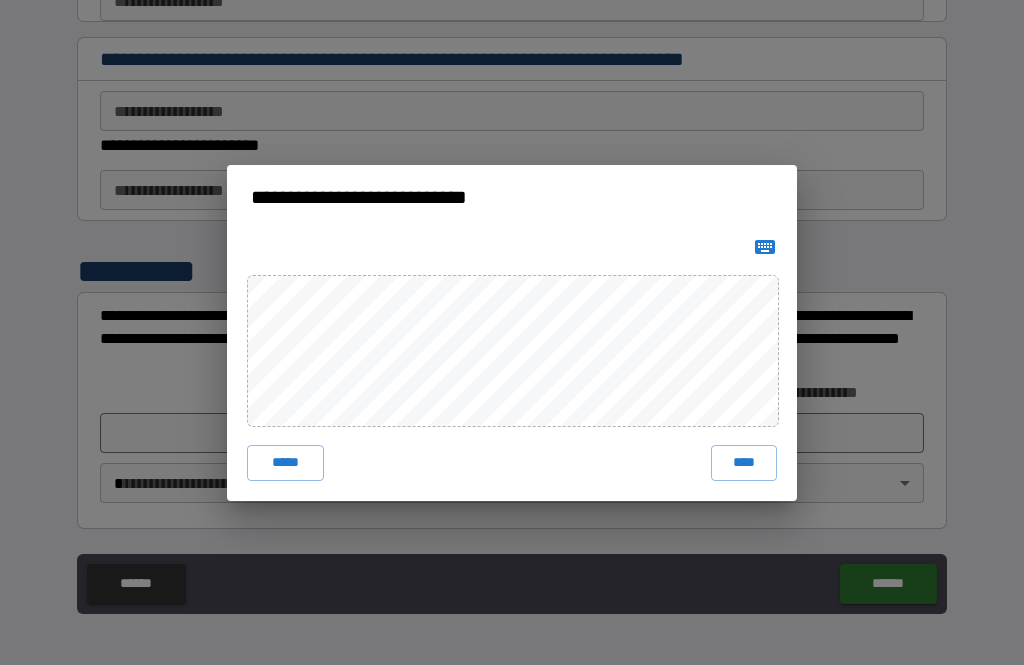 click on "****" at bounding box center (744, 463) 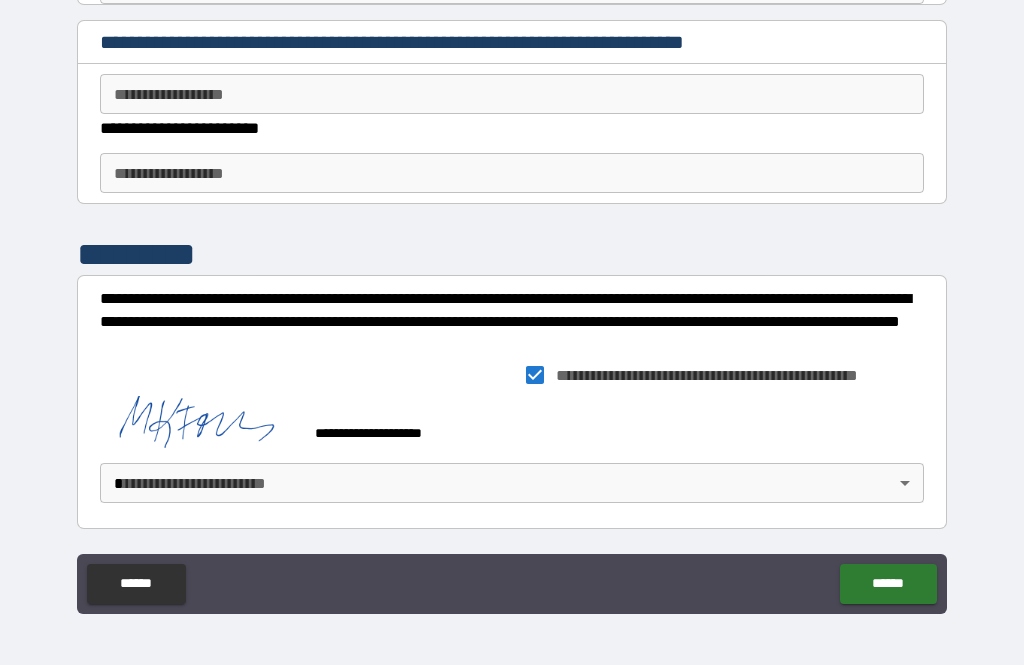 scroll, scrollTop: 4988, scrollLeft: 0, axis: vertical 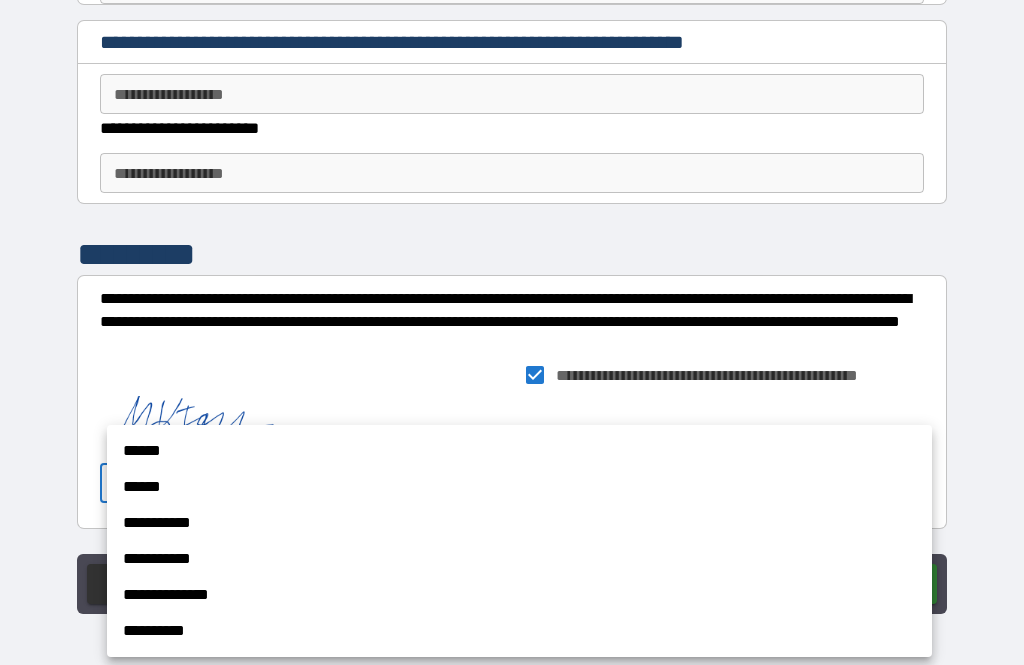 click on "******" at bounding box center [519, 451] 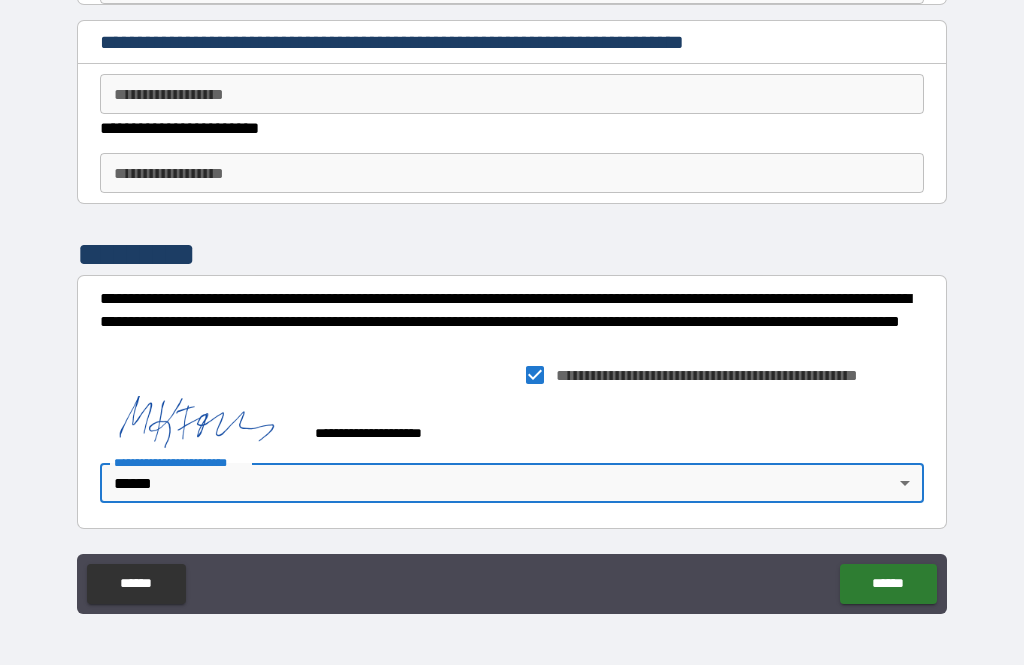type on "******" 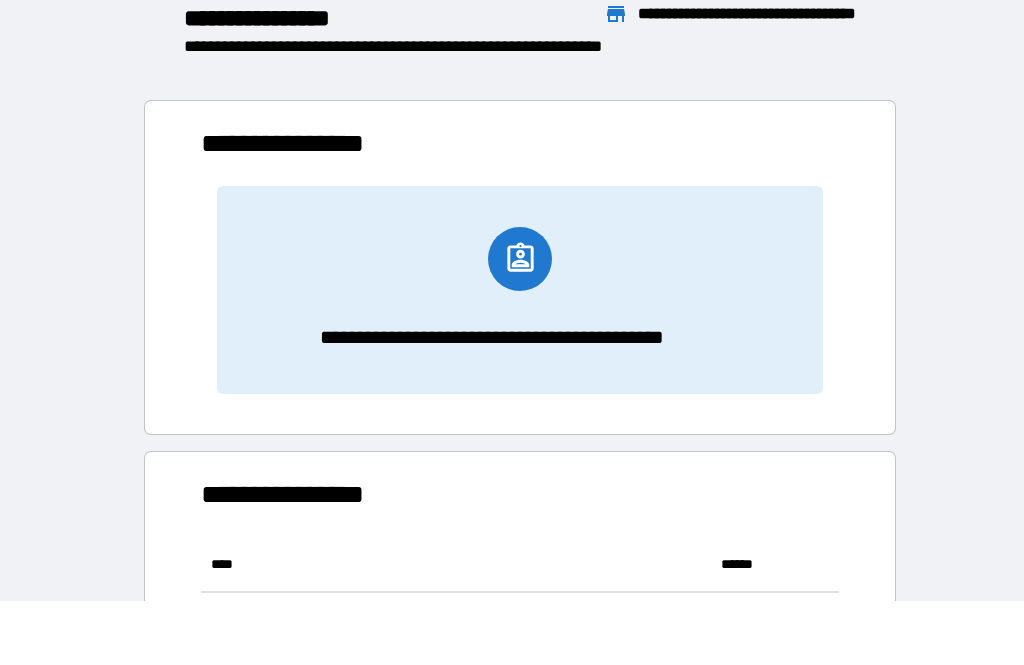 scroll, scrollTop: 166, scrollLeft: 638, axis: both 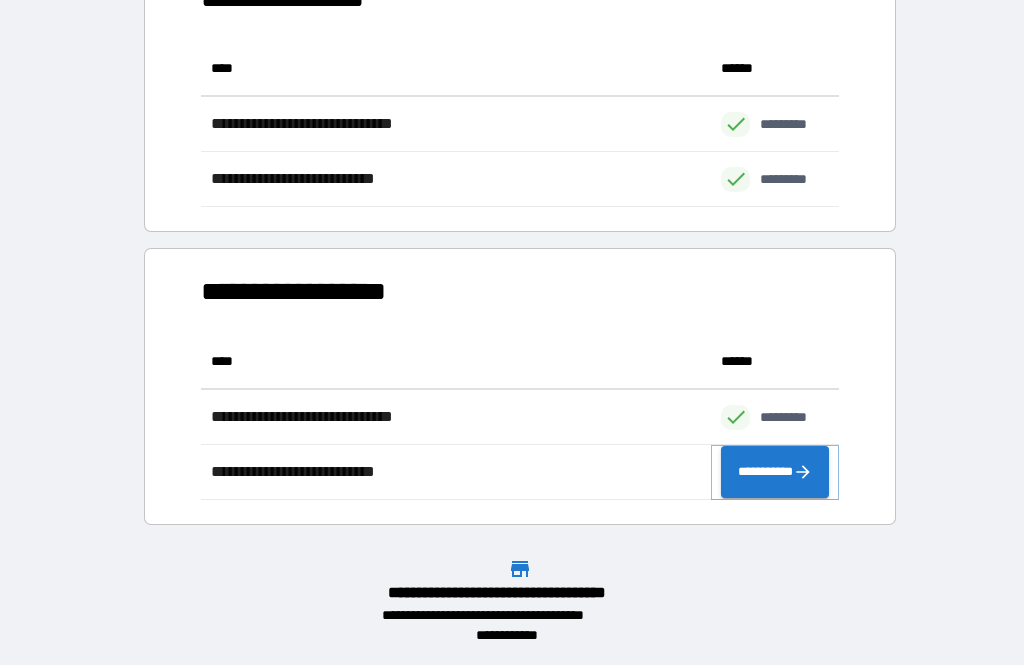 click on "**********" at bounding box center (775, 472) 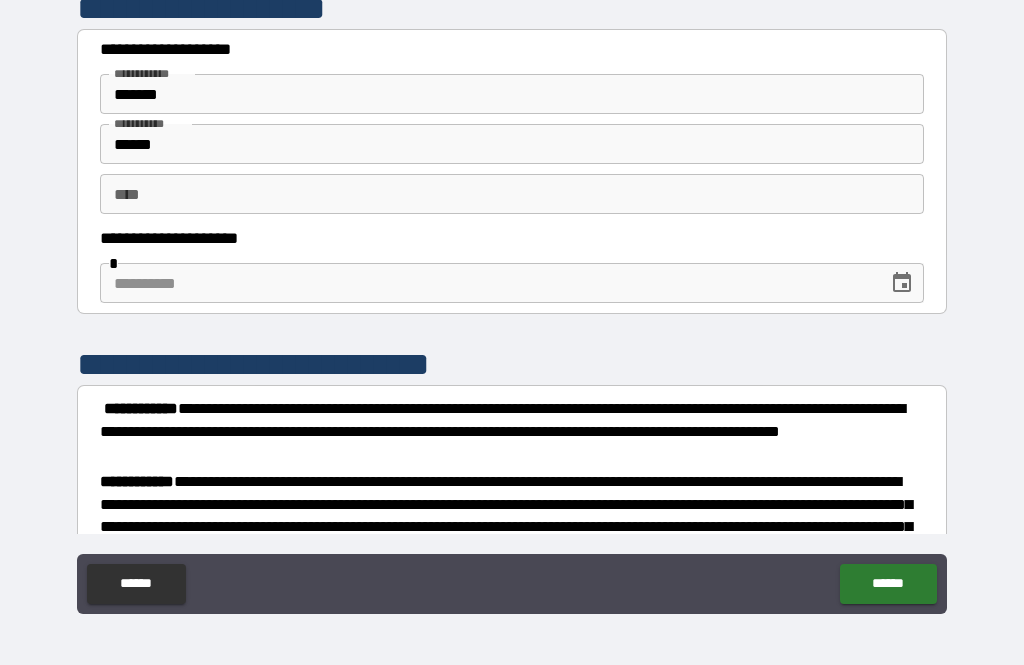 click on "**   *" at bounding box center [512, 194] 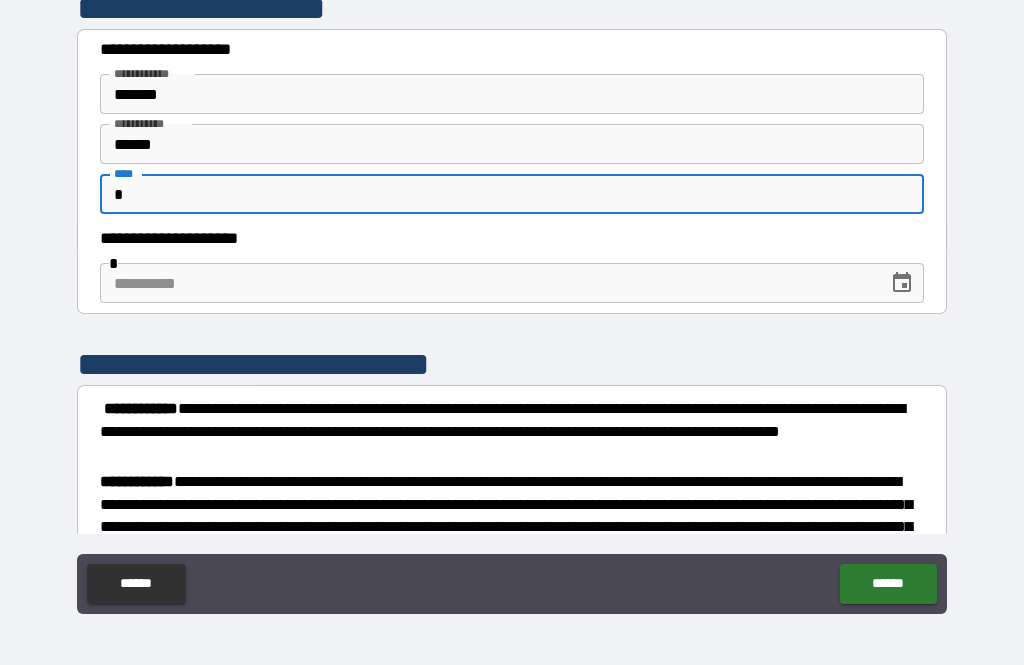 type on "*" 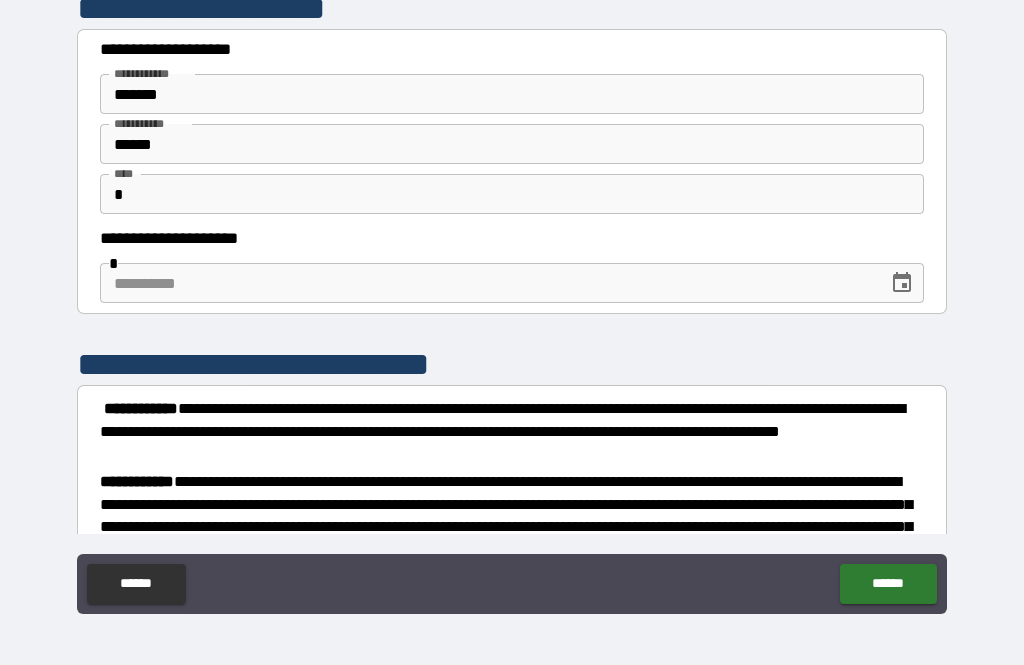 click at bounding box center [487, 283] 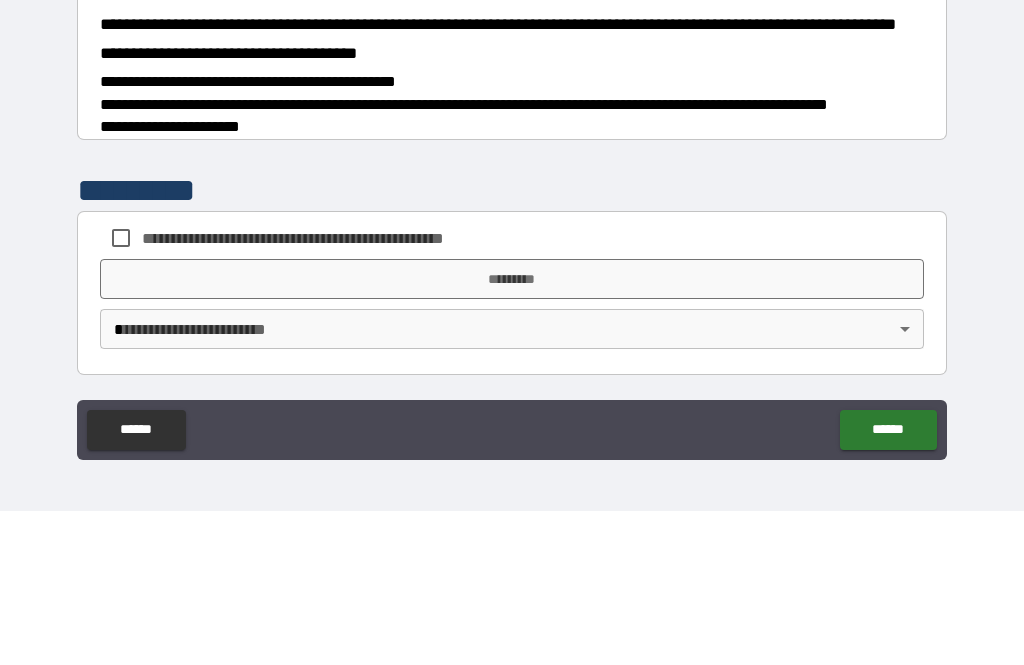scroll, scrollTop: 1697, scrollLeft: 0, axis: vertical 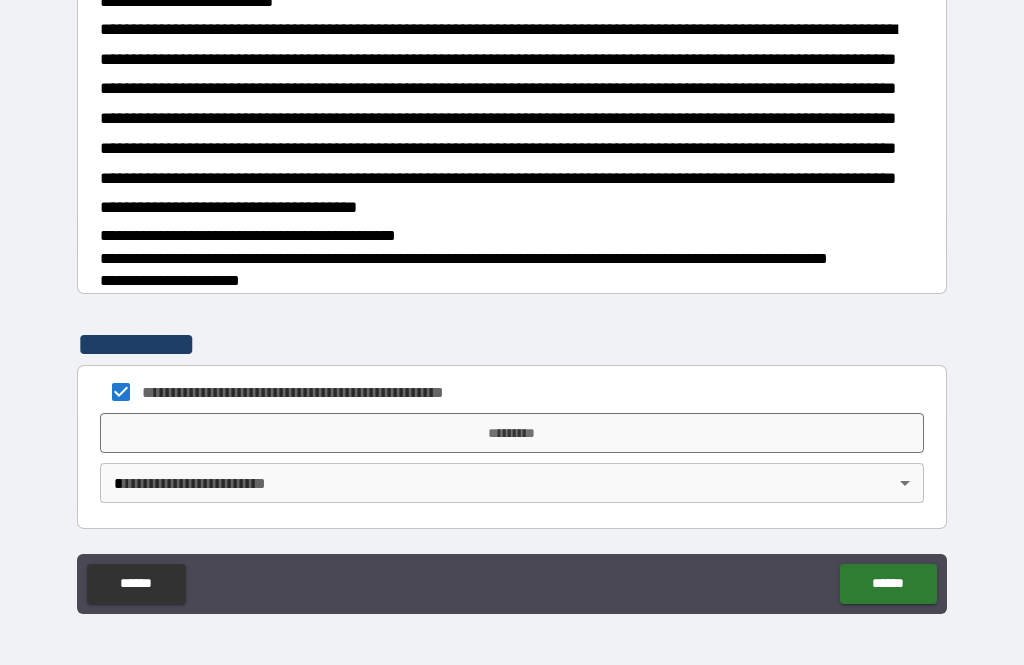 click on "*********" at bounding box center [512, 433] 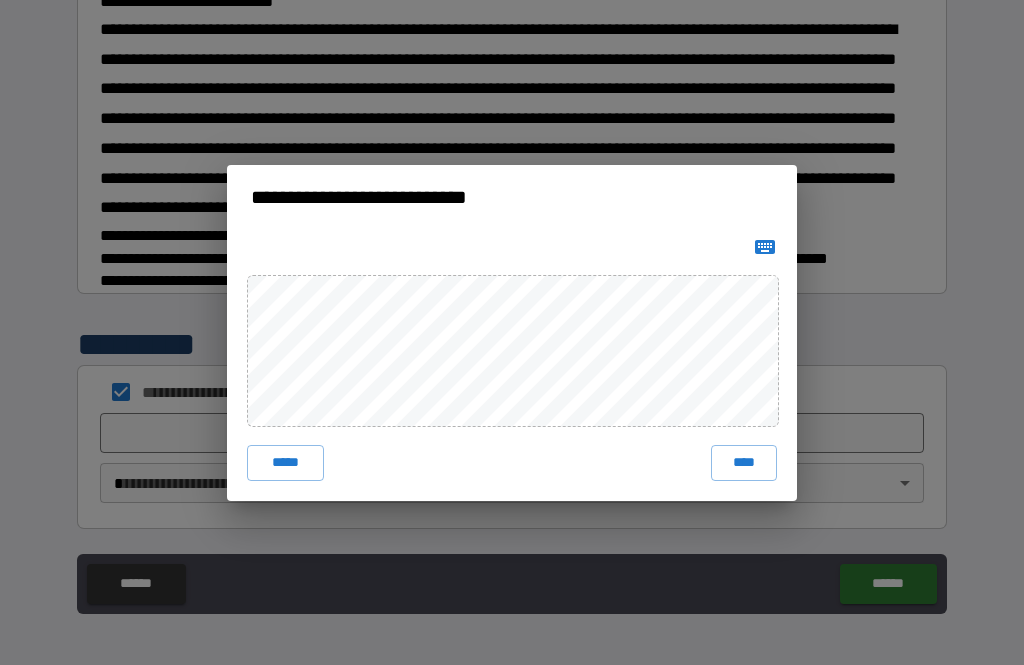 click on "****" at bounding box center (744, 463) 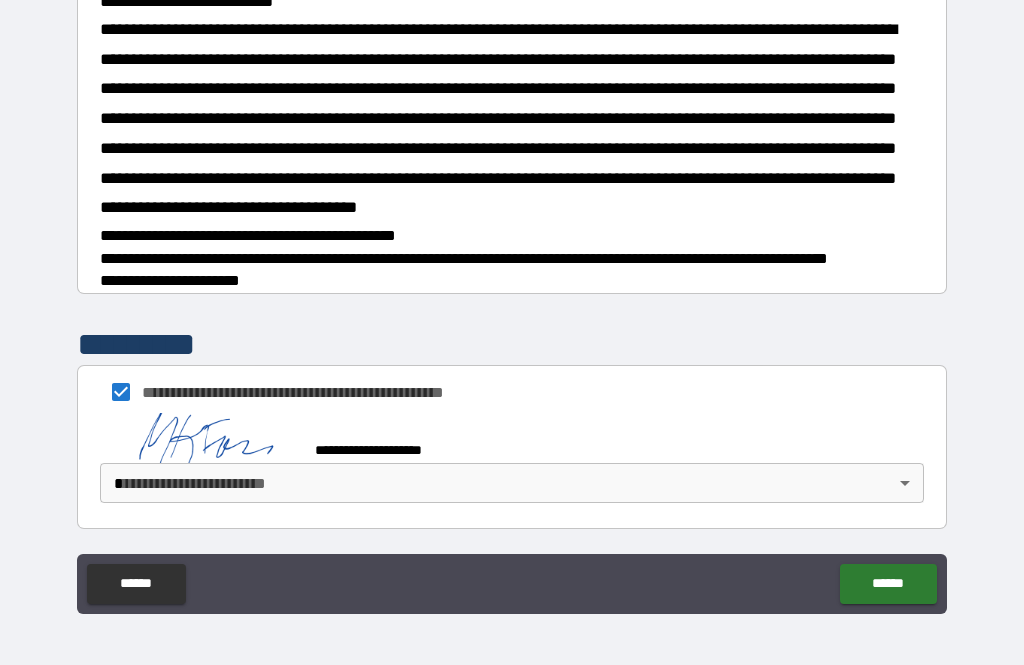 scroll, scrollTop: 1687, scrollLeft: 0, axis: vertical 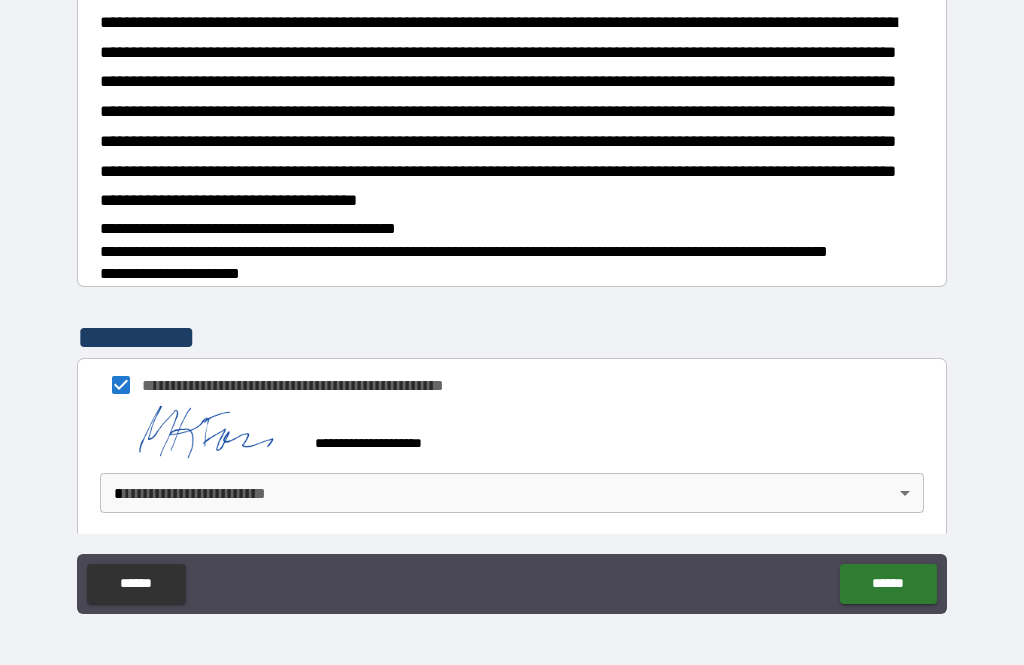 click on "**********" at bounding box center [512, 300] 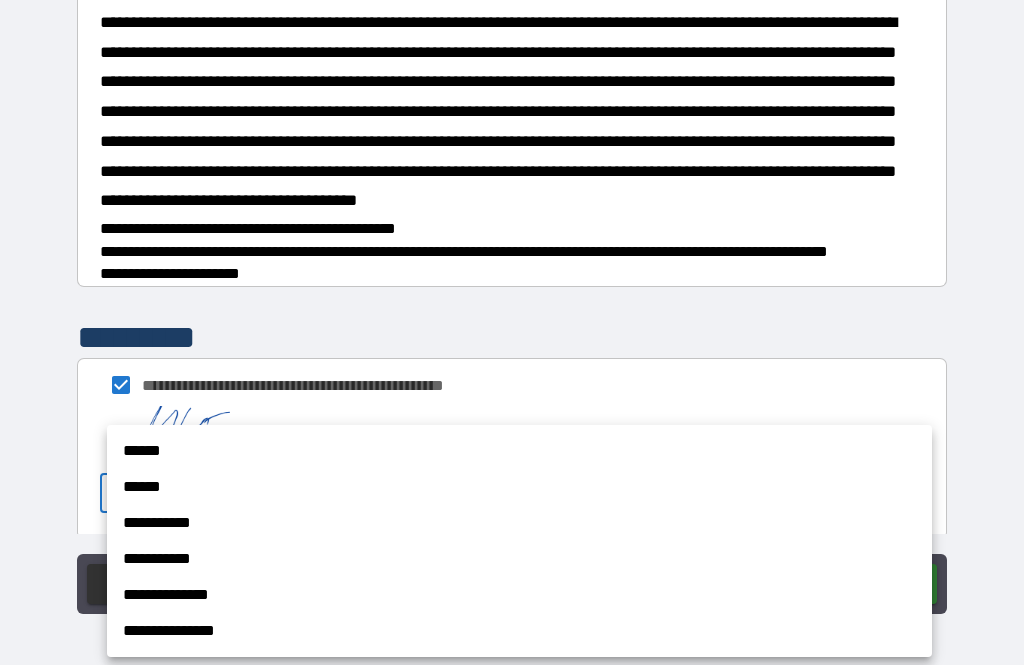 click on "******" at bounding box center (519, 451) 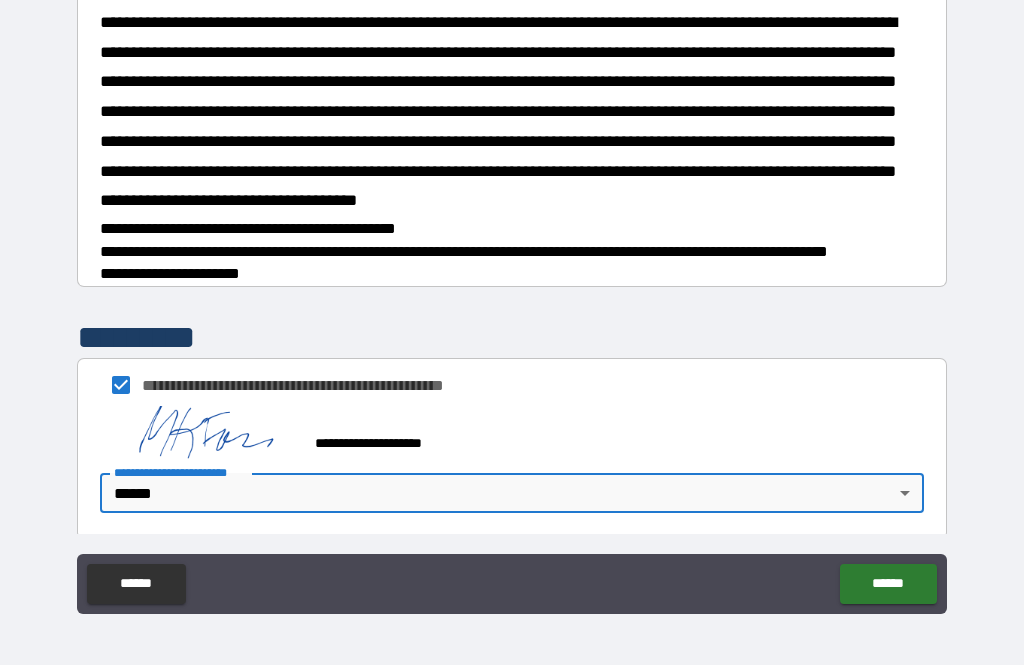 click on "******" at bounding box center (888, 584) 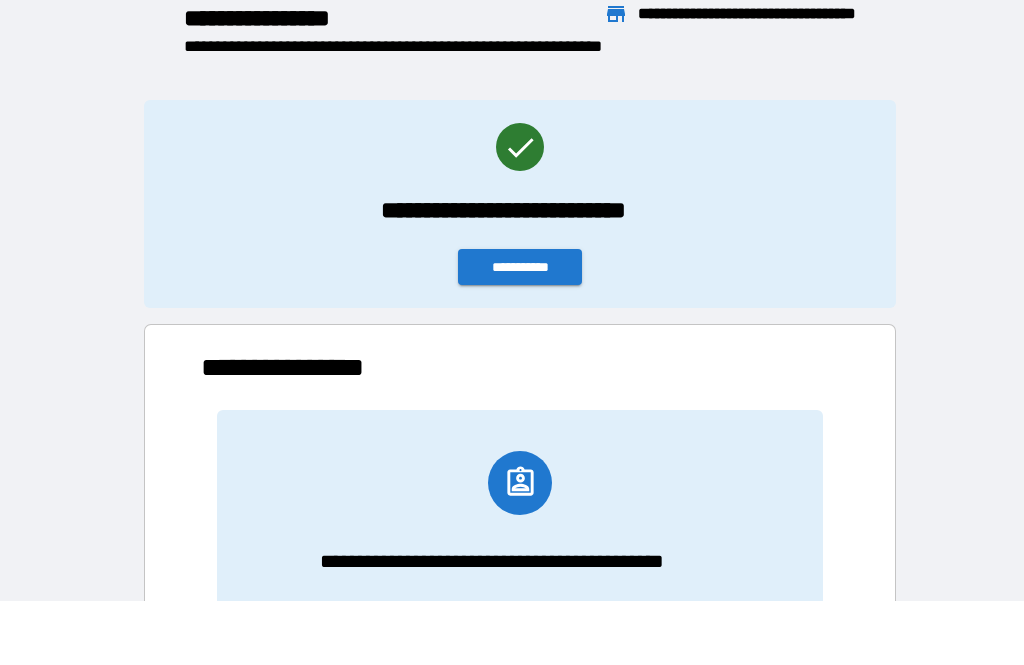 scroll, scrollTop: 166, scrollLeft: 638, axis: both 